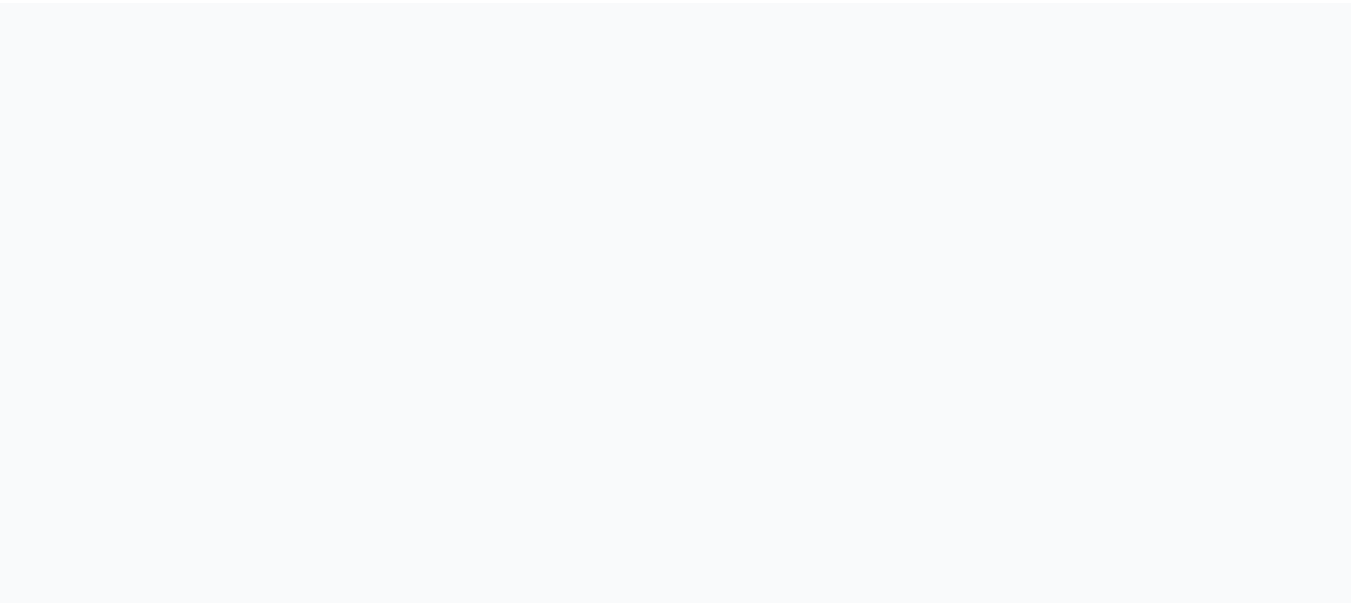 scroll, scrollTop: 0, scrollLeft: 0, axis: both 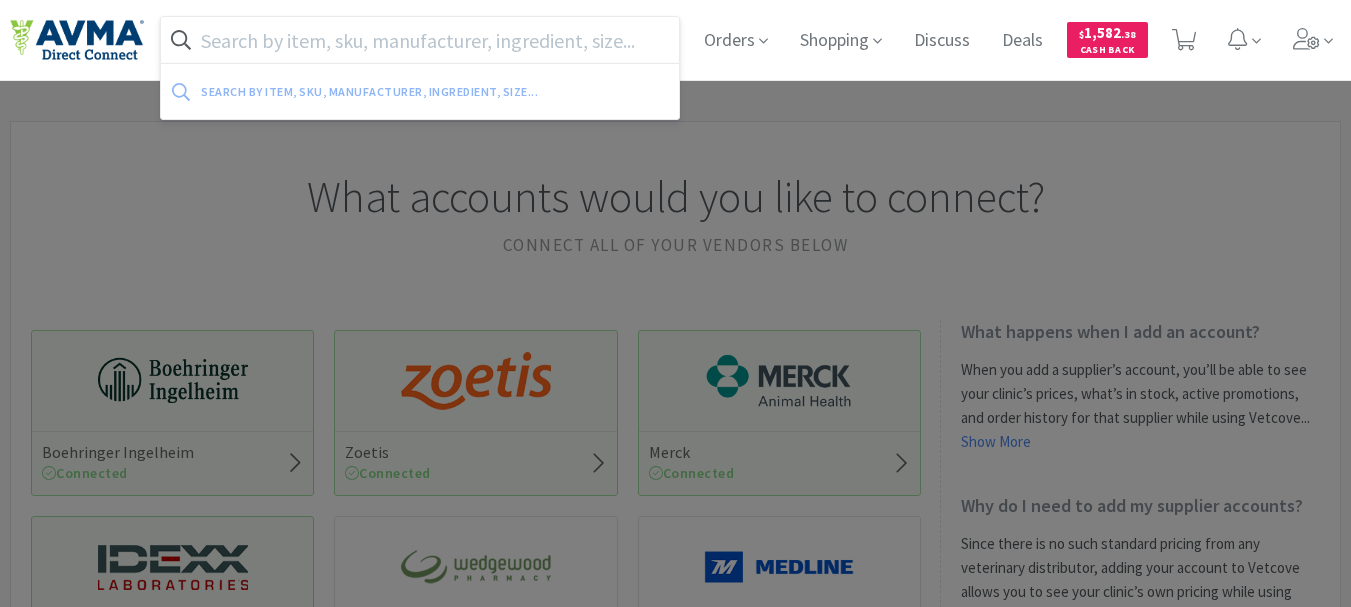 click at bounding box center [420, 40] 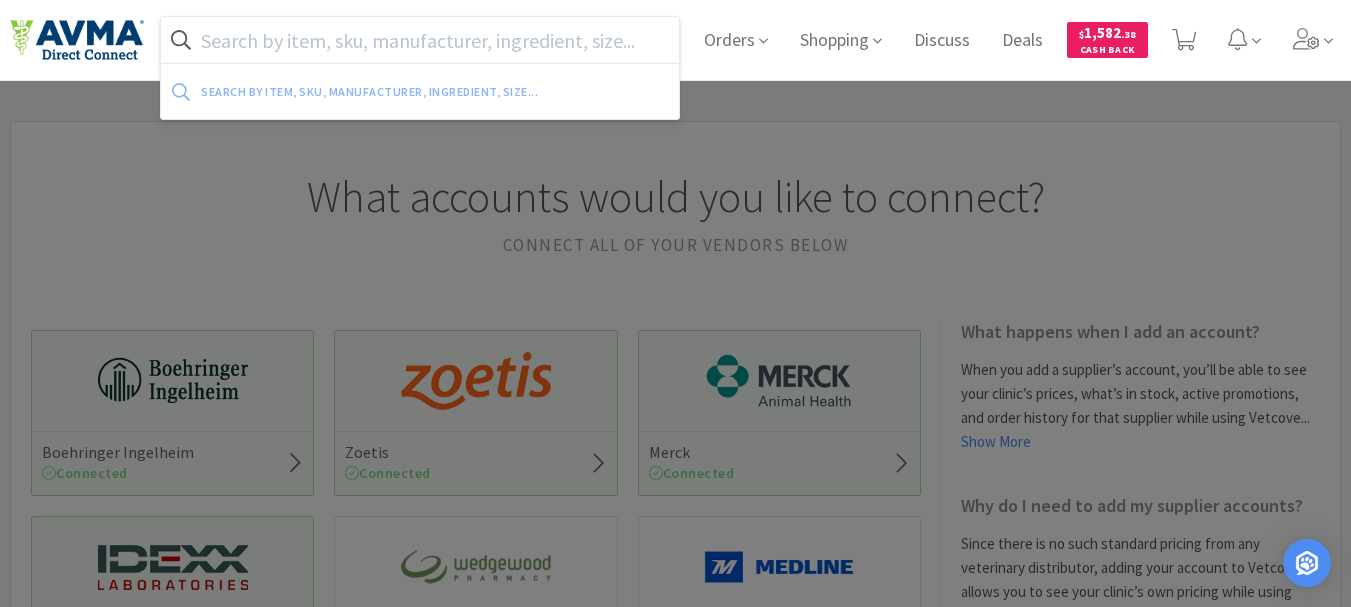 paste on "071021" 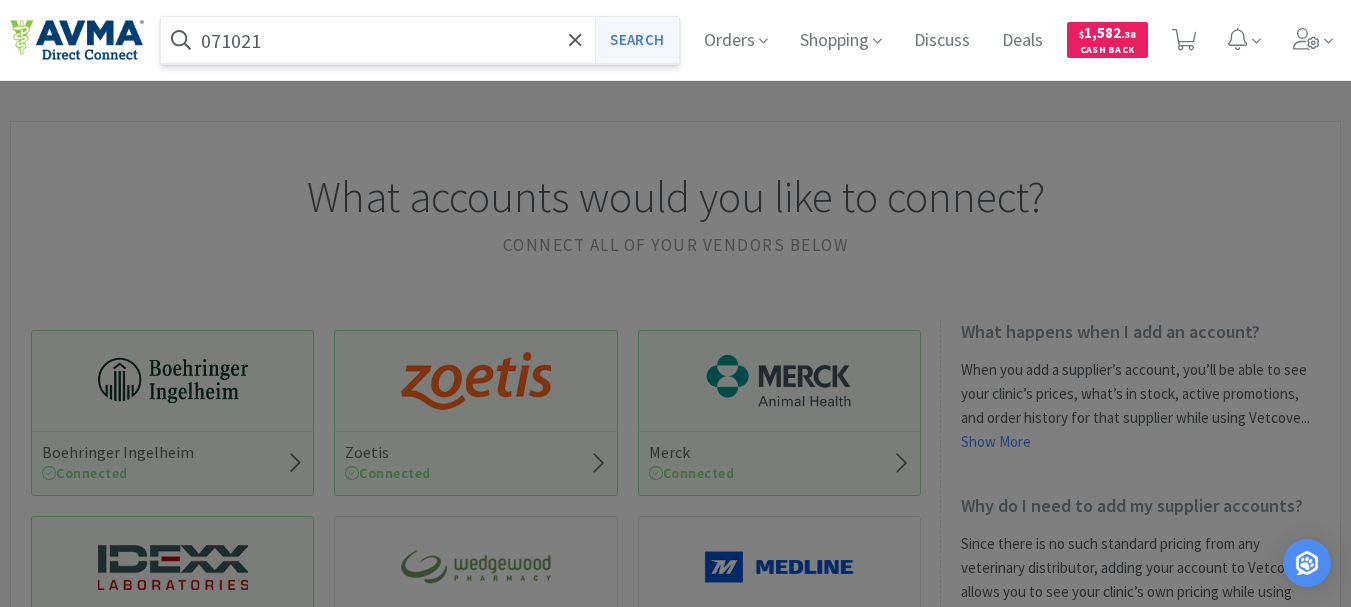 type on "071021" 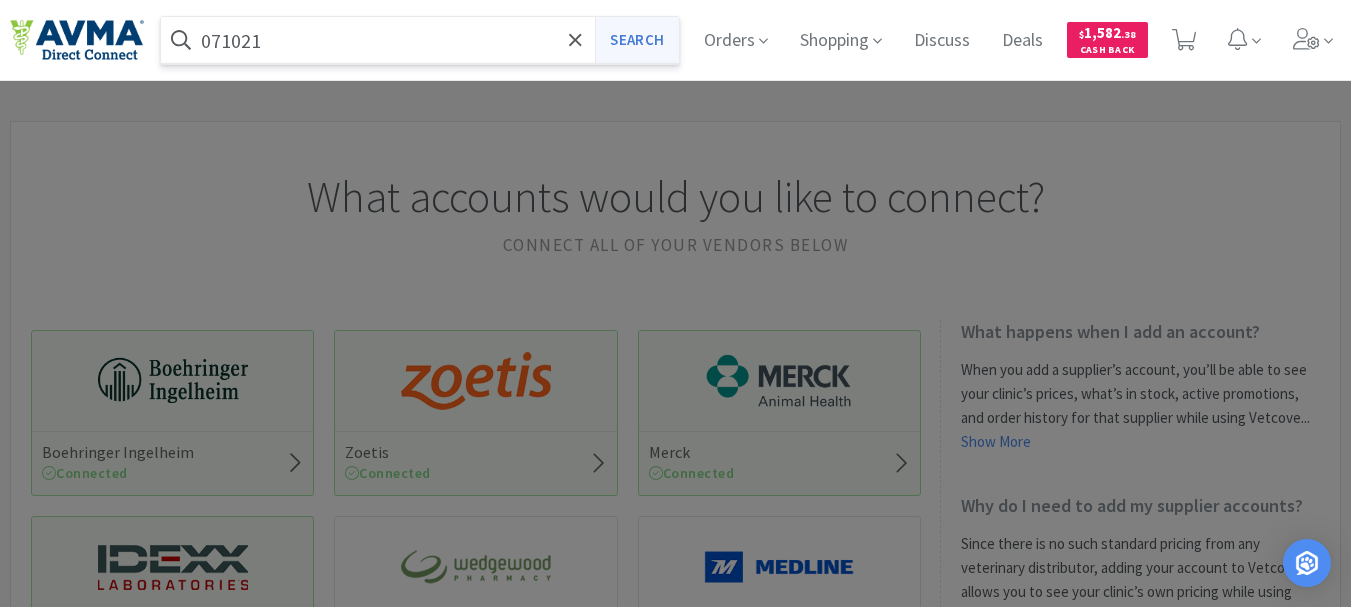 click on "Search" at bounding box center (636, 40) 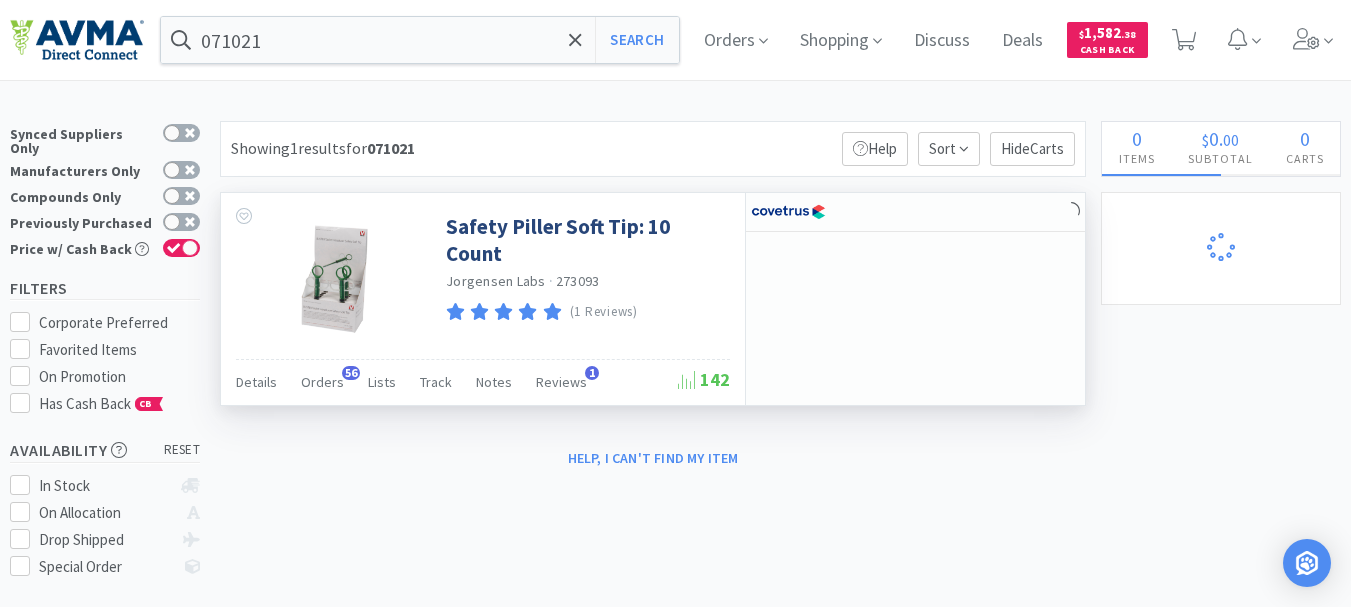 select on "1" 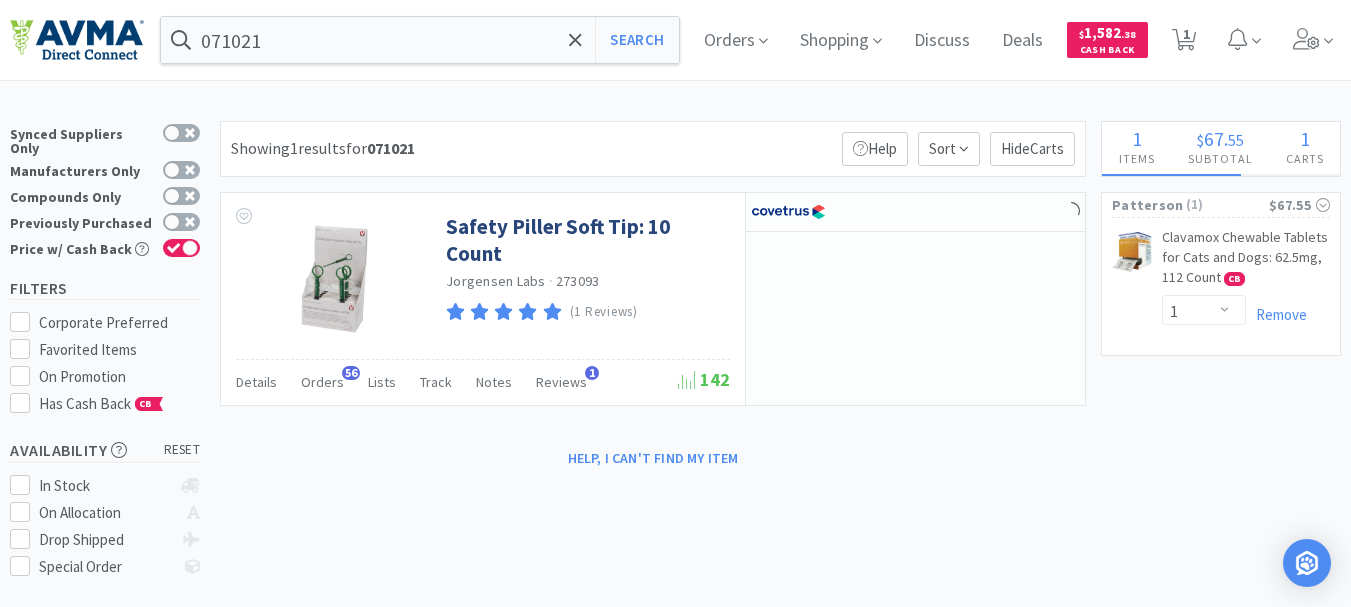select on "1" 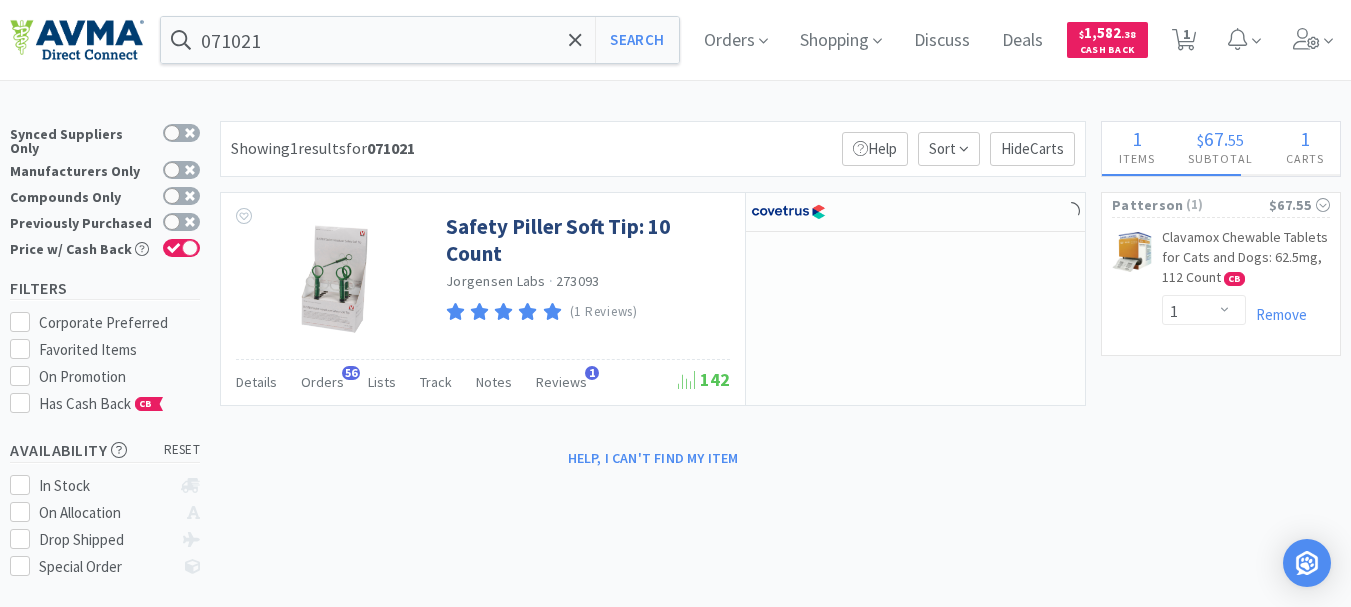 select on "24" 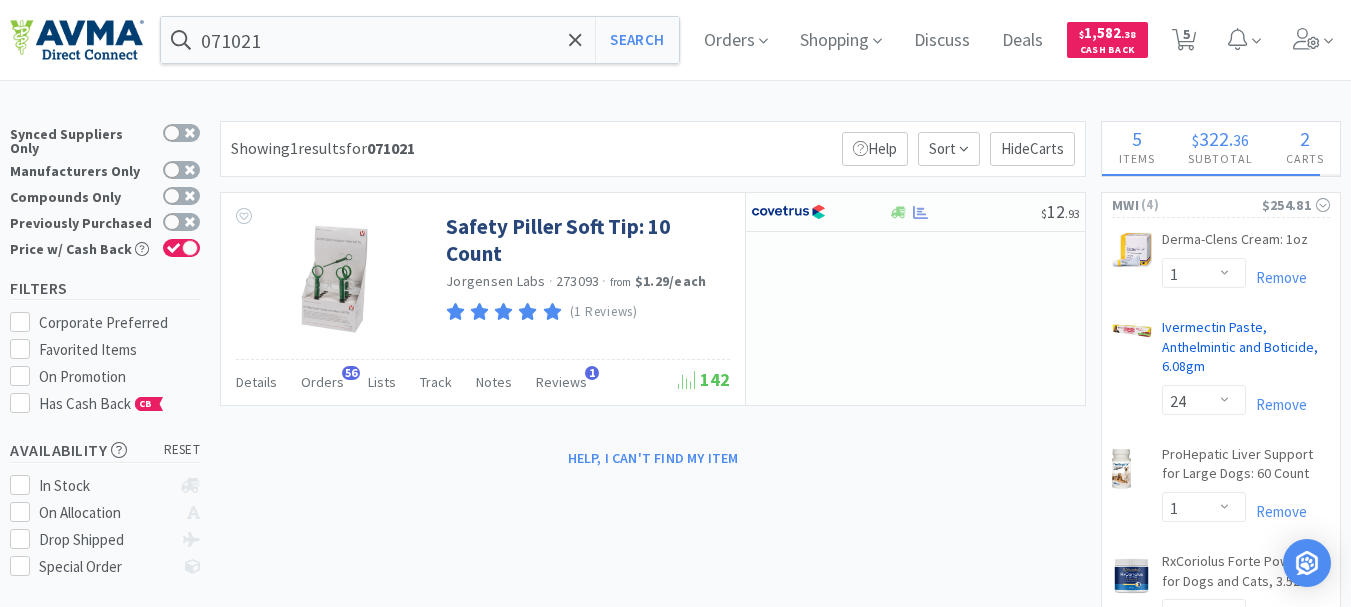 select on "5" 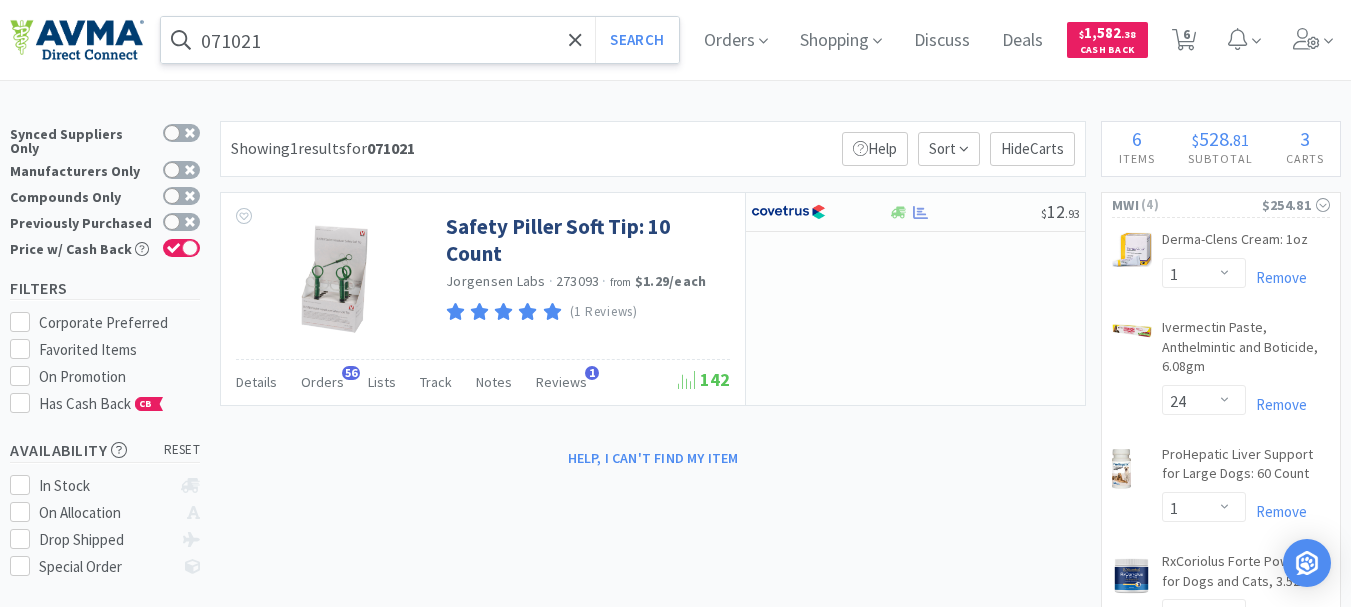 click on "071021" at bounding box center (420, 40) 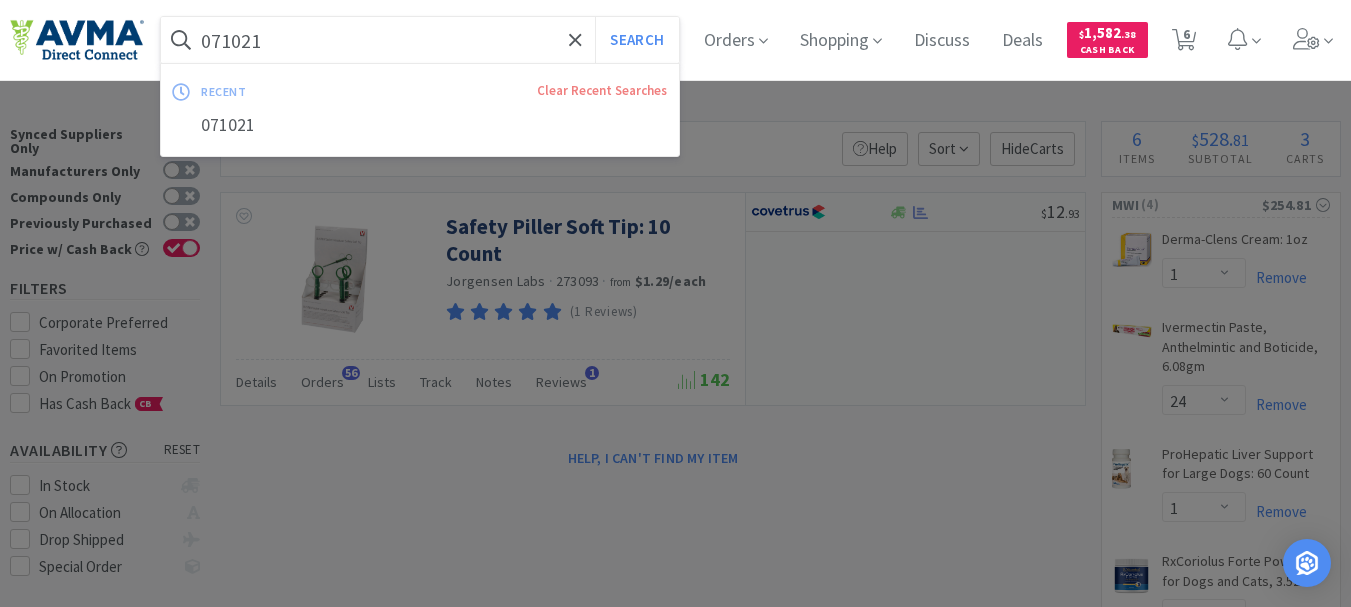 paste on "2769" 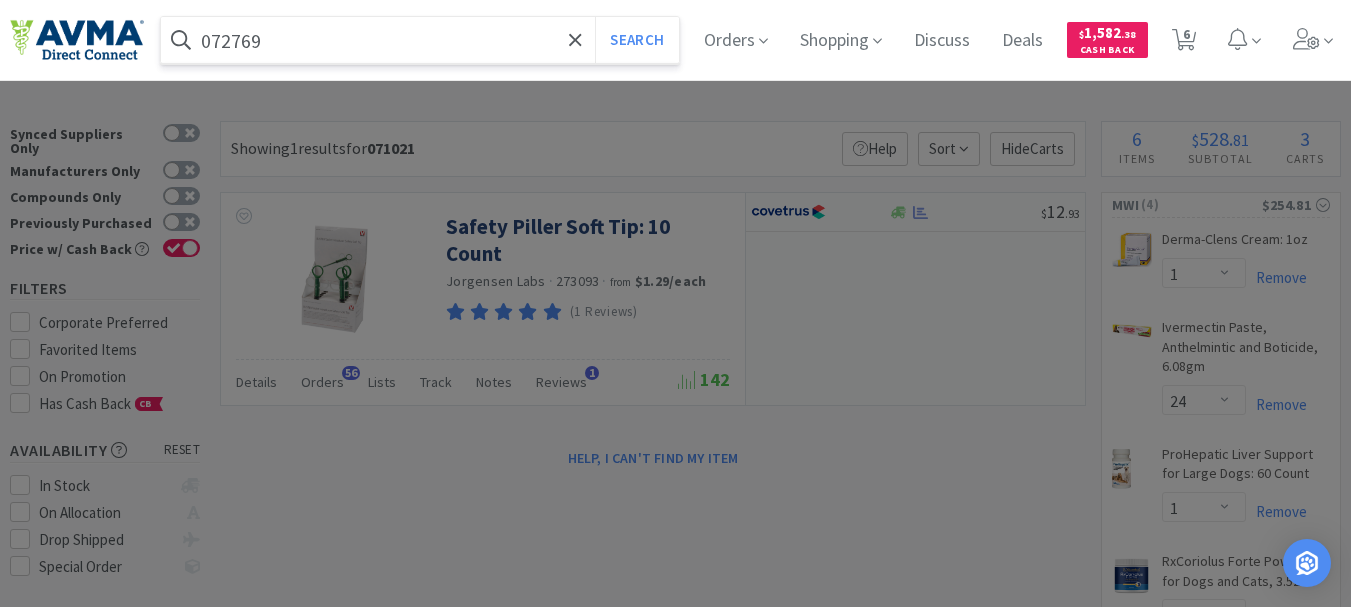 click on "Search" at bounding box center (636, 40) 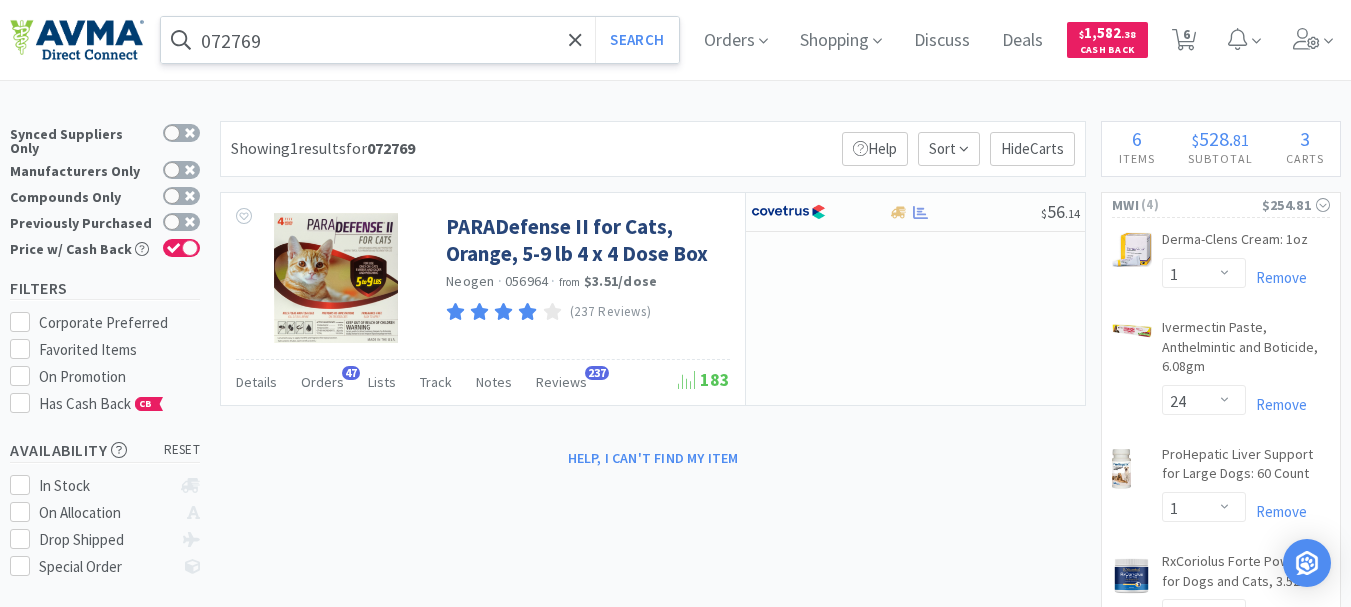 click on "072769" at bounding box center [420, 40] 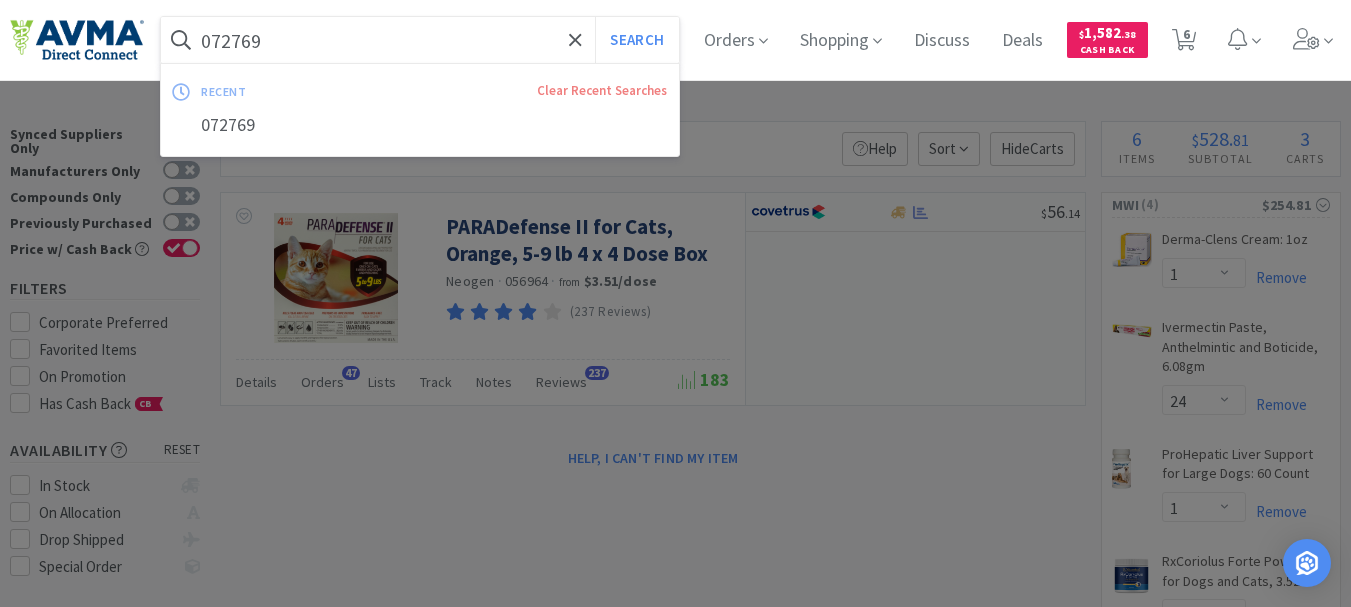 paste on "70" 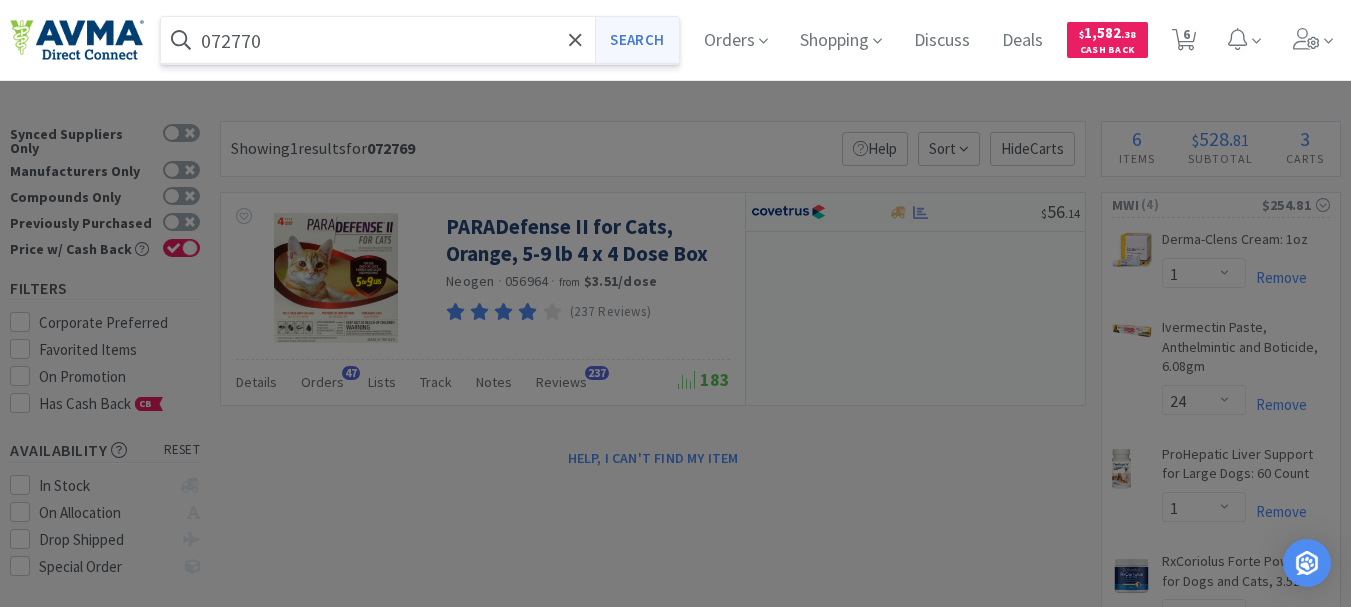 click on "Search" at bounding box center [636, 40] 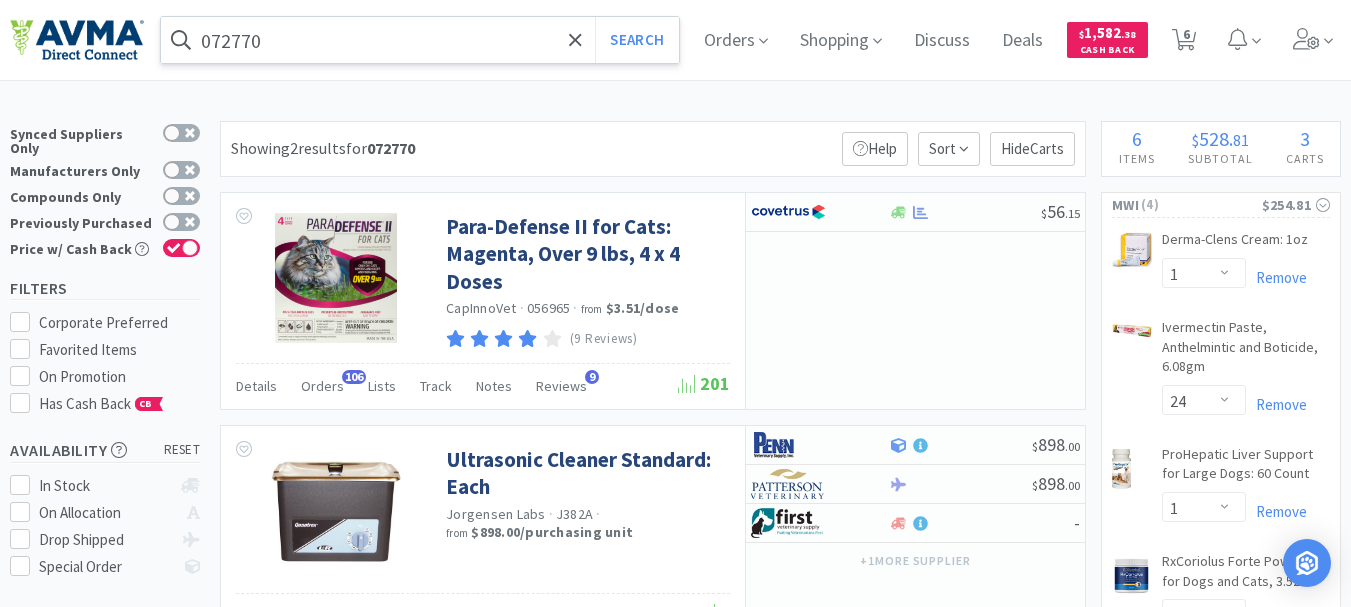 click on "072770" at bounding box center [420, 40] 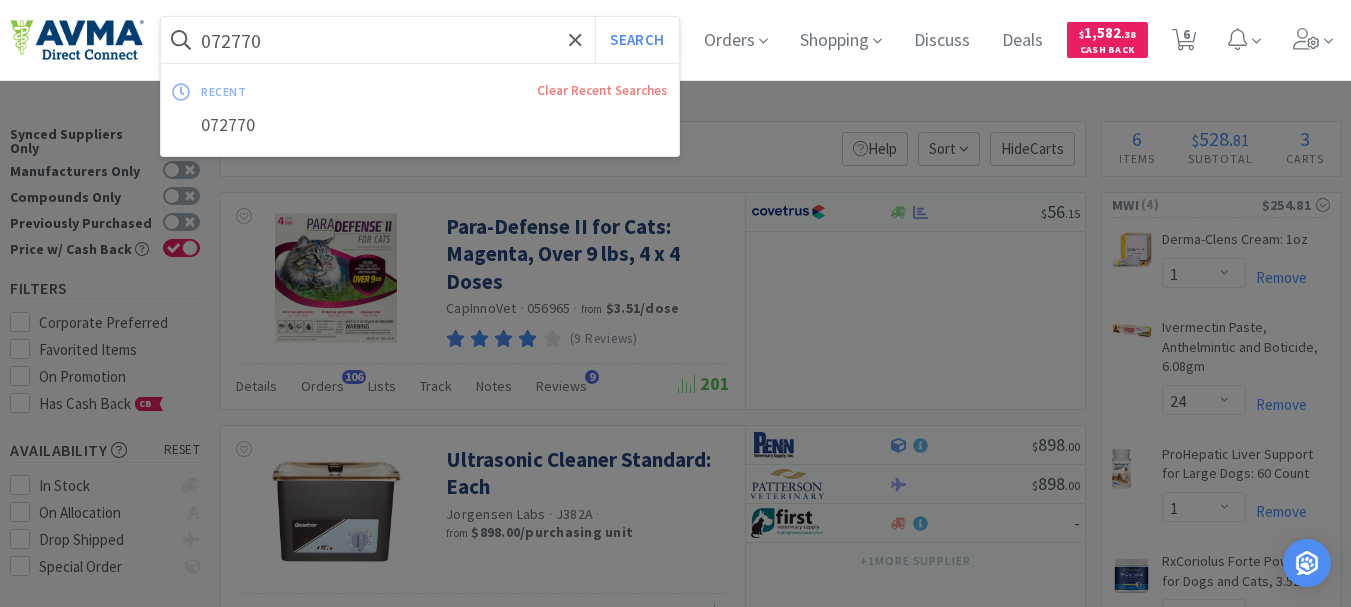 paste on "53466" 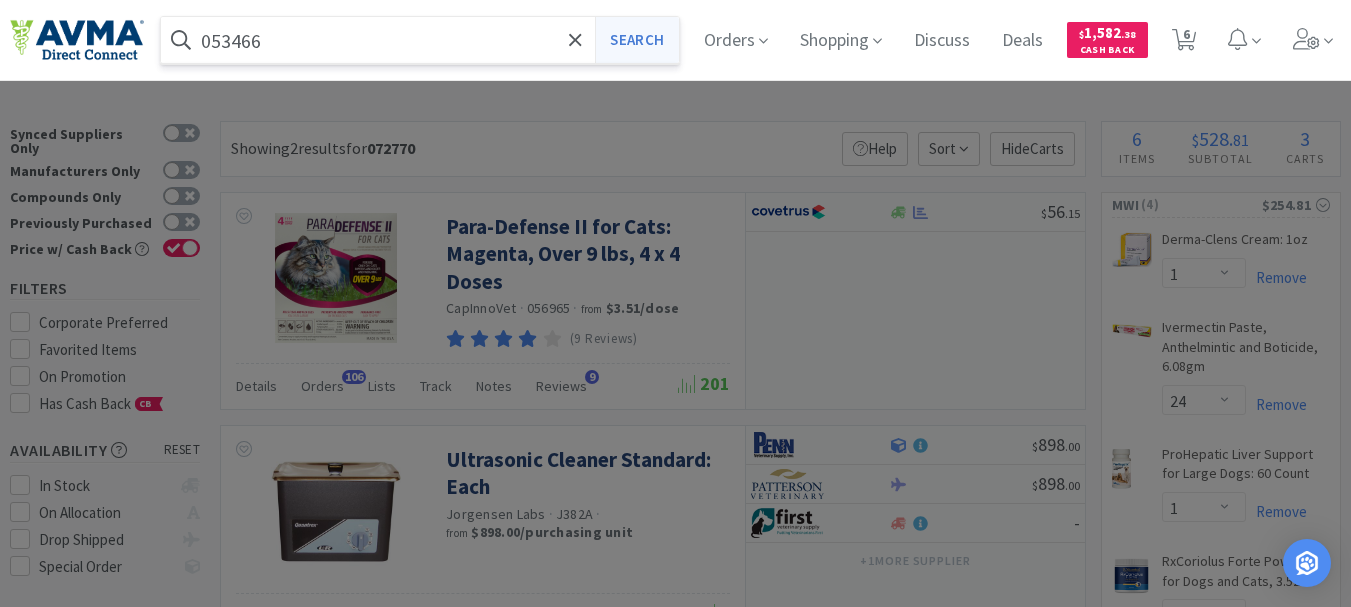 click on "Search" at bounding box center [636, 40] 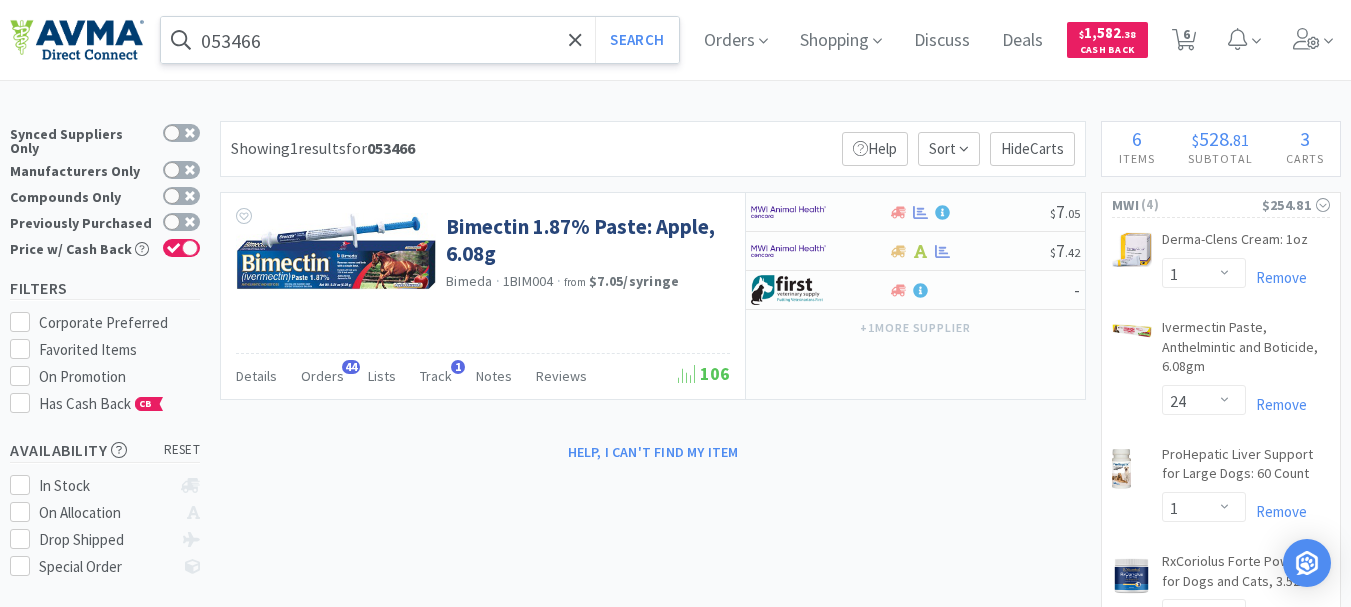 click on "053466" at bounding box center (420, 40) 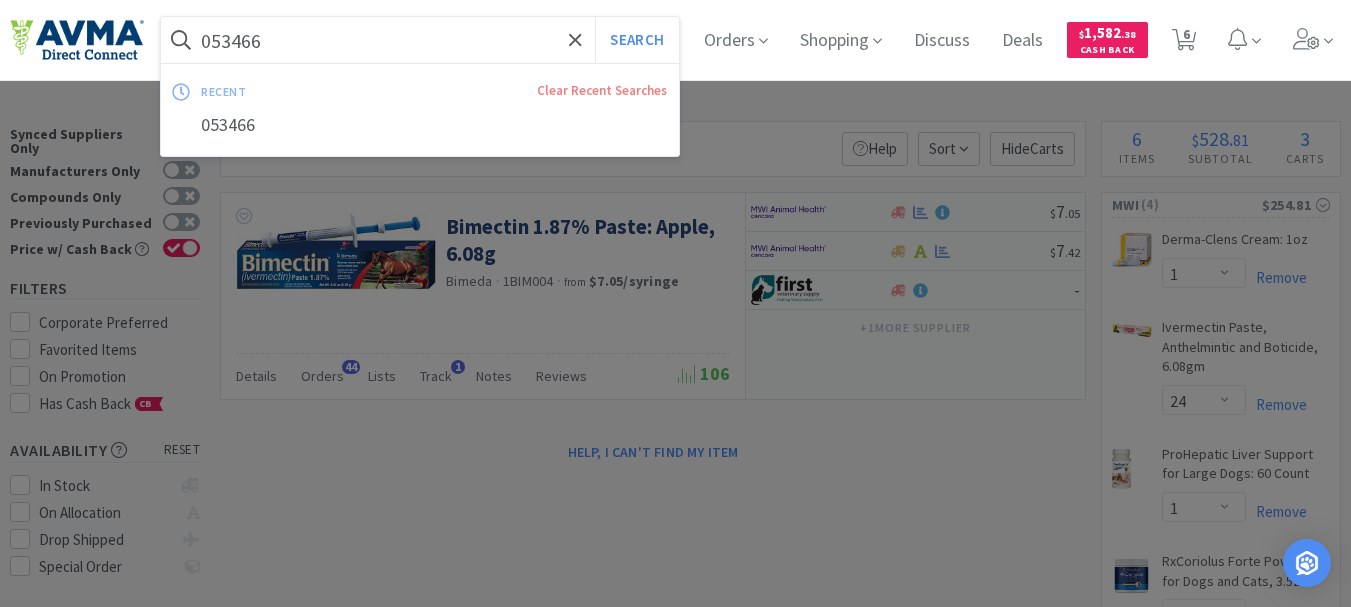 paste on "35862" 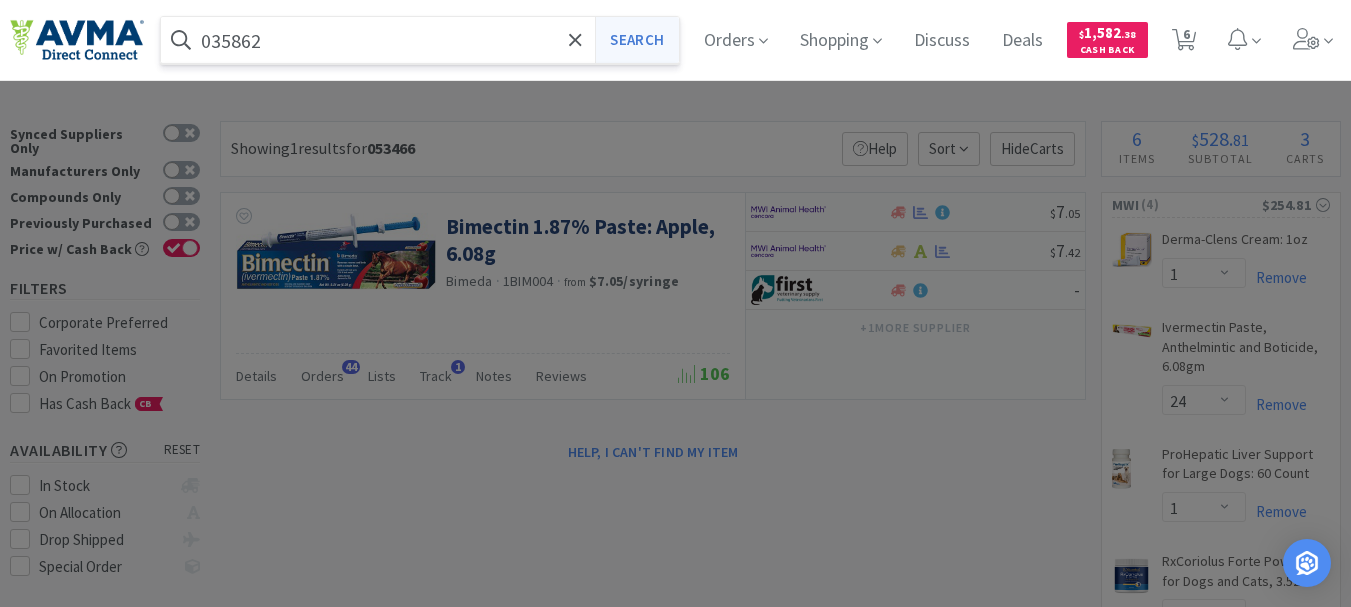 click on "Search" at bounding box center (636, 40) 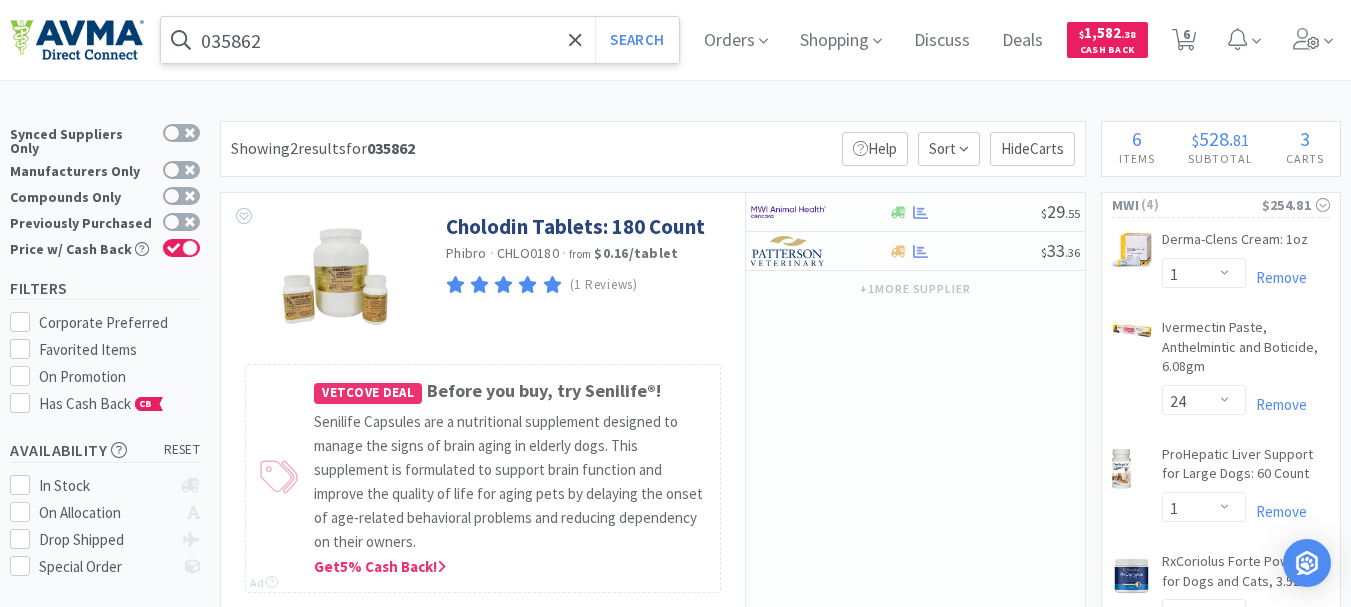 click on "035862" at bounding box center [420, 40] 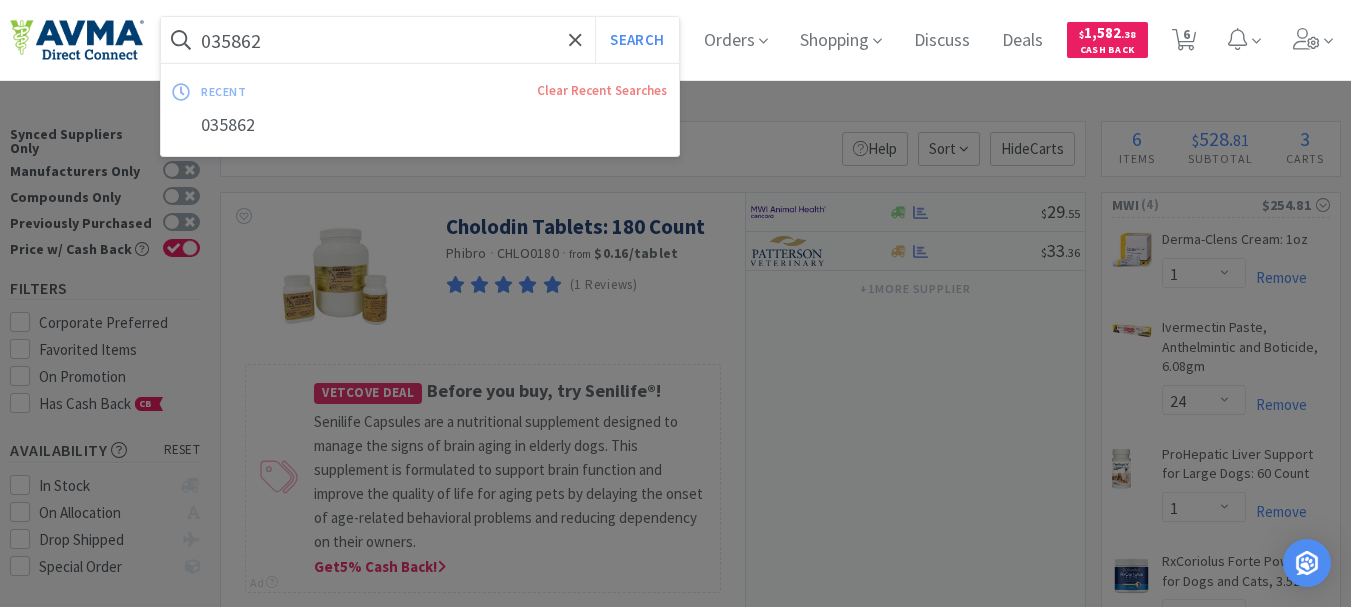 paste on "122425" 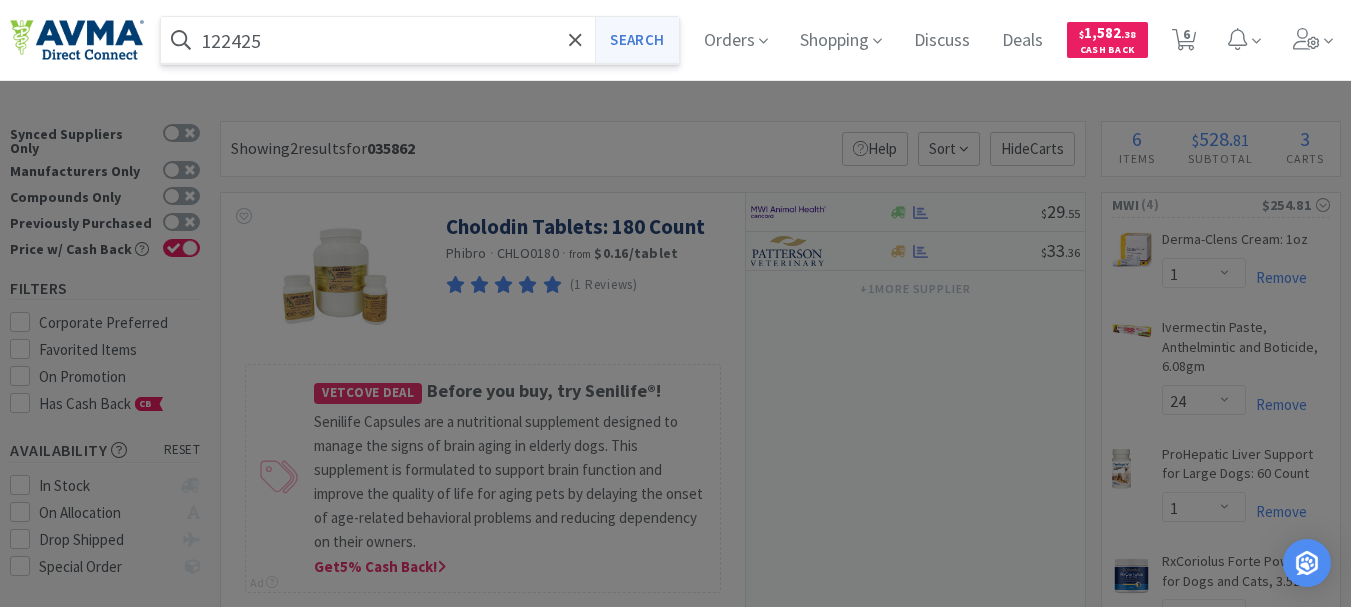 click on "Search" at bounding box center [636, 40] 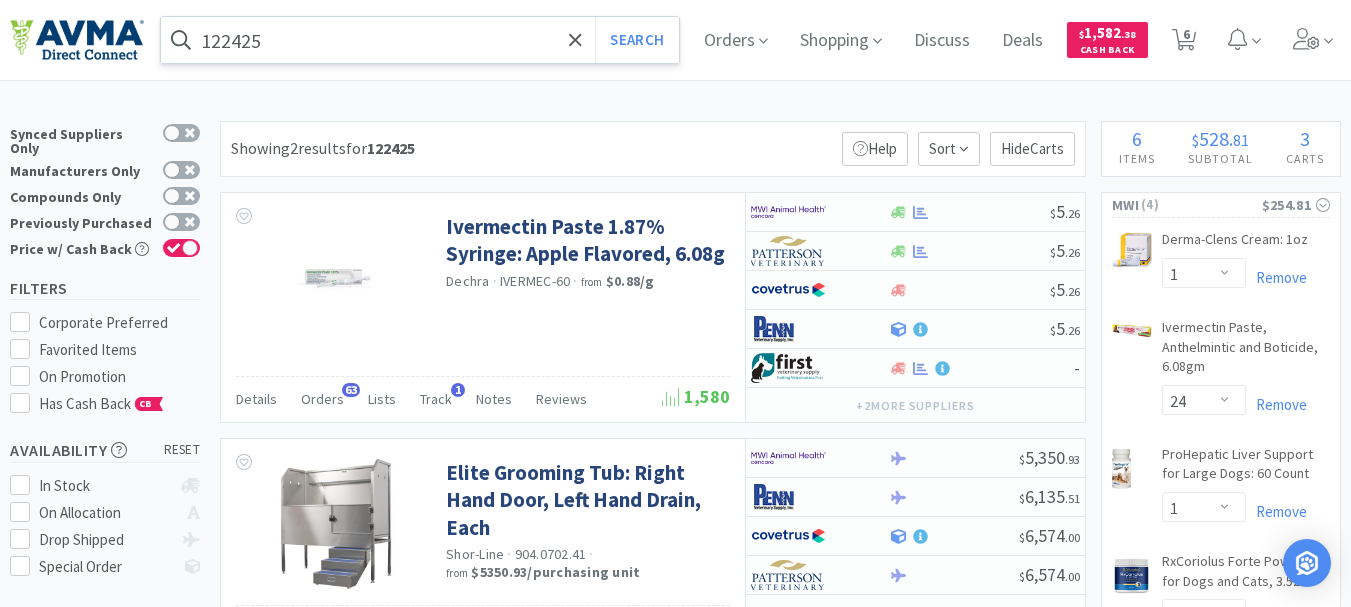 click on "122425" at bounding box center [420, 40] 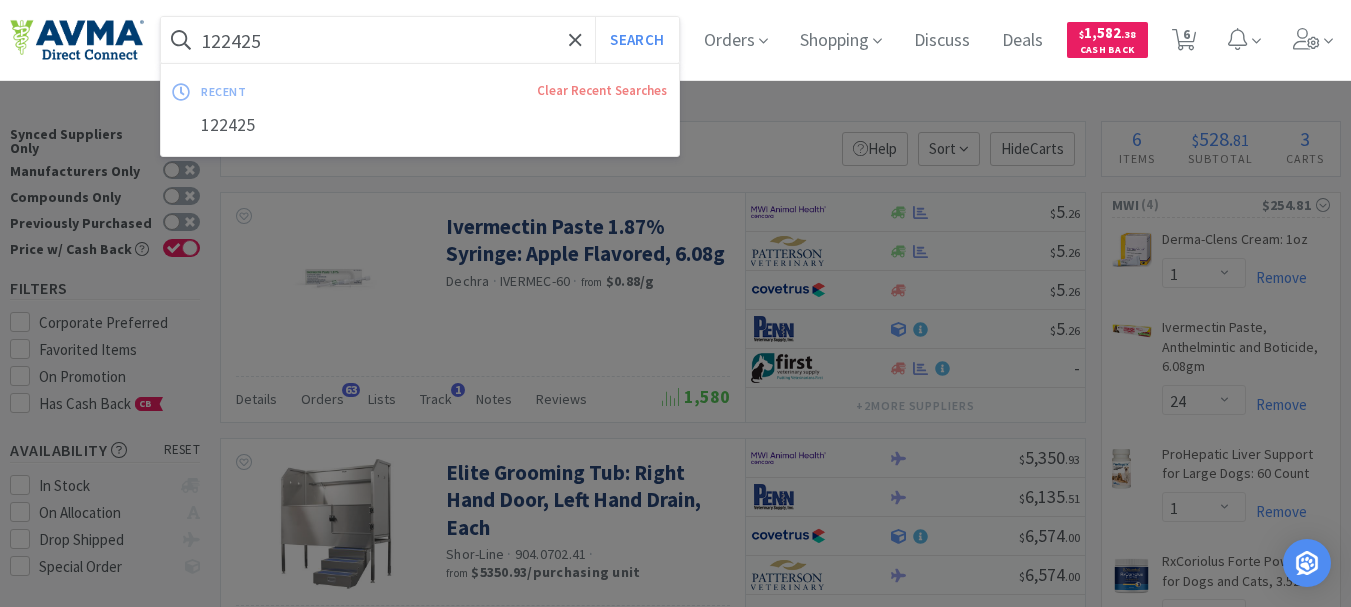 paste on "03419" 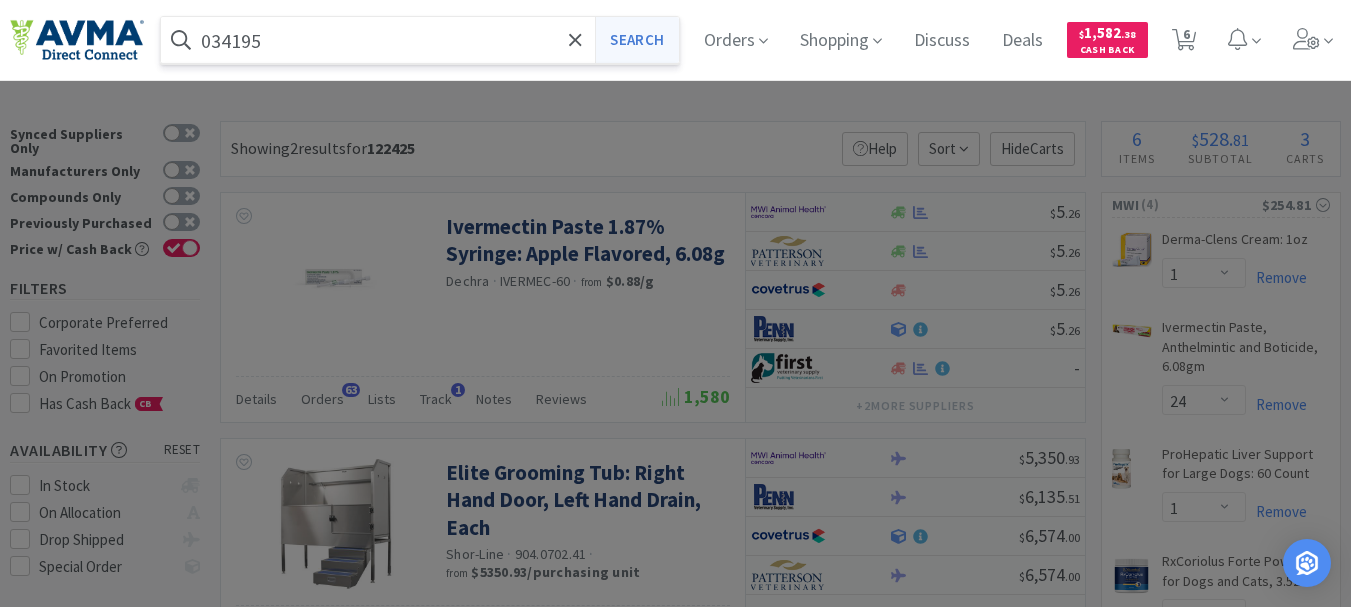 click on "Search" at bounding box center (636, 40) 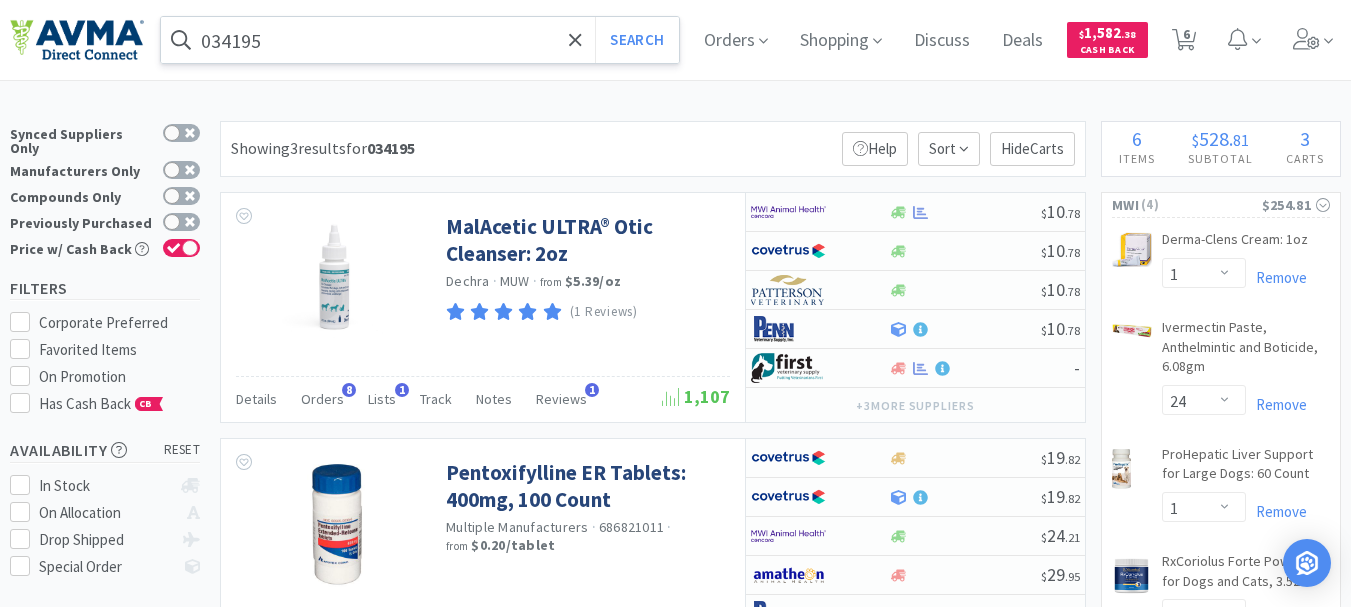 click on "034195" at bounding box center [420, 40] 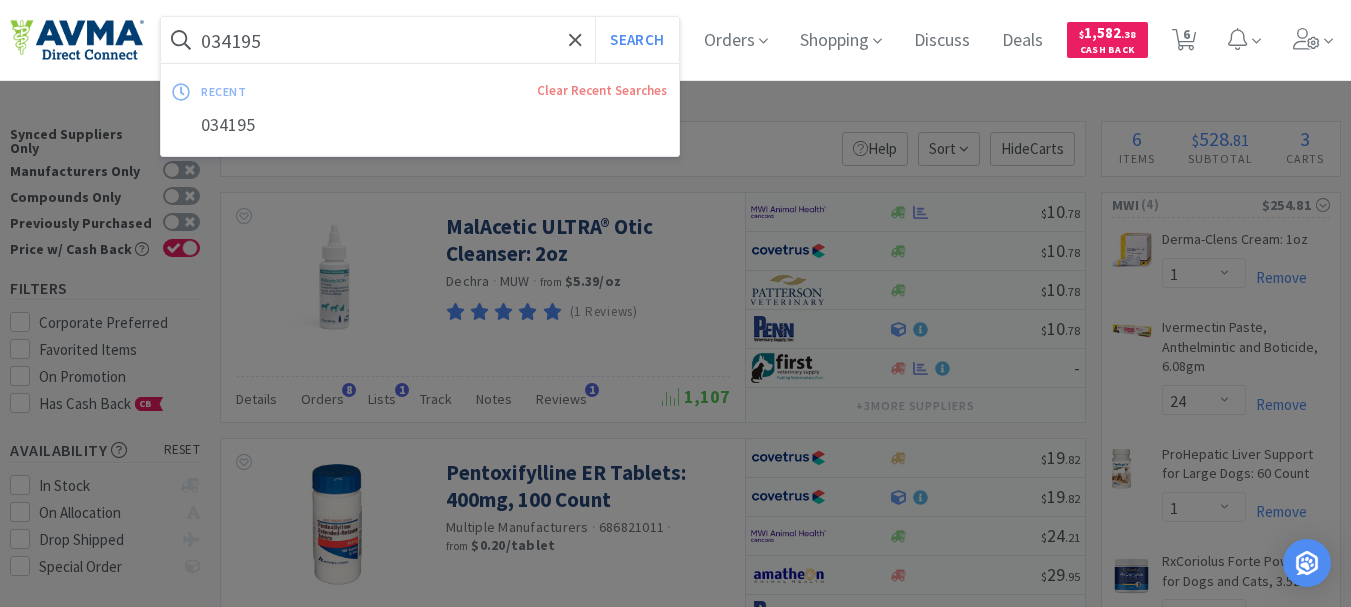 paste on "53466" 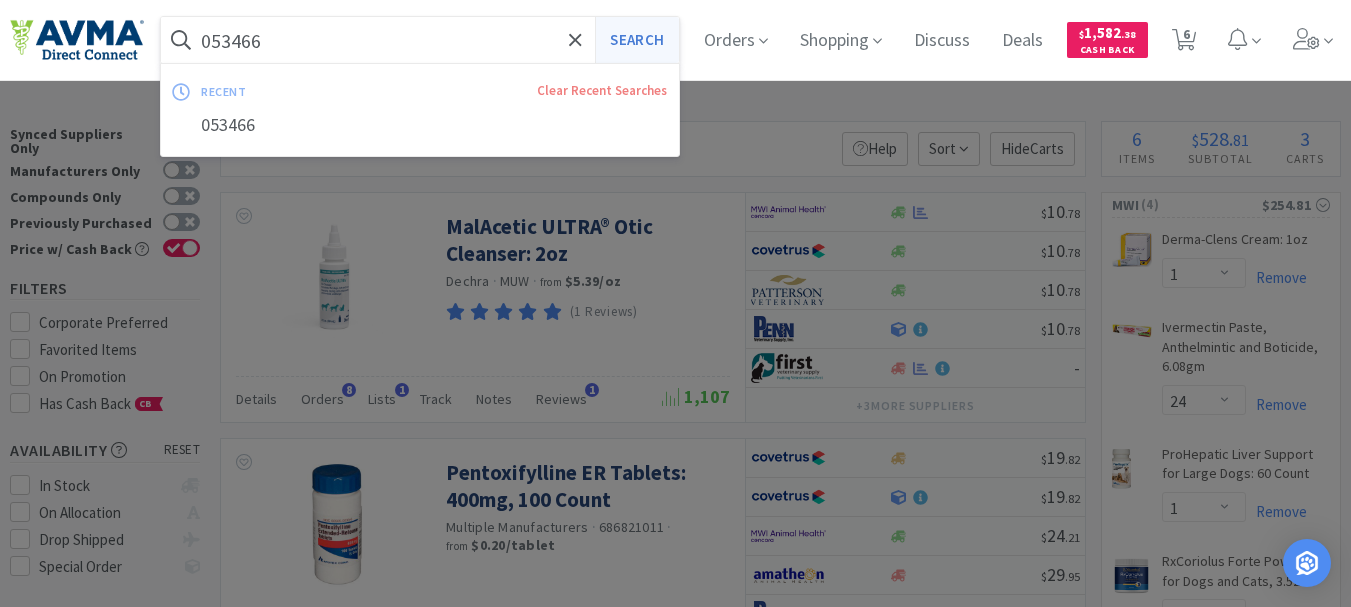 type on "053466" 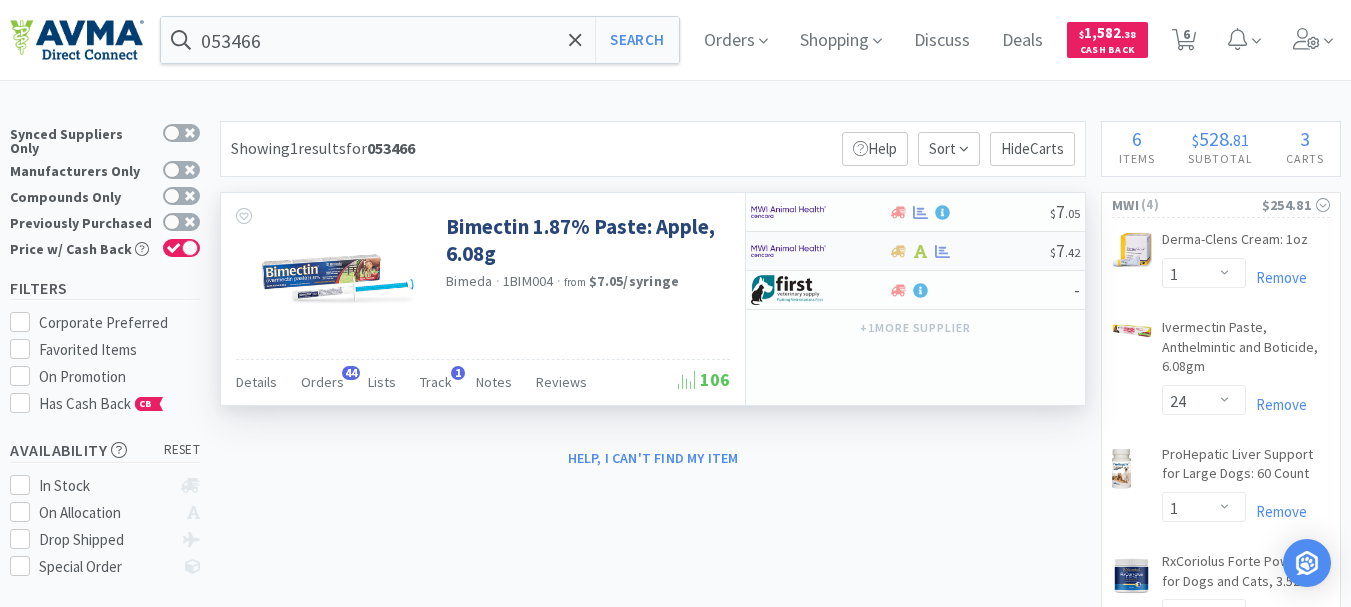click at bounding box center [788, 251] 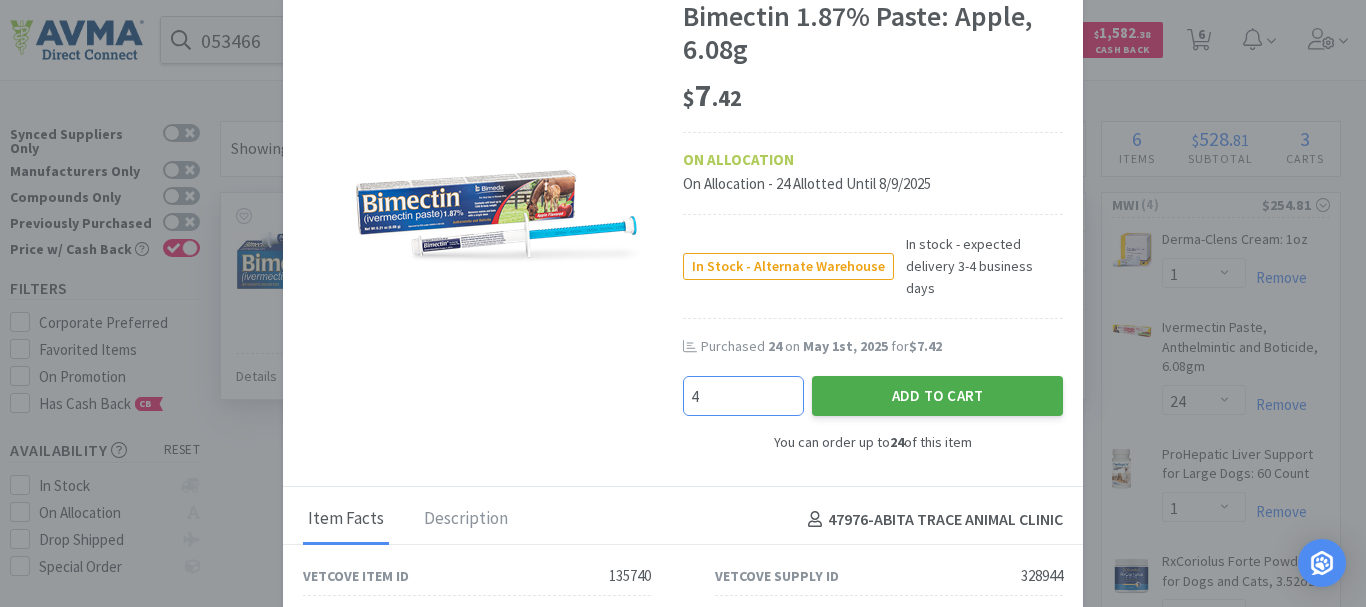 type on "4" 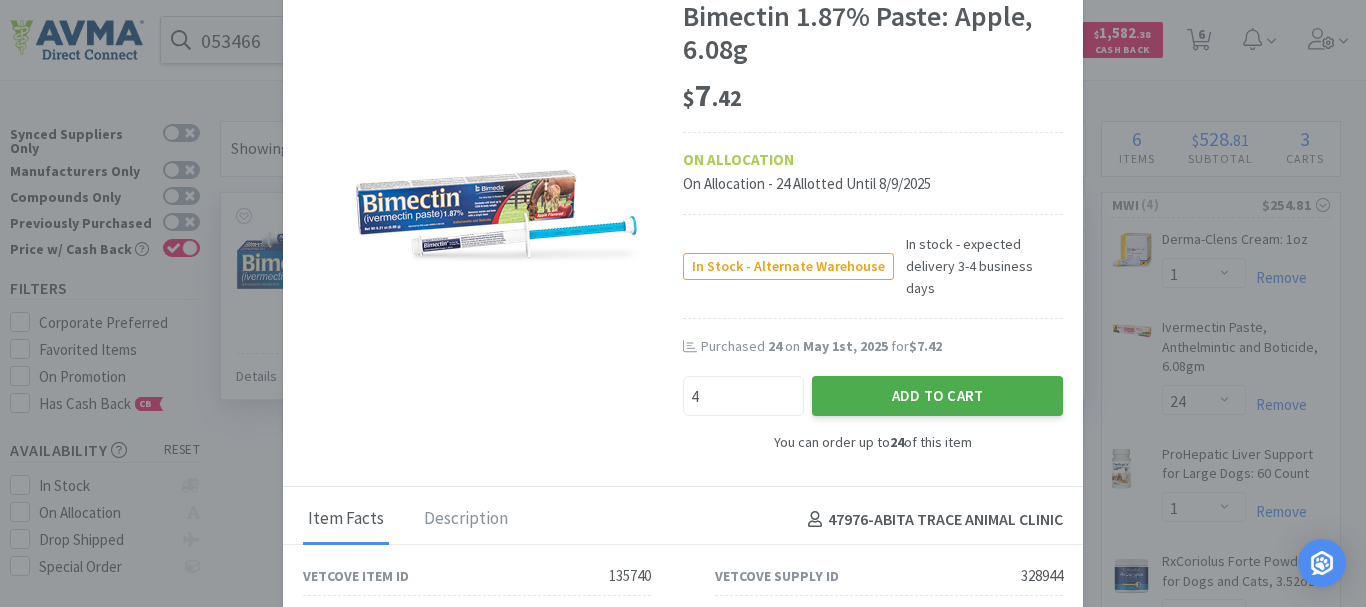 click on "Add to Cart" at bounding box center (937, 396) 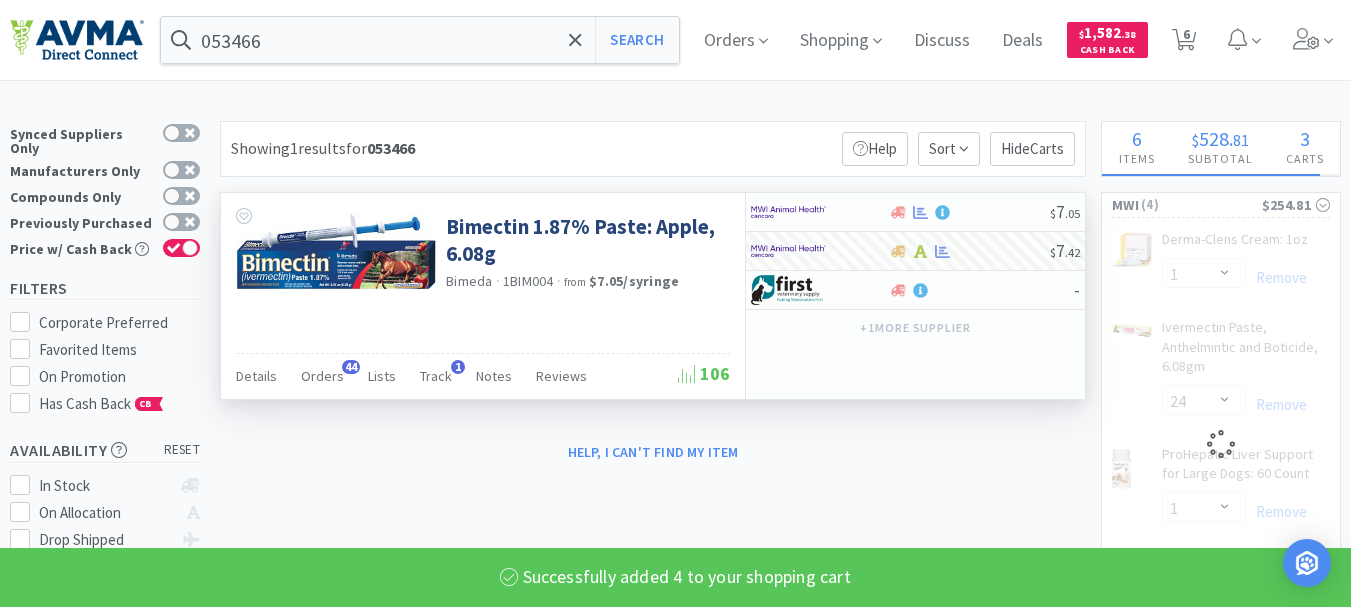 select on "4" 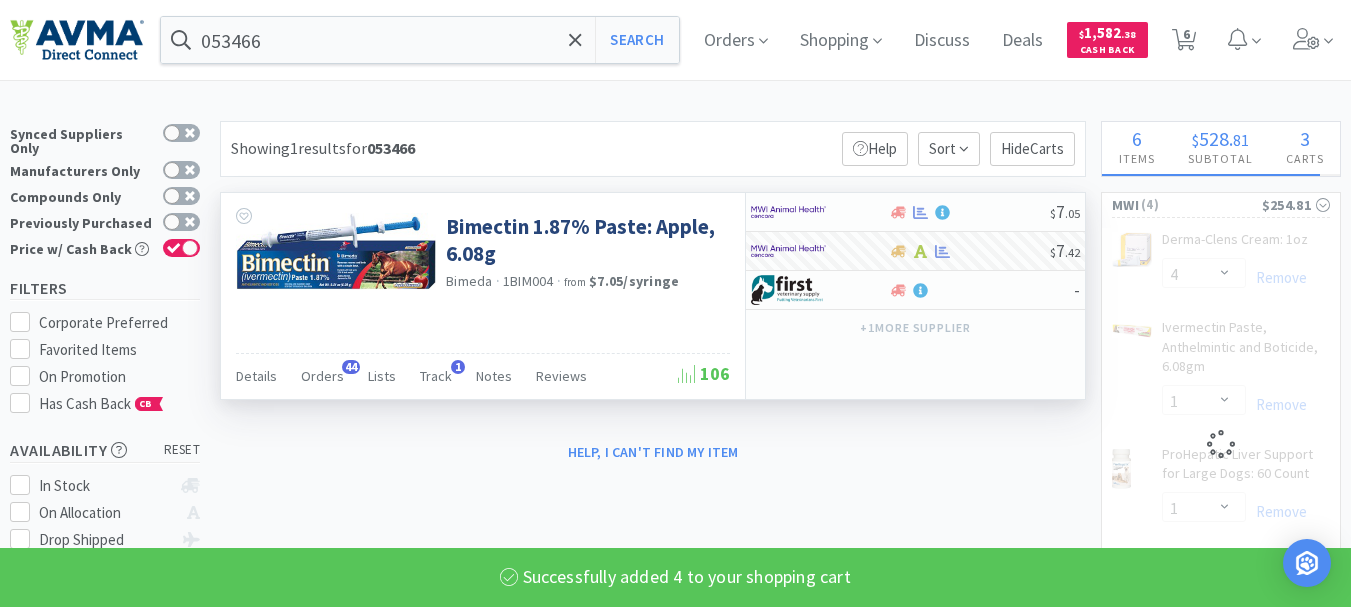 select on "24" 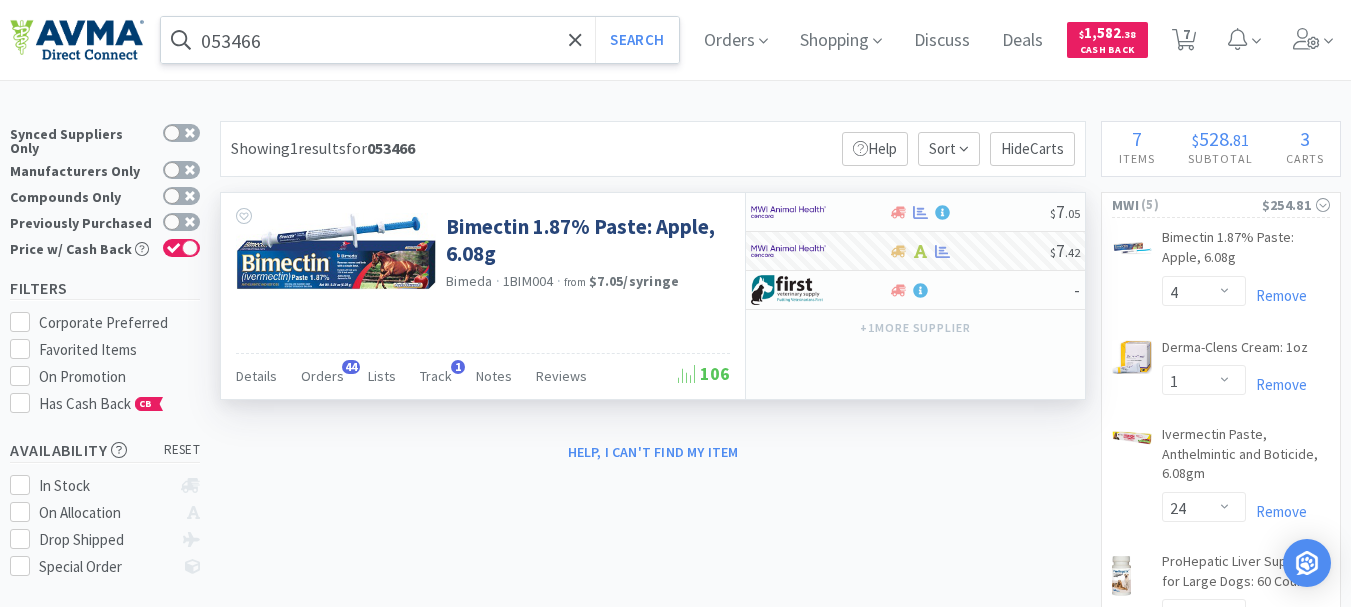 click on "053466" at bounding box center (420, 40) 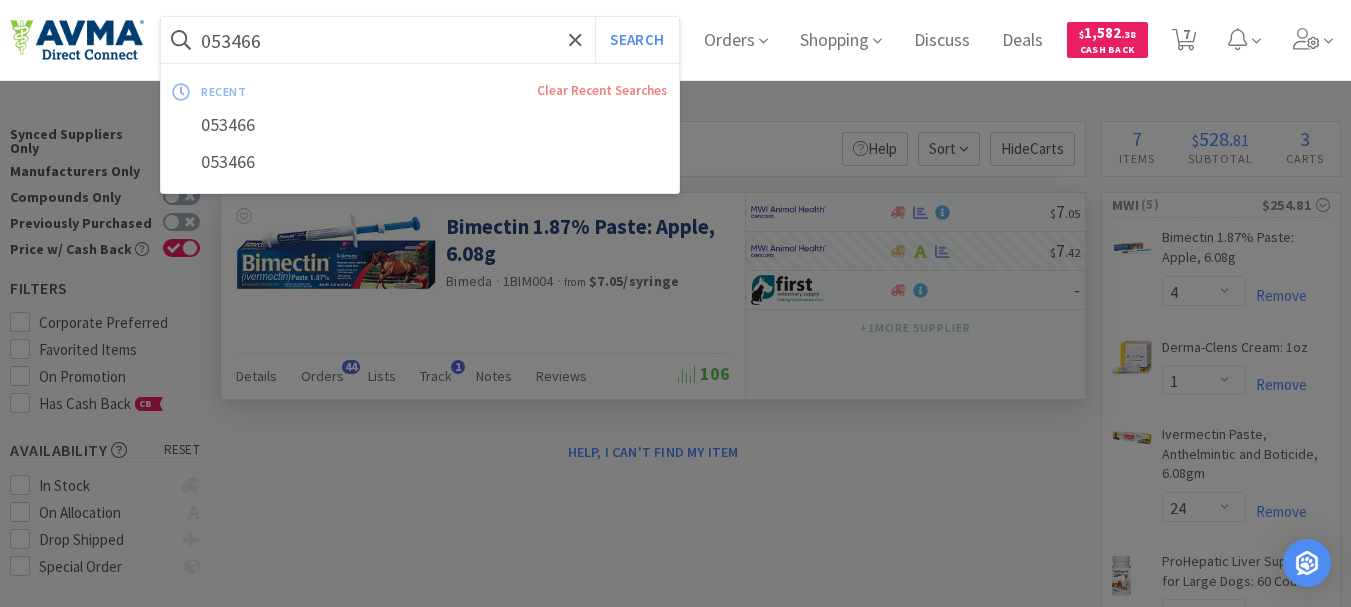 paste on "35862" 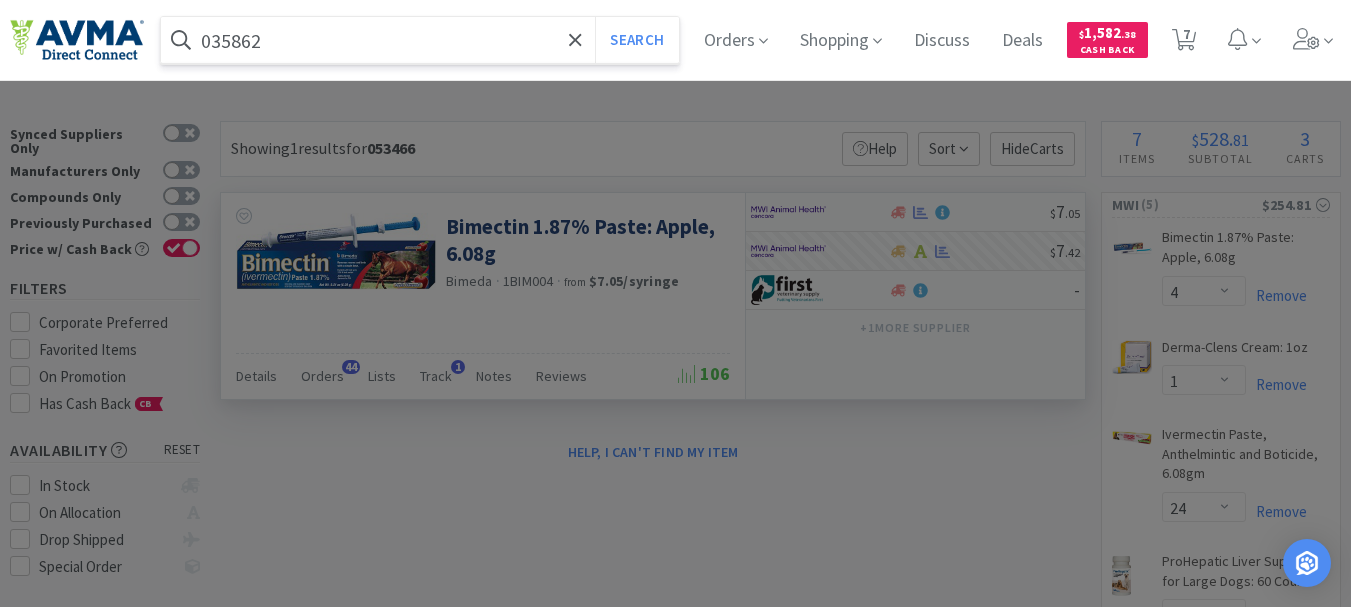 type on "035862" 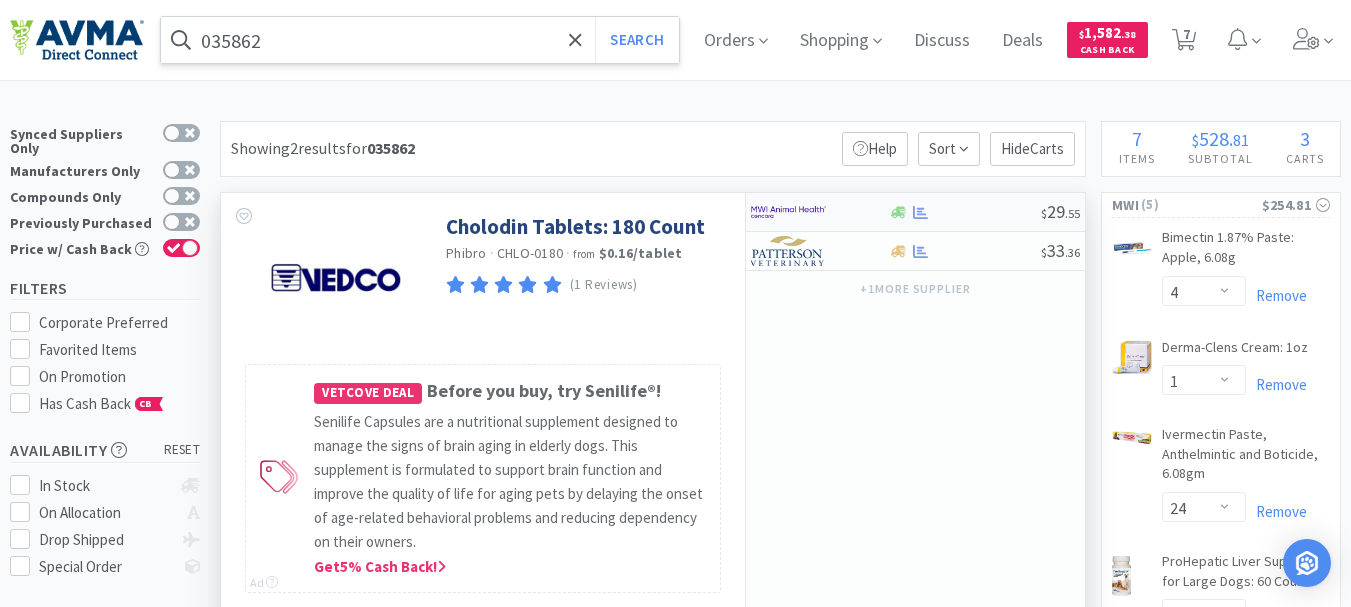 click at bounding box center (788, 212) 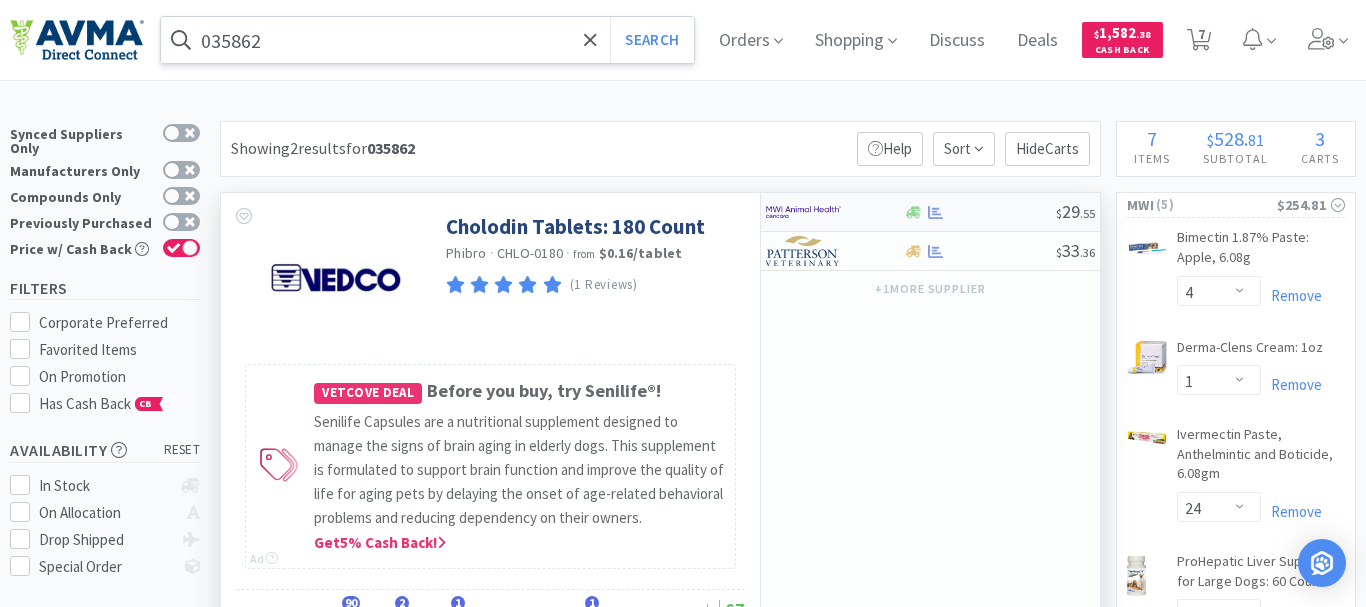 select on "1" 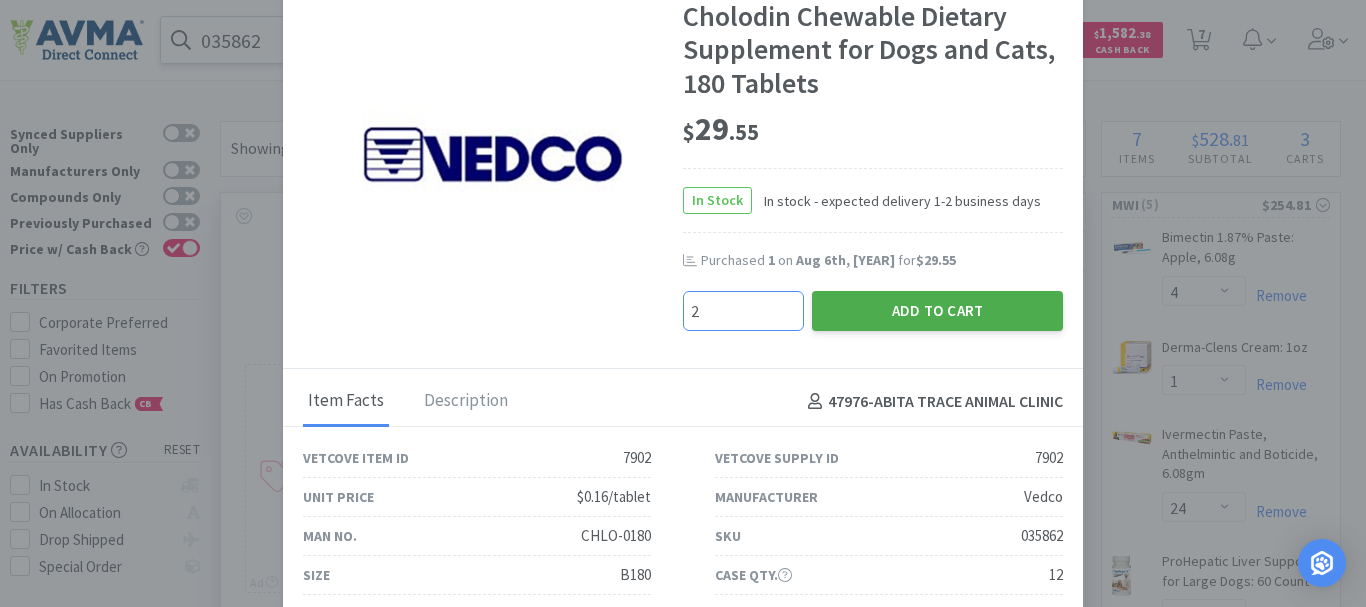type on "2" 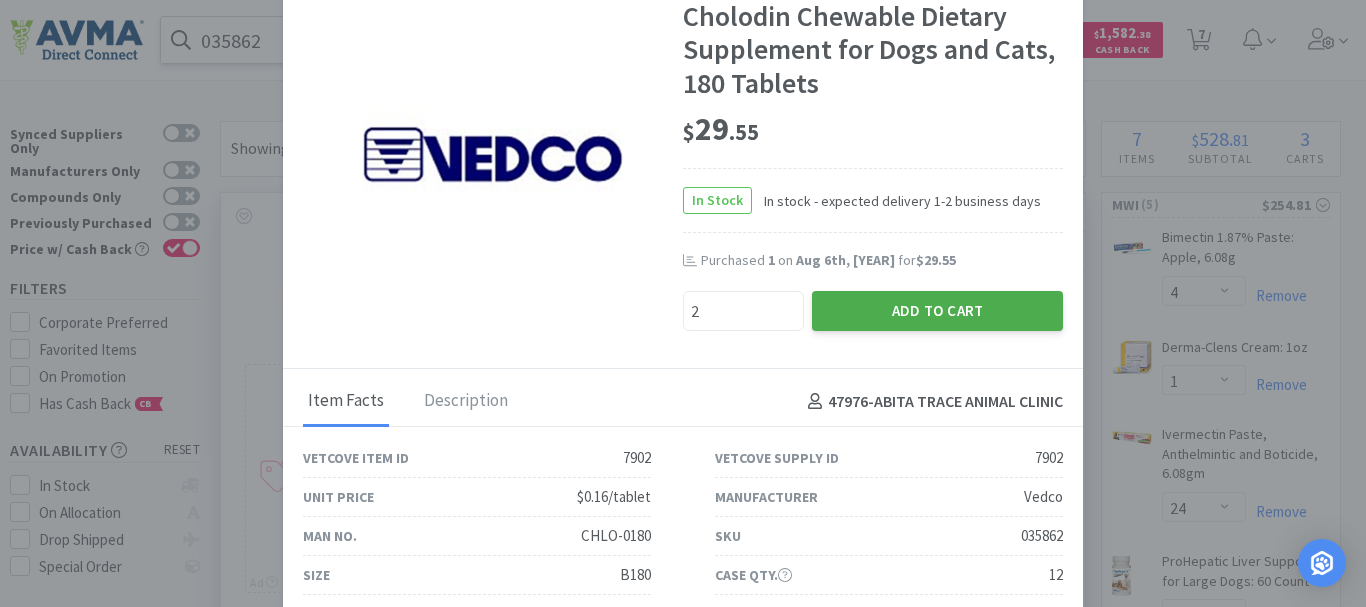click on "Add to Cart" at bounding box center (937, 311) 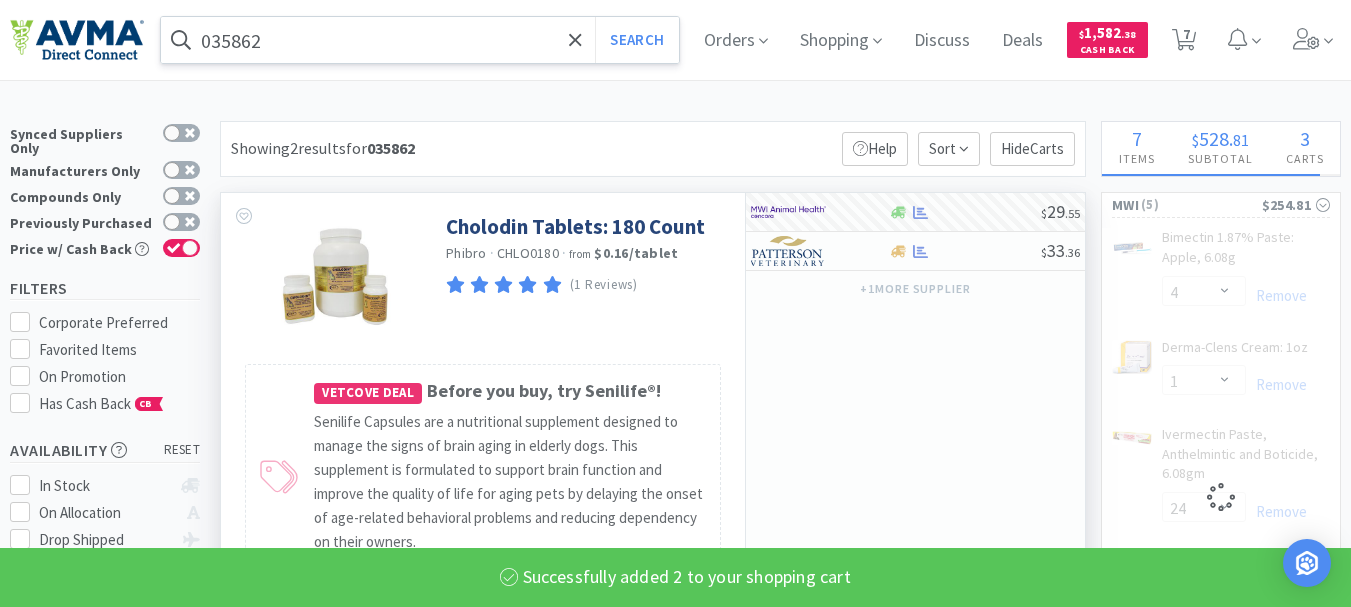 select on "2" 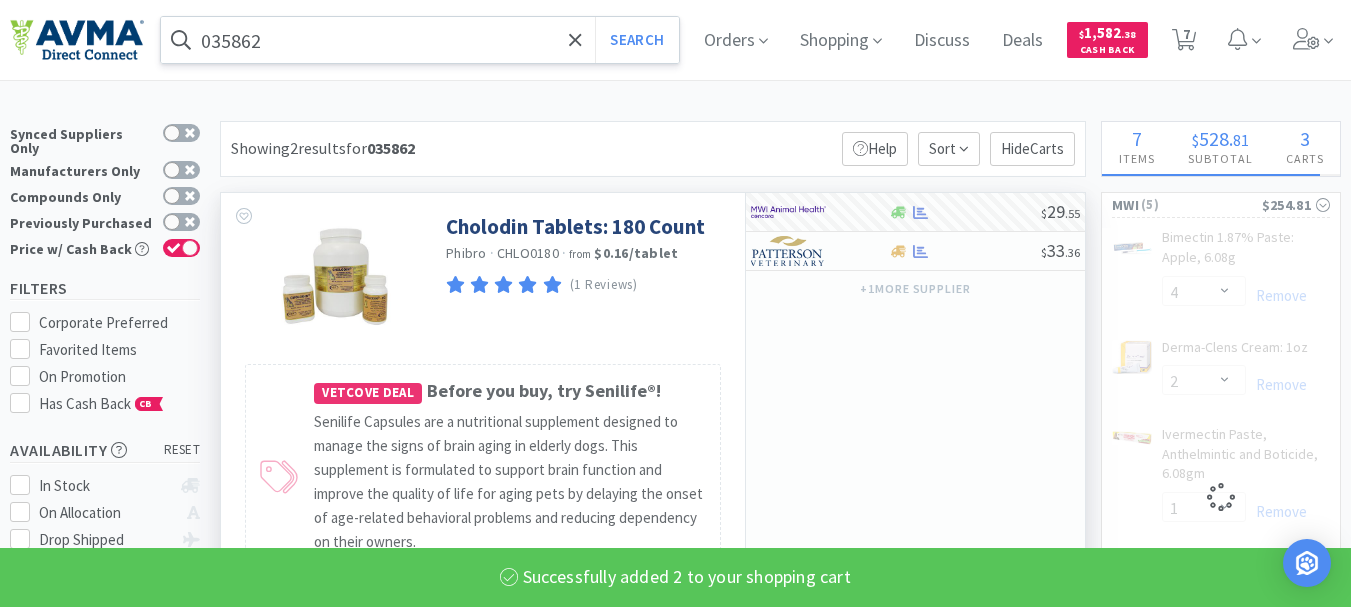 select on "24" 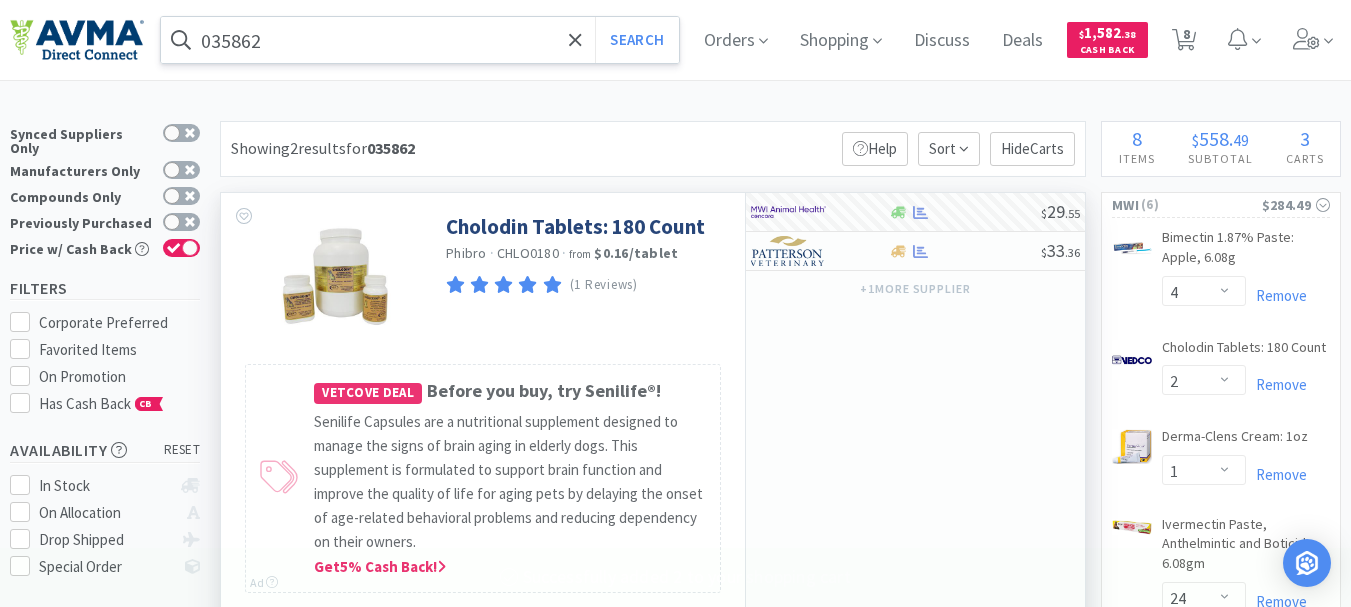 click on "035862" at bounding box center (420, 40) 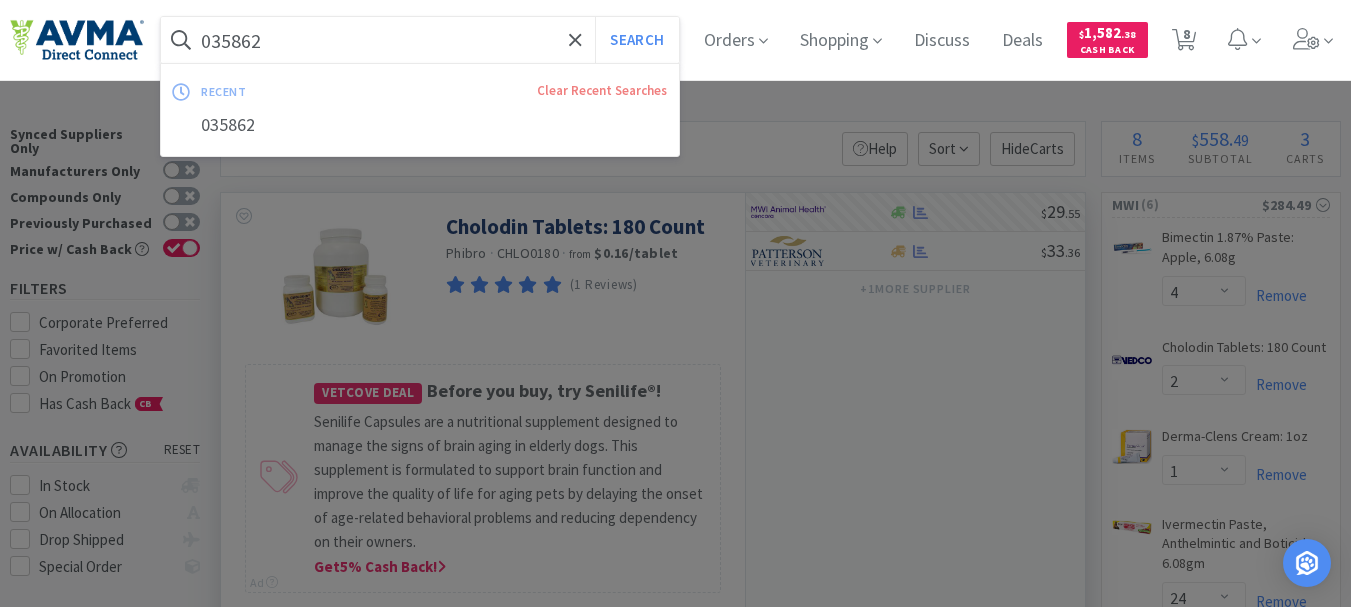 paste on "2758" 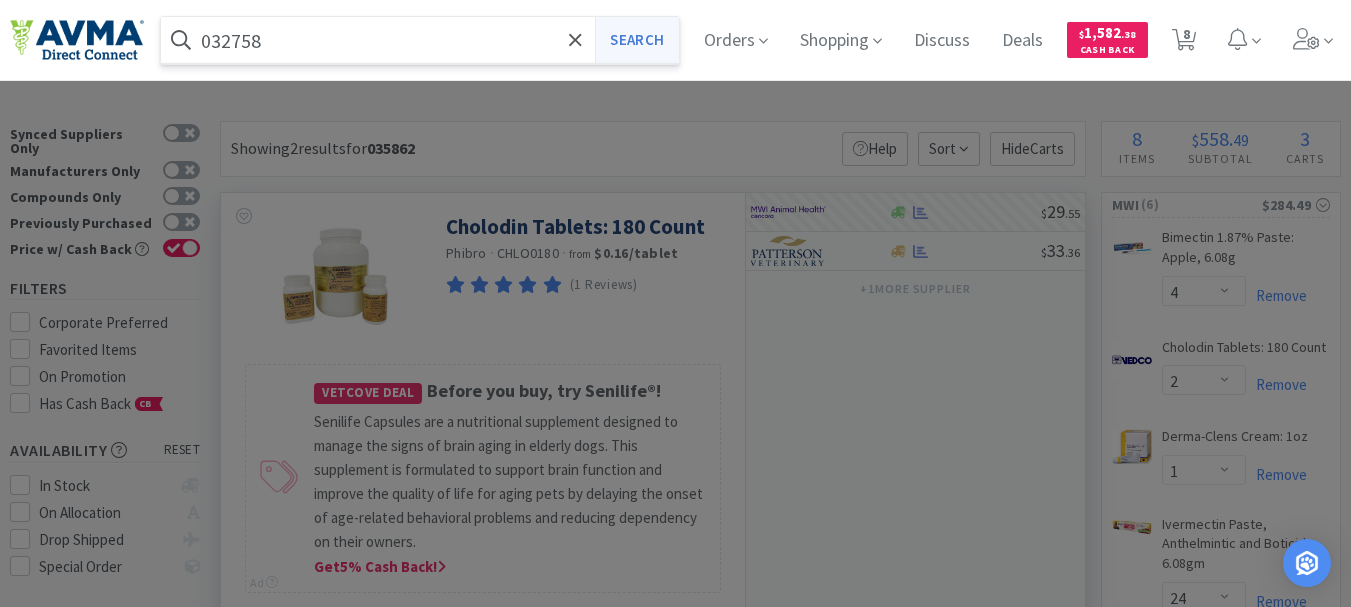 type on "032758" 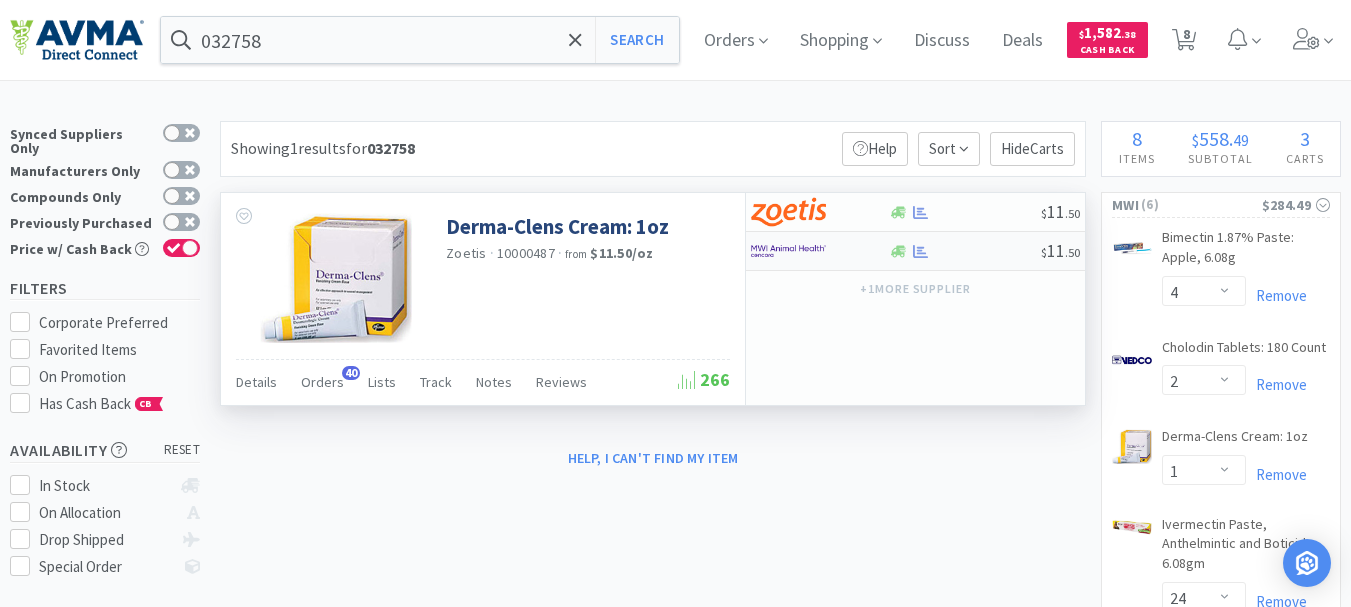 click at bounding box center [788, 251] 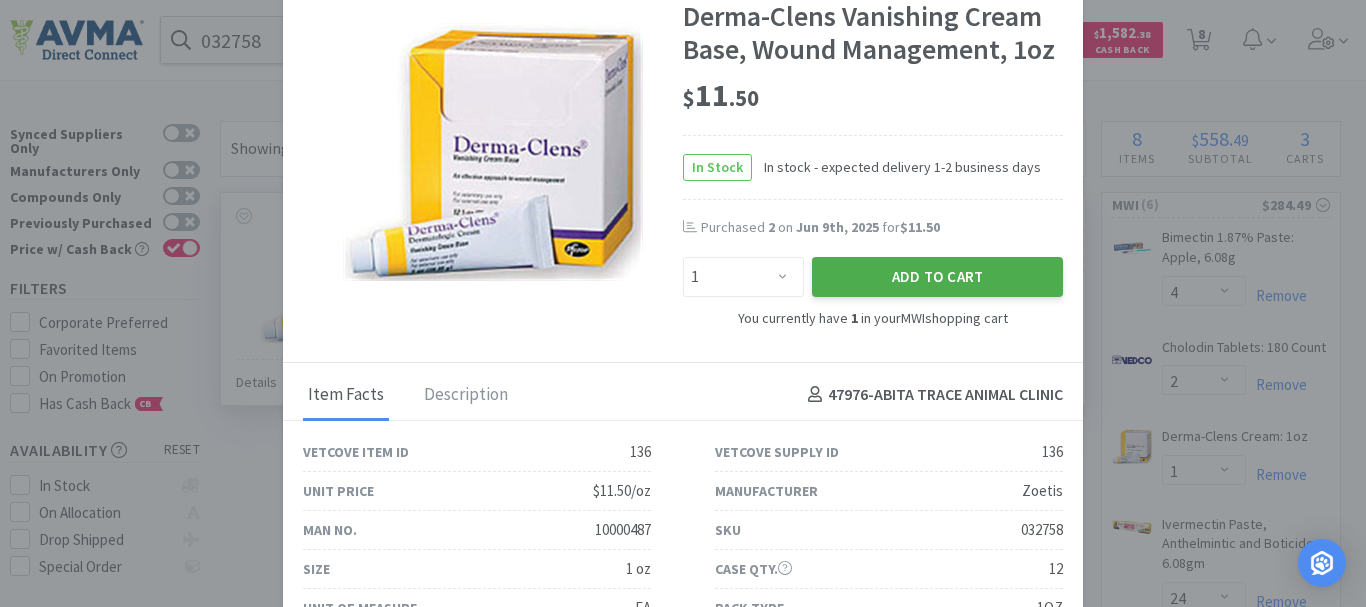 click on "Add to Cart" at bounding box center (937, 277) 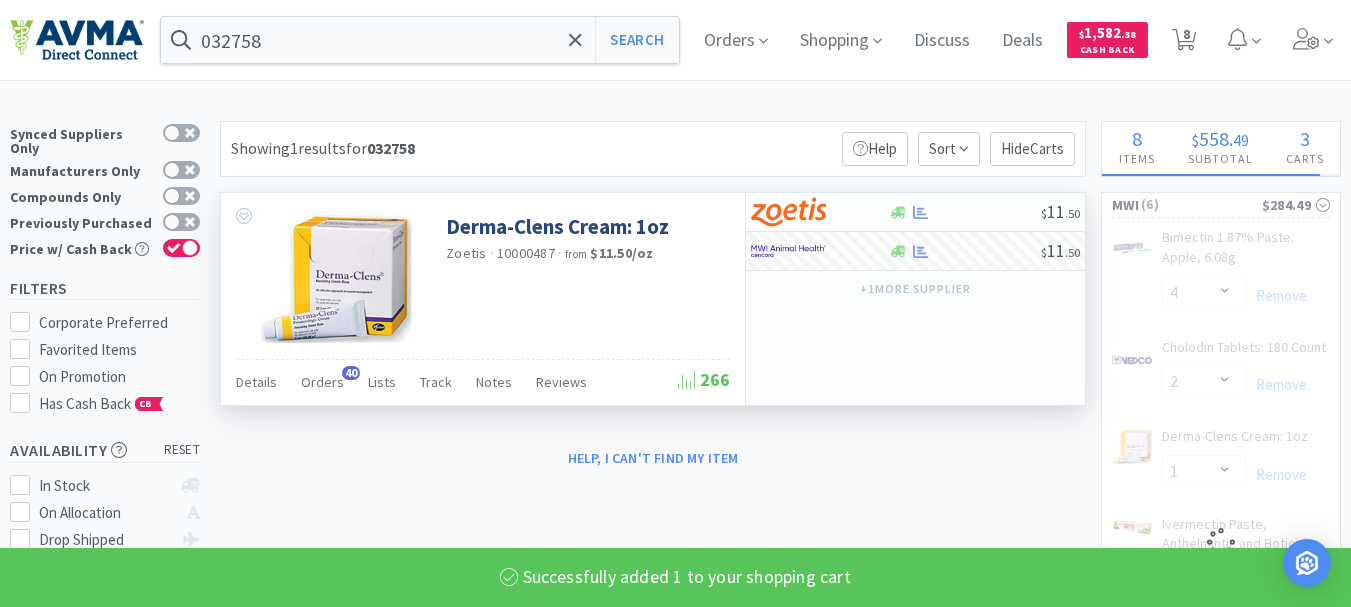 select on "2" 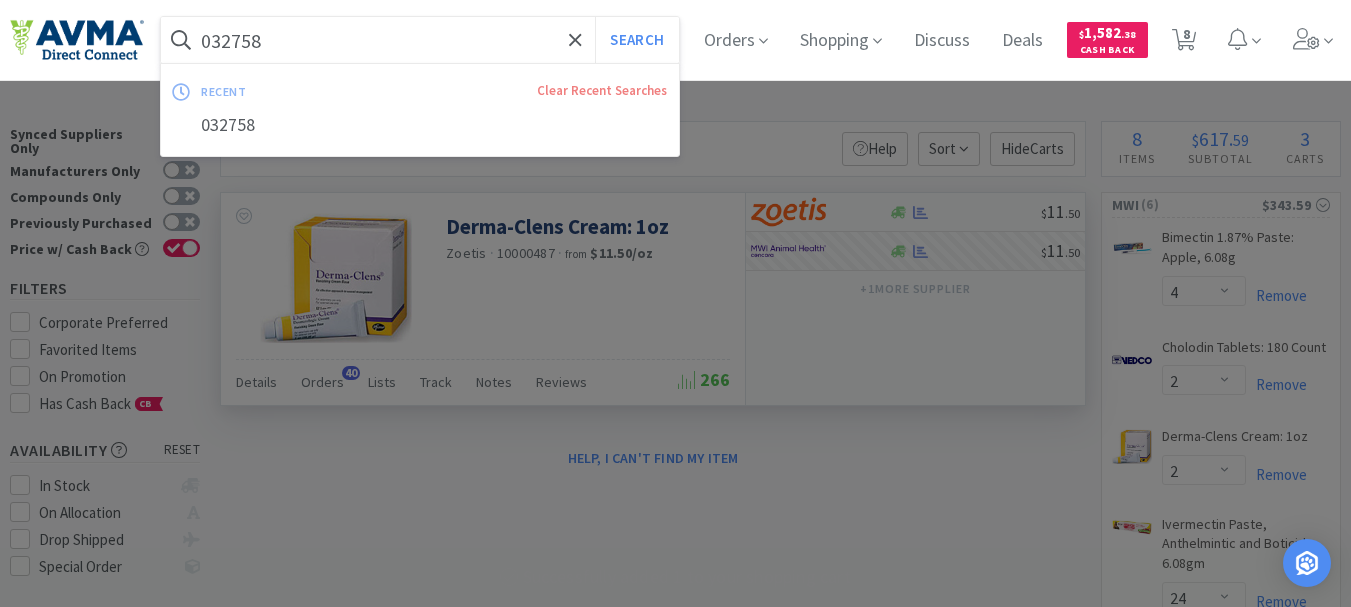 click on "032758" at bounding box center (420, 40) 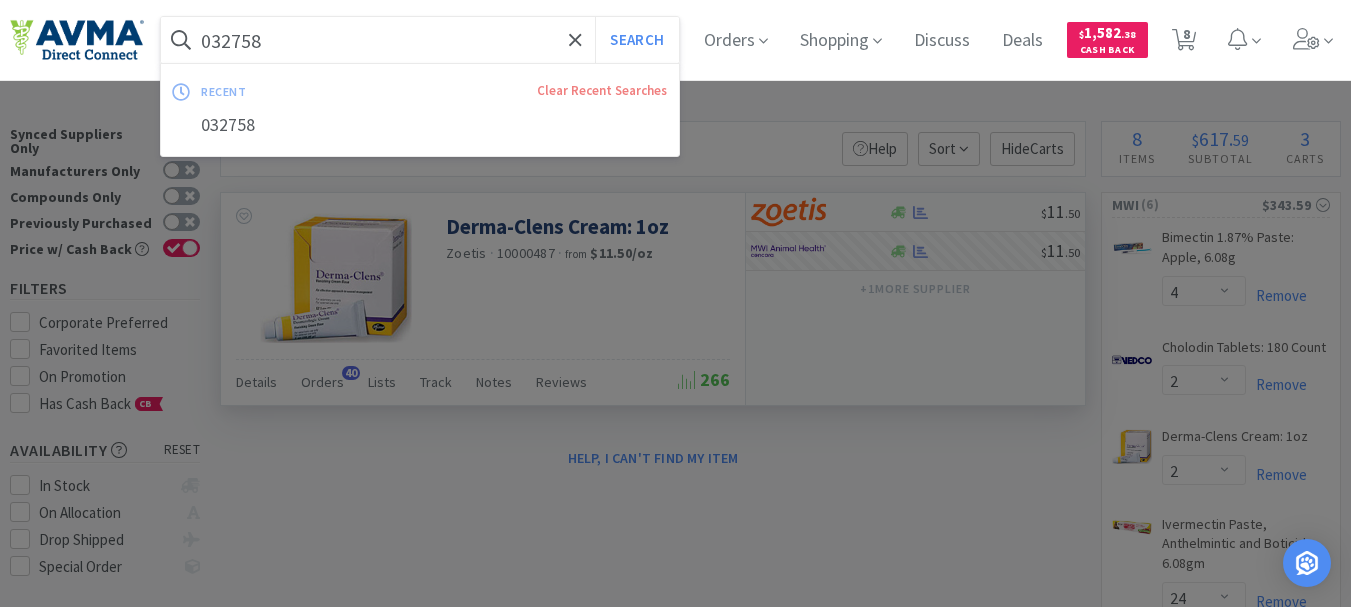 paste on "61031" 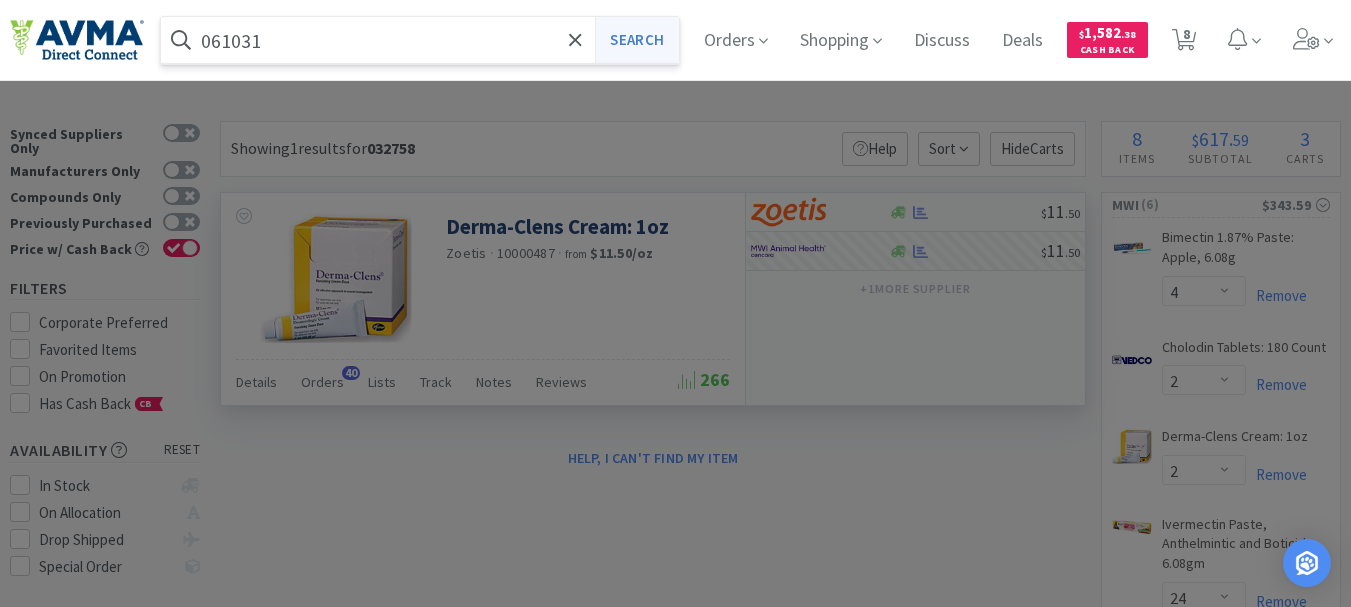 type on "061031" 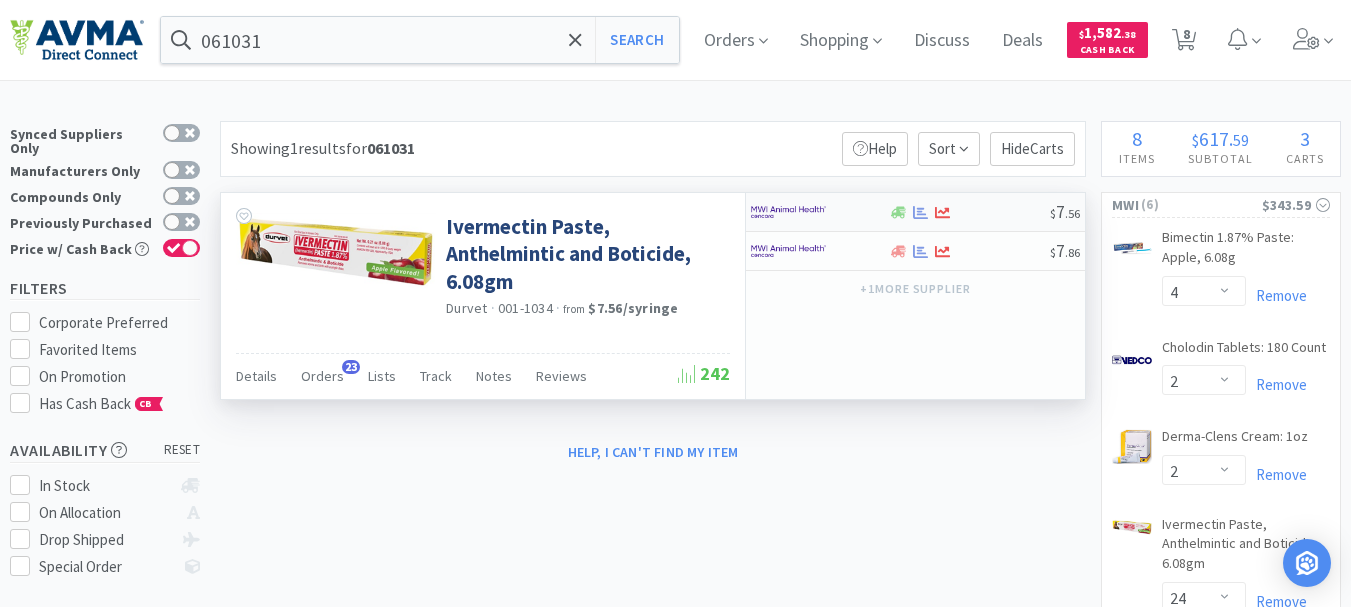 click at bounding box center (788, 212) 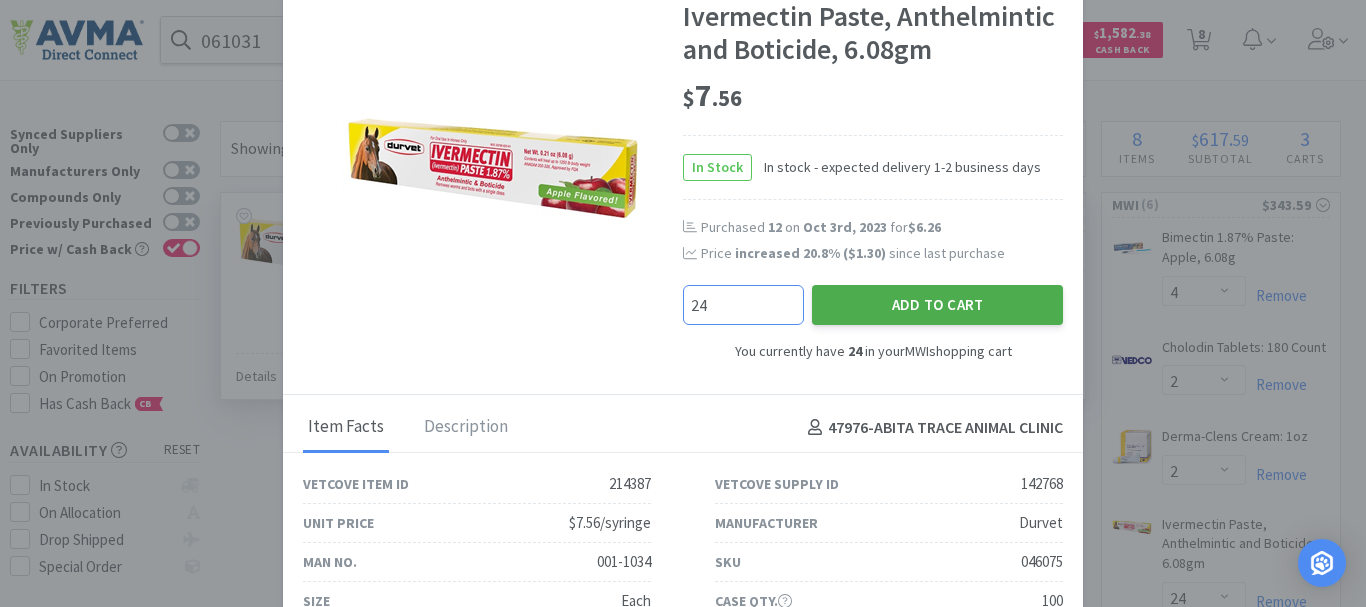 type on "24" 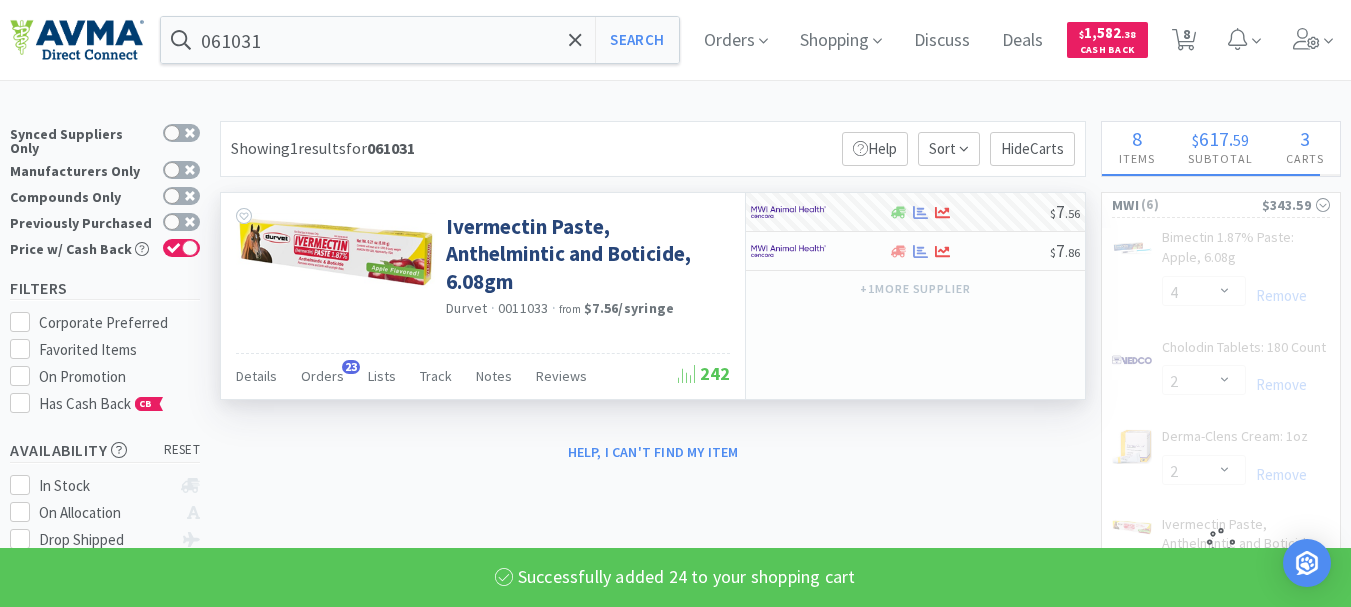 select on "48" 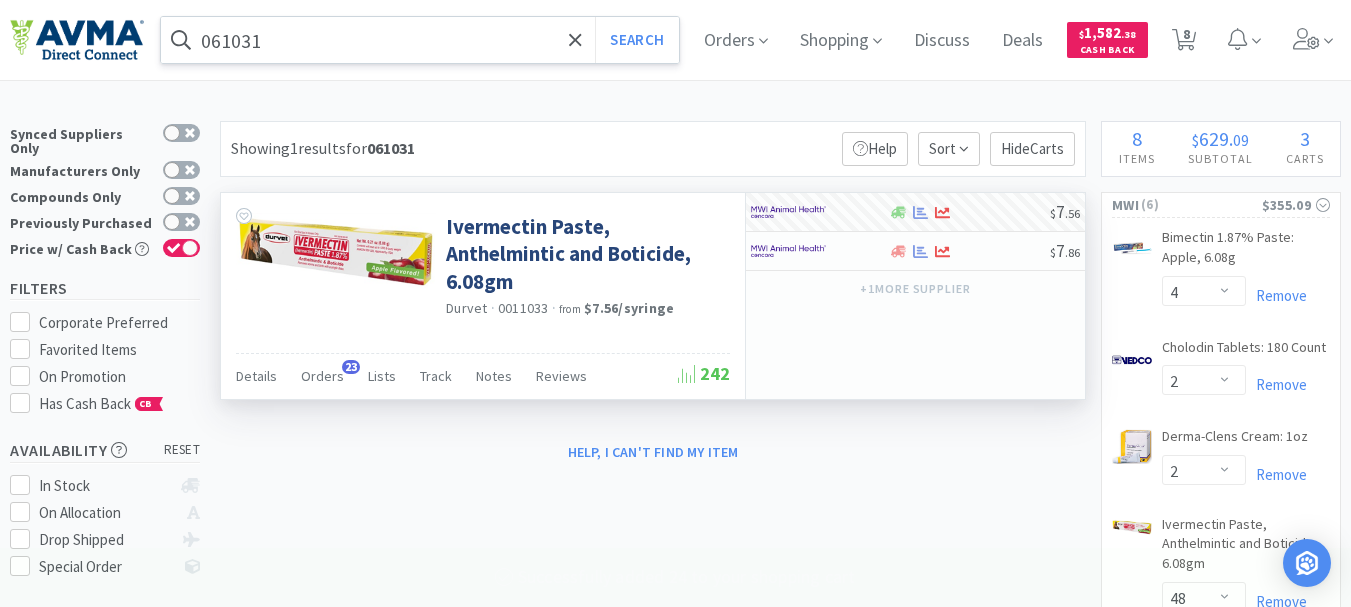 click on "061031" at bounding box center (420, 40) 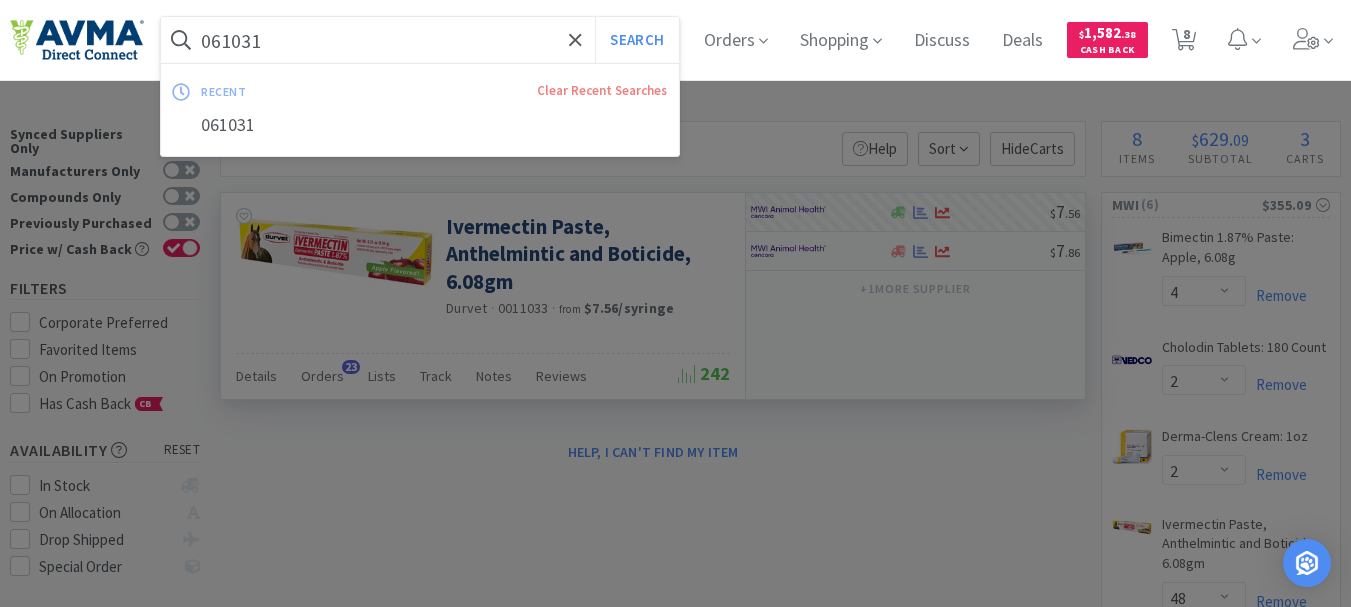 paste on "04357" 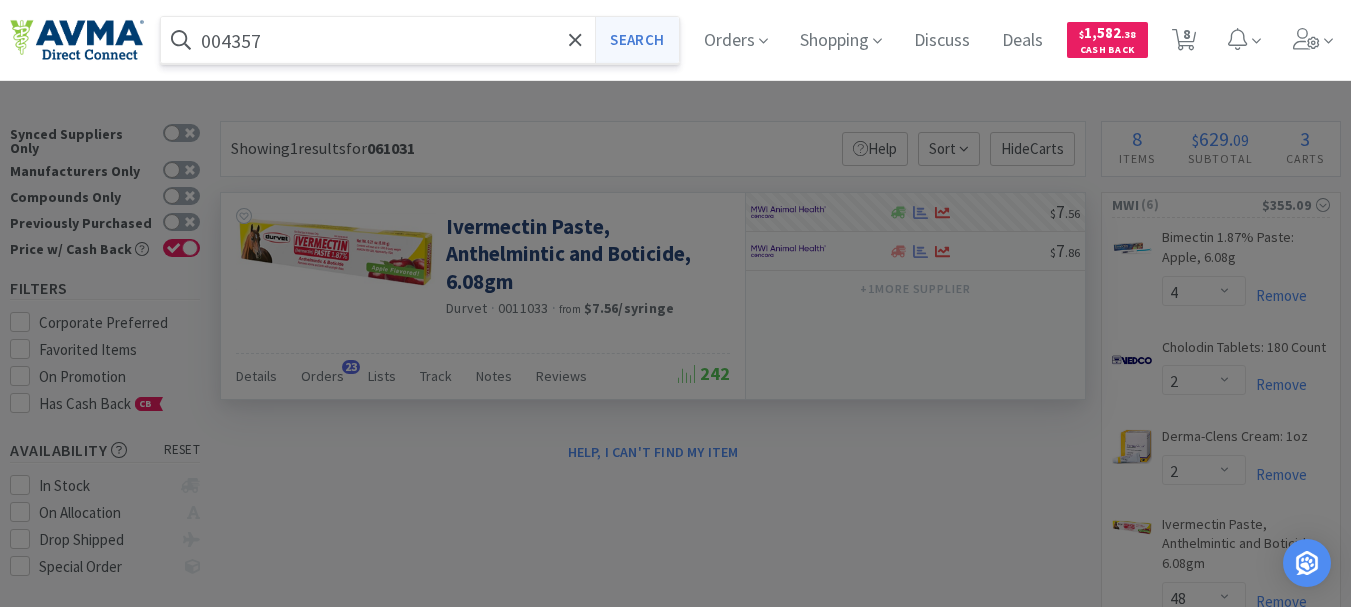 type on "004357" 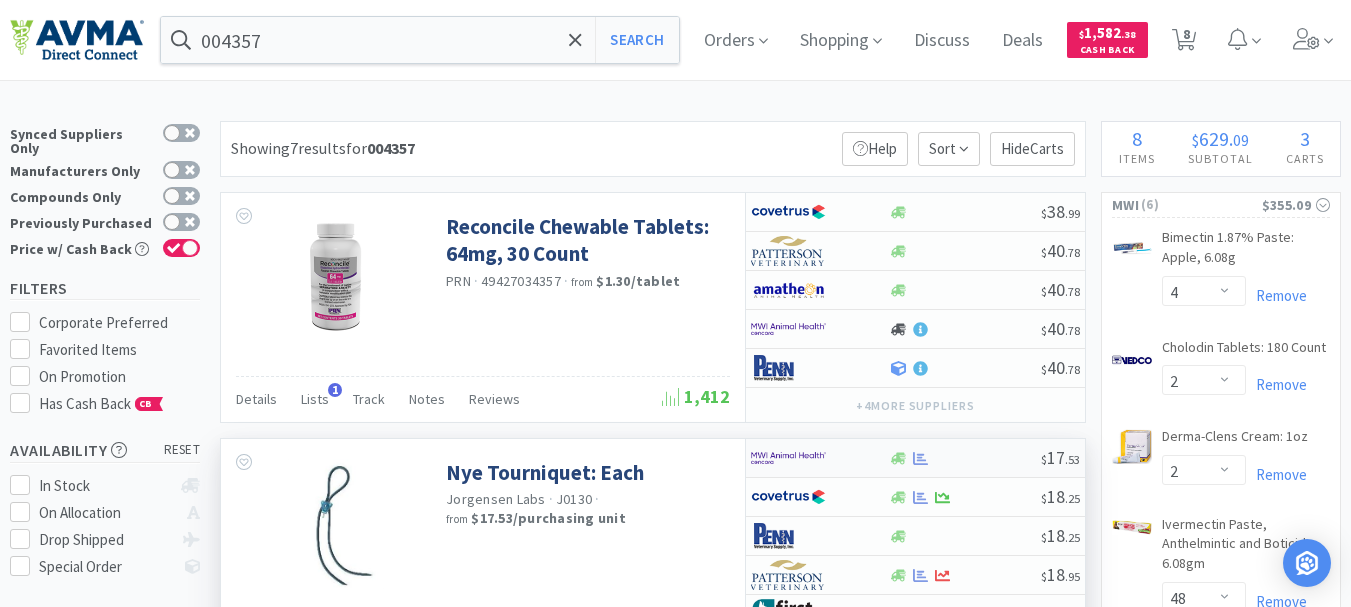 click at bounding box center [788, 458] 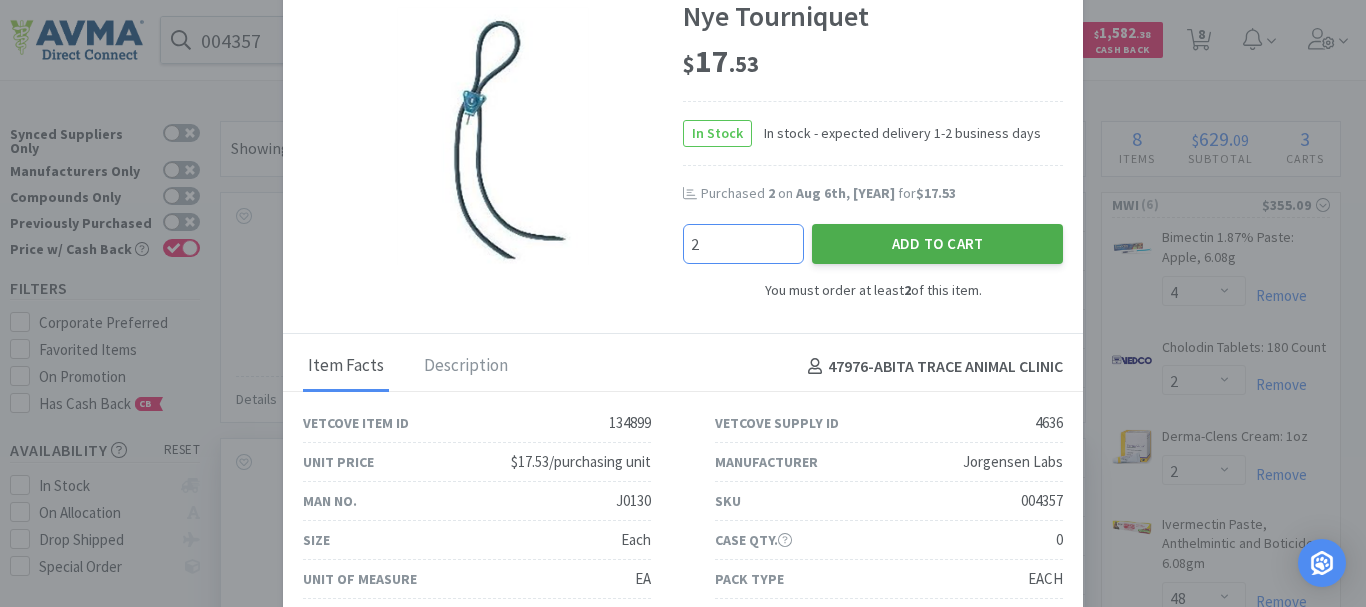type on "2" 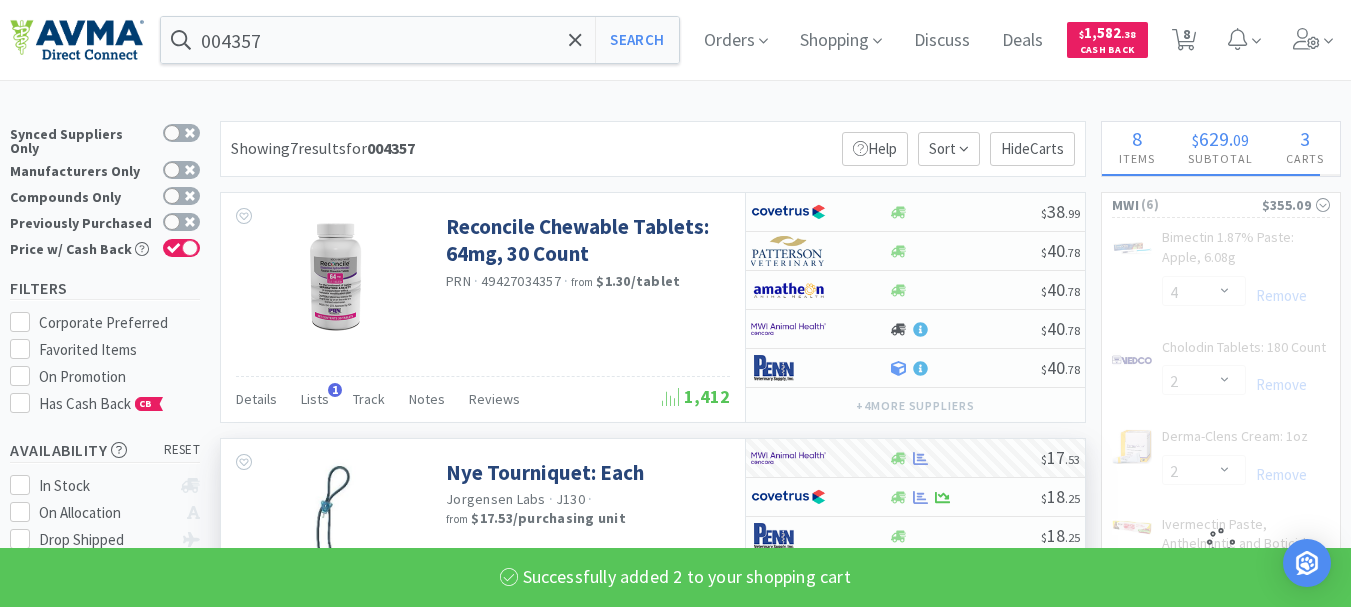 select on "2" 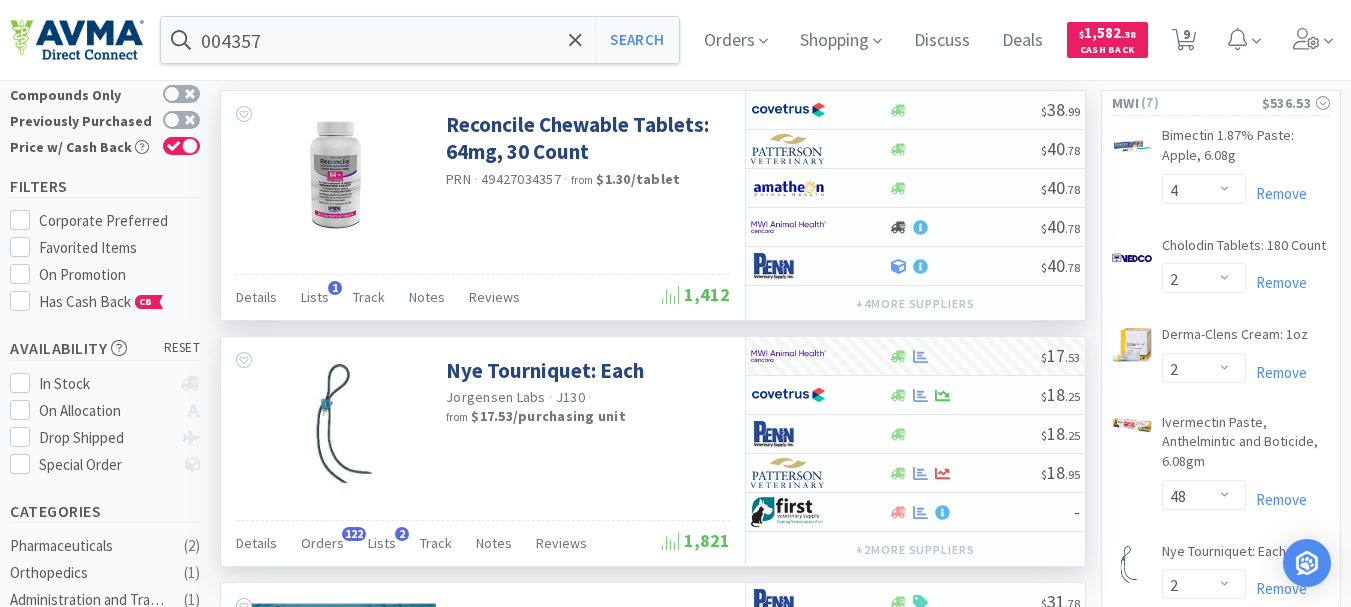 scroll, scrollTop: 200, scrollLeft: 0, axis: vertical 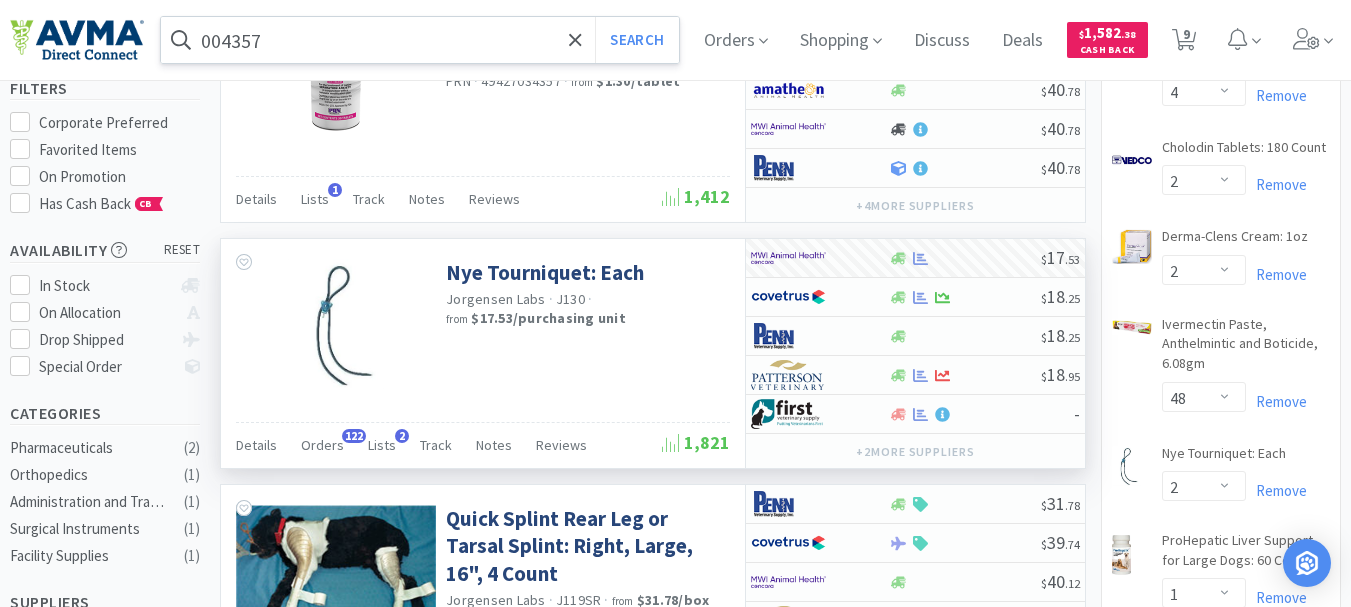 click on "004357" at bounding box center [420, 40] 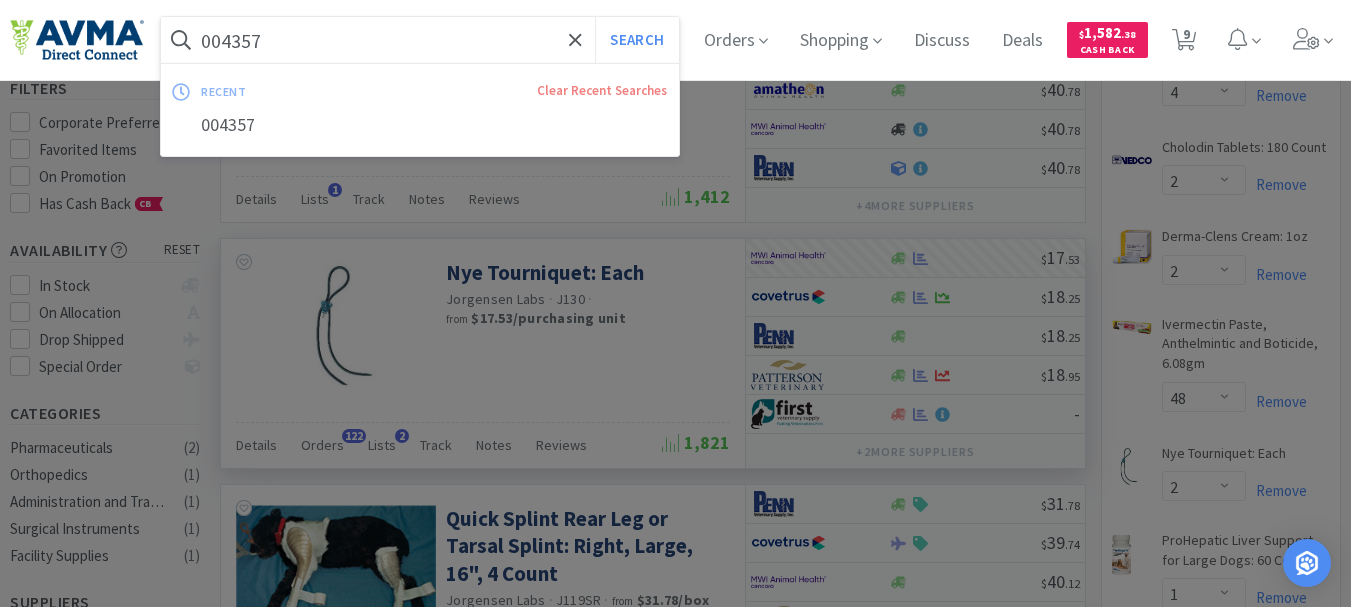 paste on "50123" 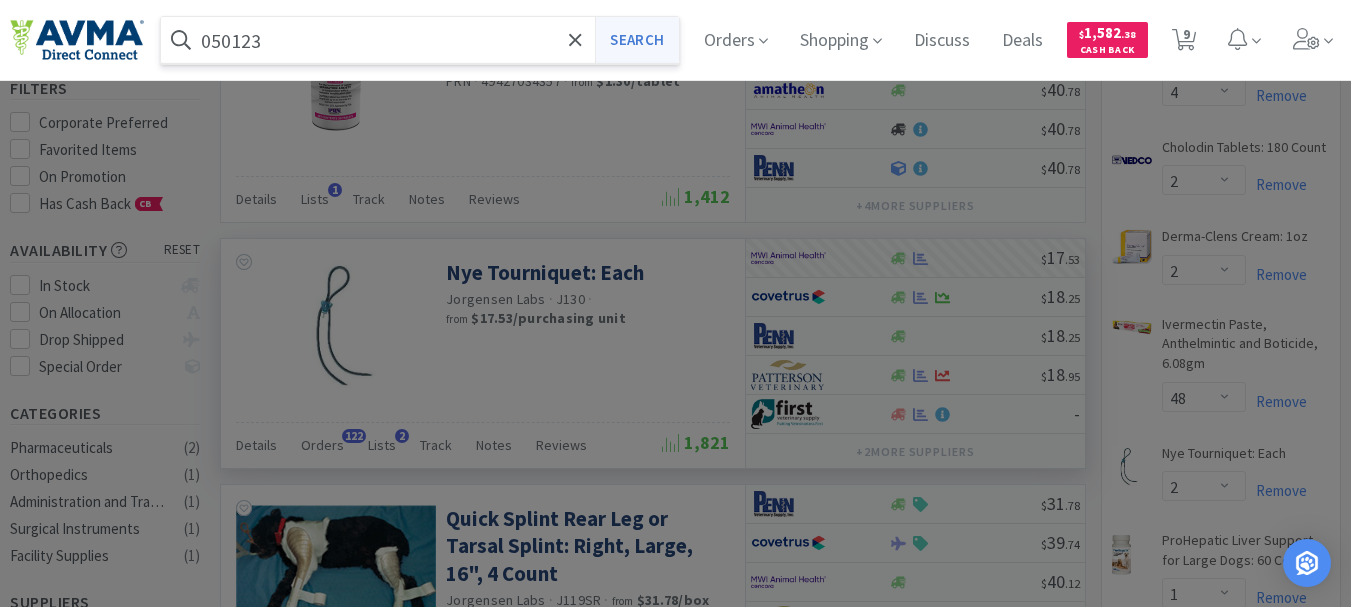 type on "050123" 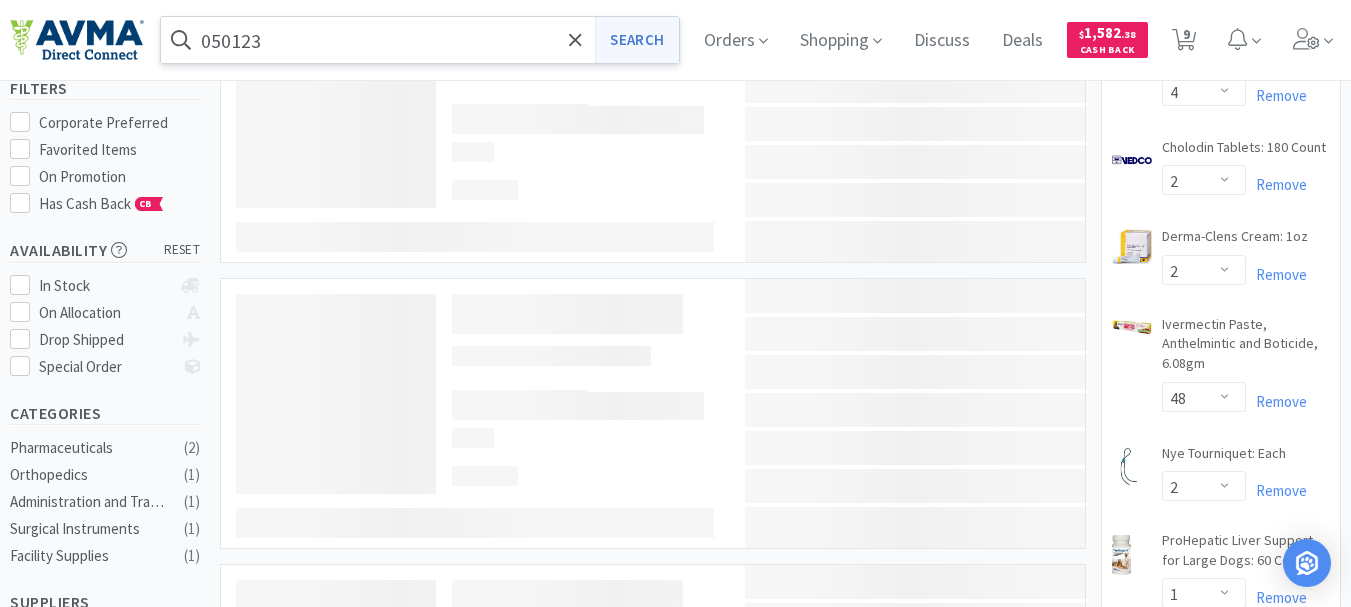 scroll, scrollTop: 0, scrollLeft: 0, axis: both 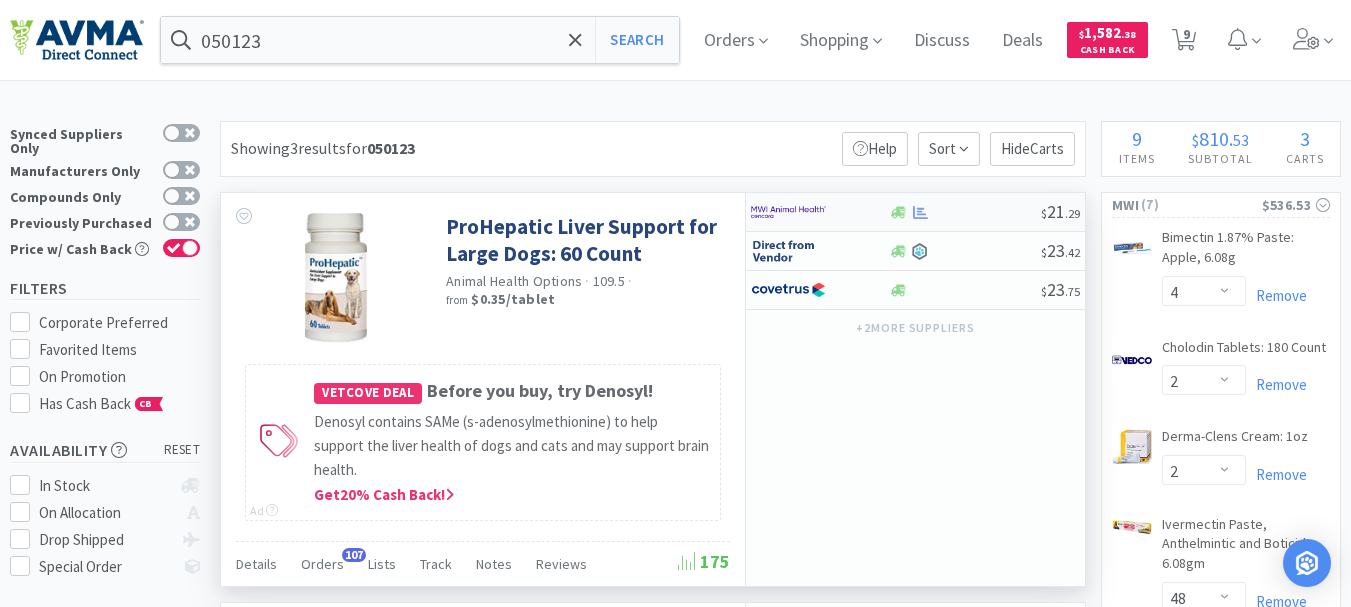 click at bounding box center (788, 212) 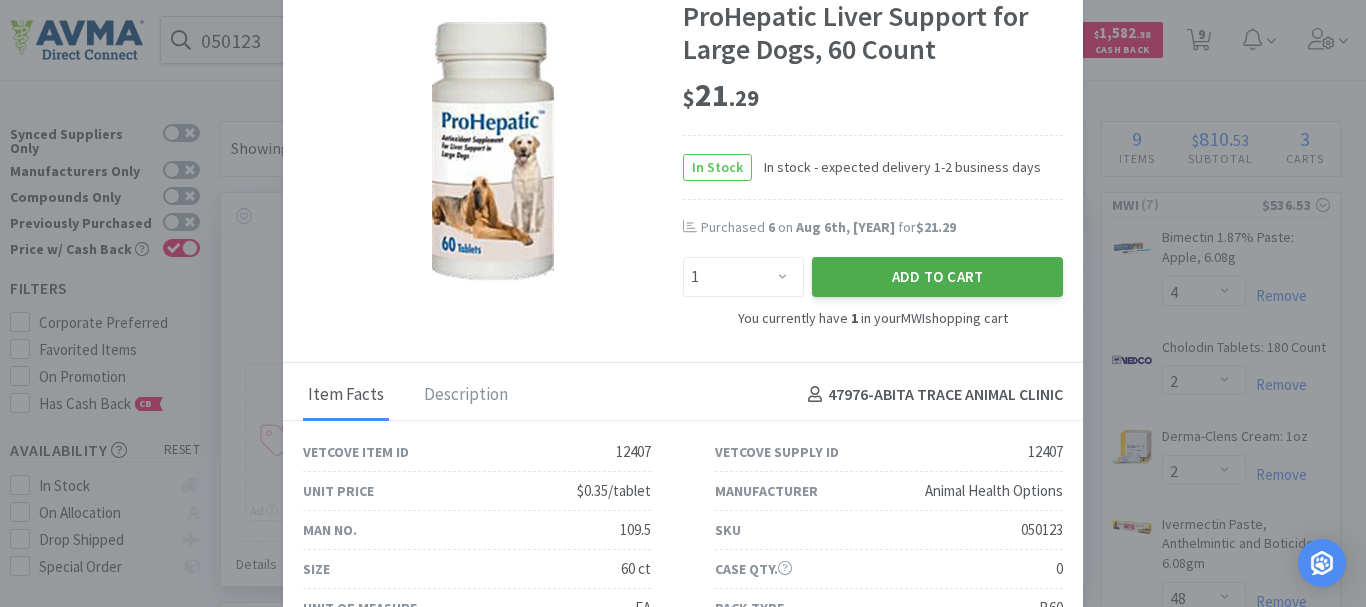 click on "Add to Cart" at bounding box center (937, 277) 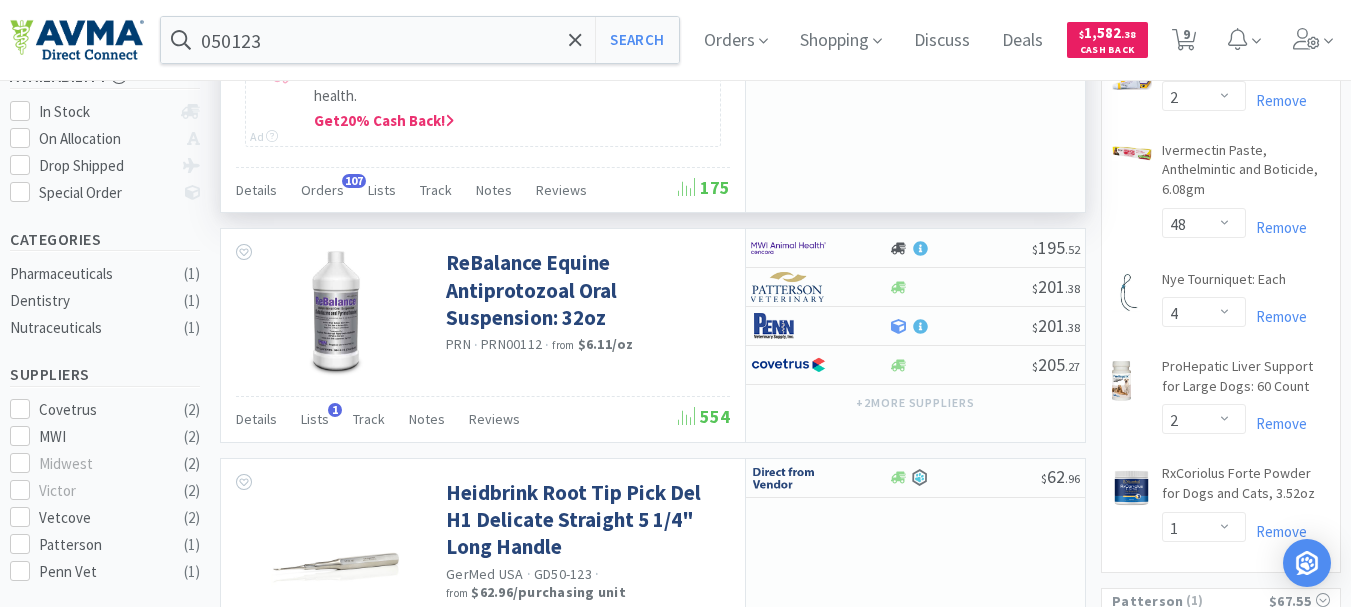 scroll, scrollTop: 400, scrollLeft: 0, axis: vertical 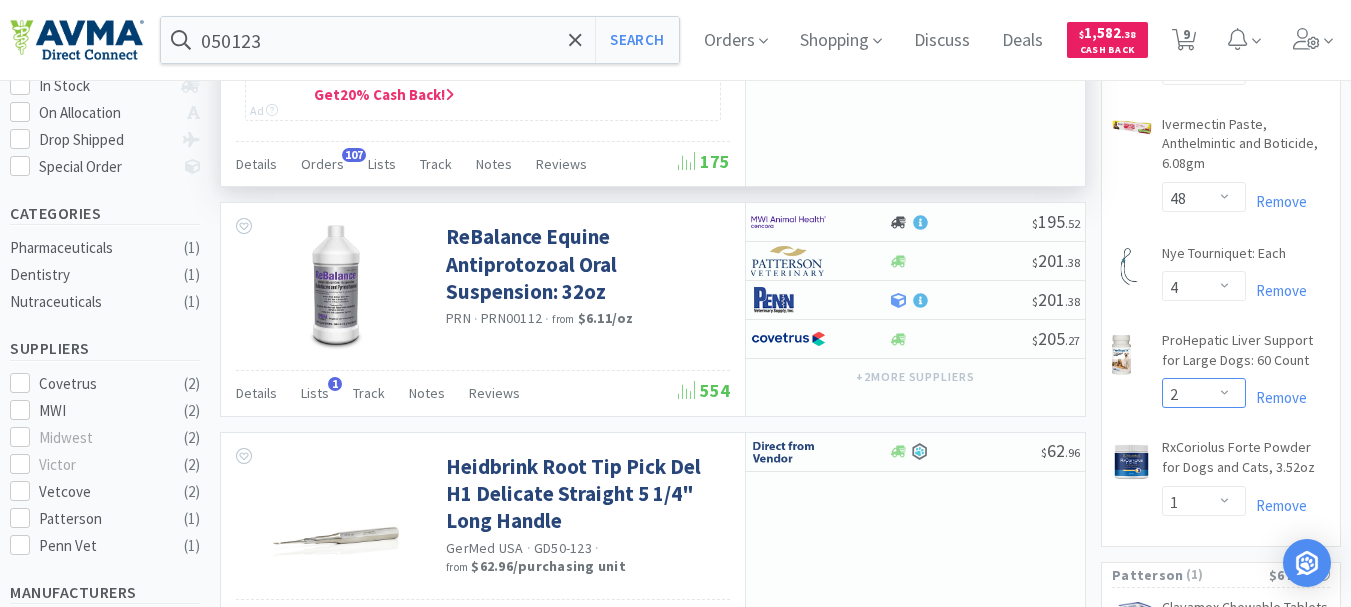 click on "Enter Quantity 1 2 3 4 5 6 7 8 9 10 11 12 13 14 15 16 17 18 19 20 Enter Quantity" at bounding box center (1204, 393) 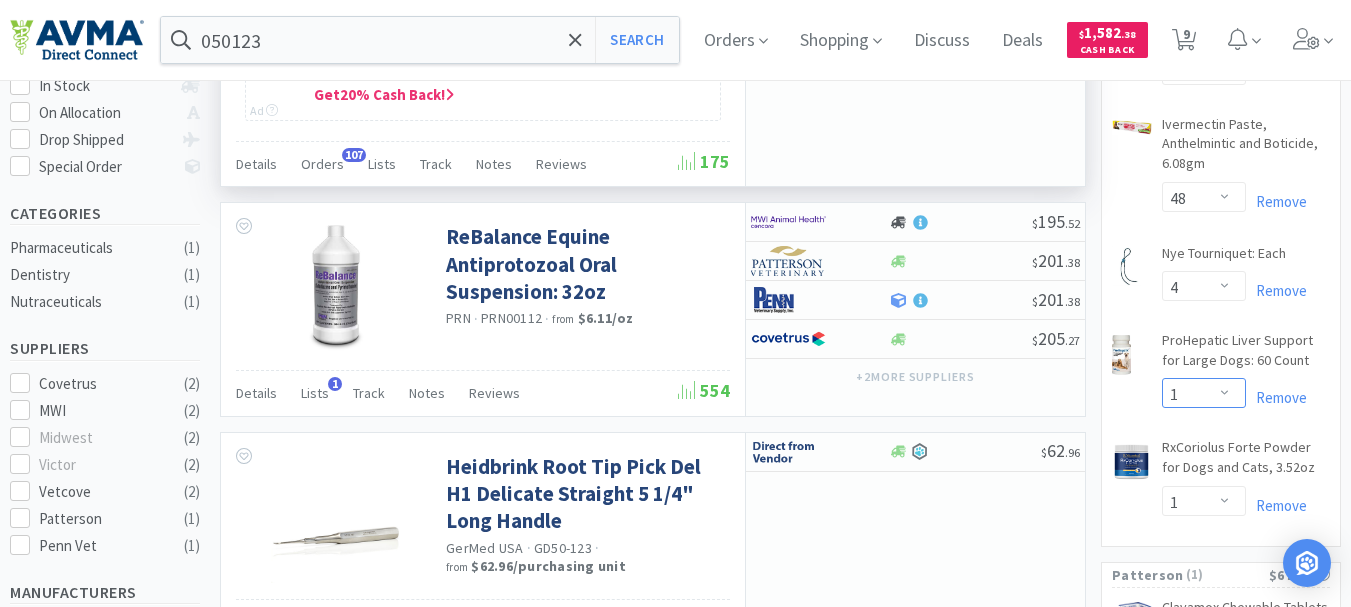click on "Enter Quantity 1 2 3 4 5 6 7 8 9 10 11 12 13 14 15 16 17 18 19 20 Enter Quantity" at bounding box center [1204, 393] 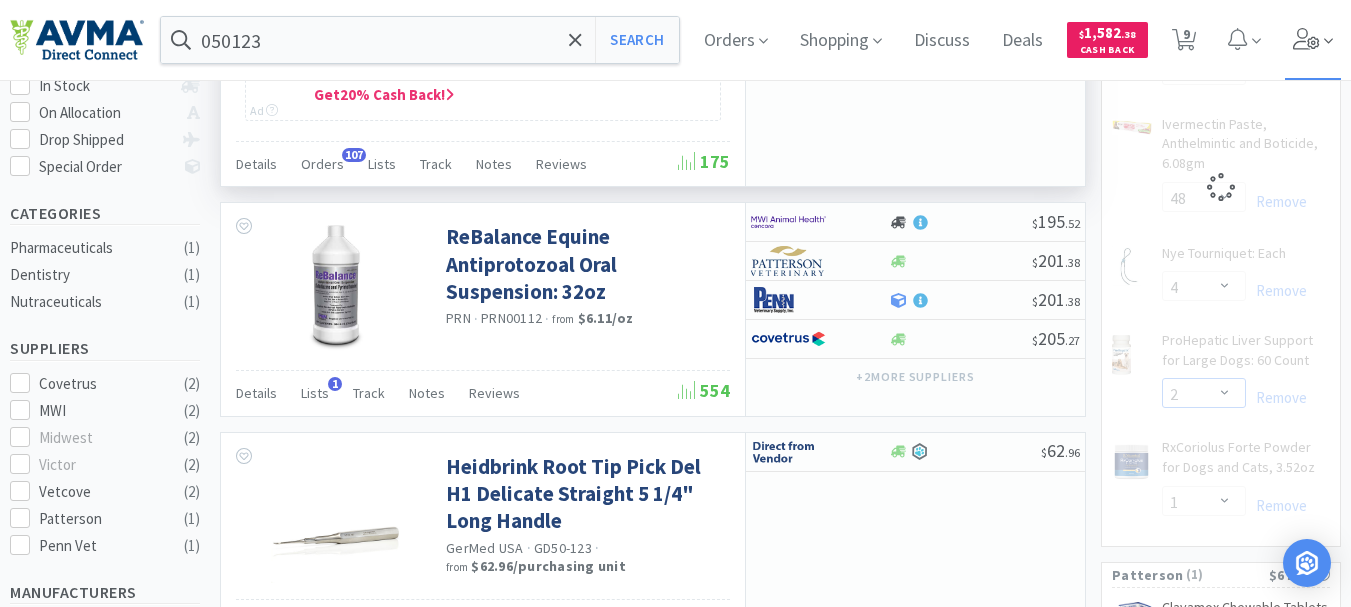 select on "1" 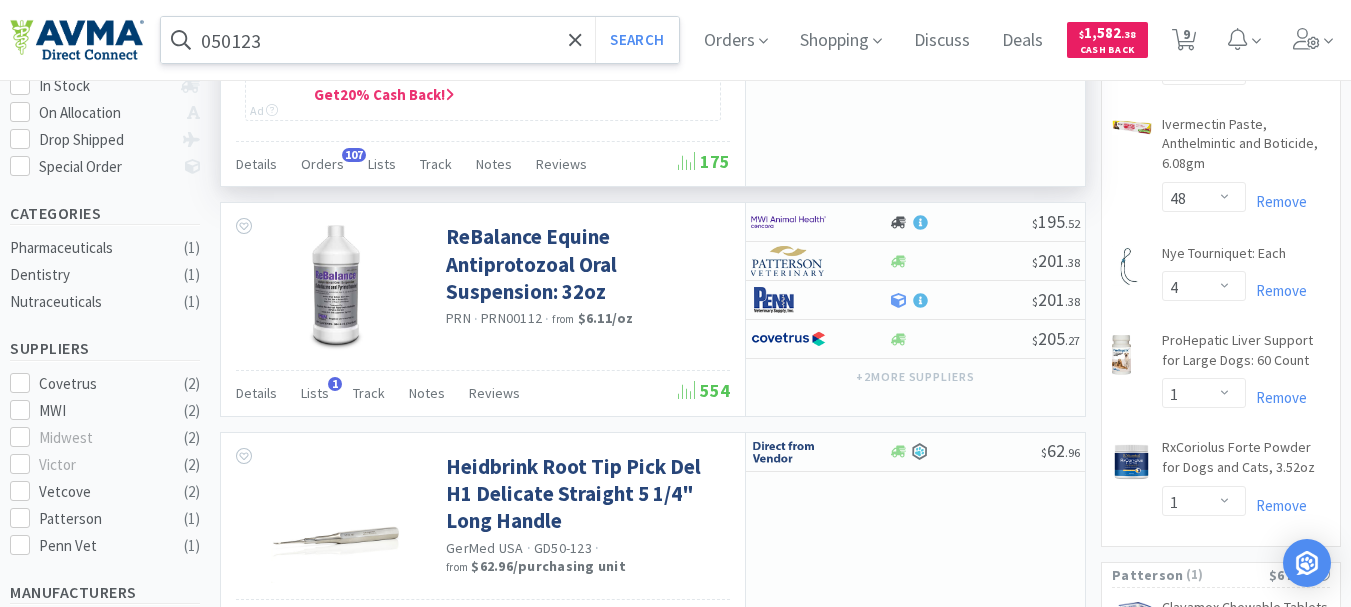 click on "050123" at bounding box center [420, 40] 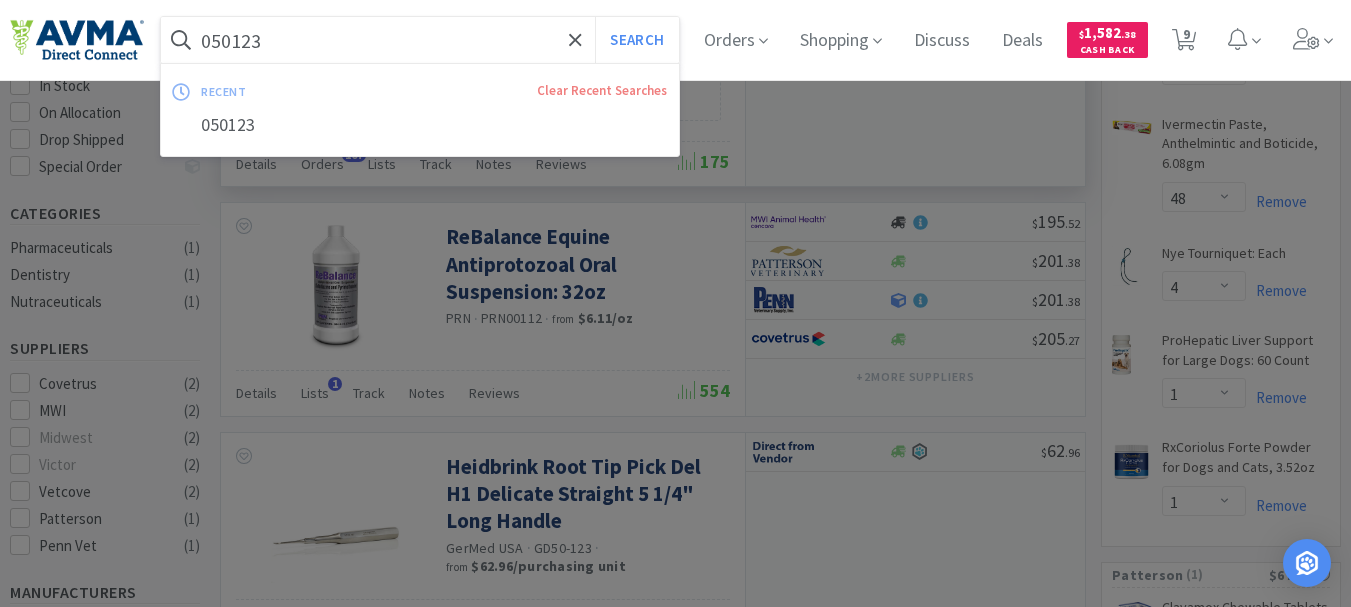 paste on "124307" 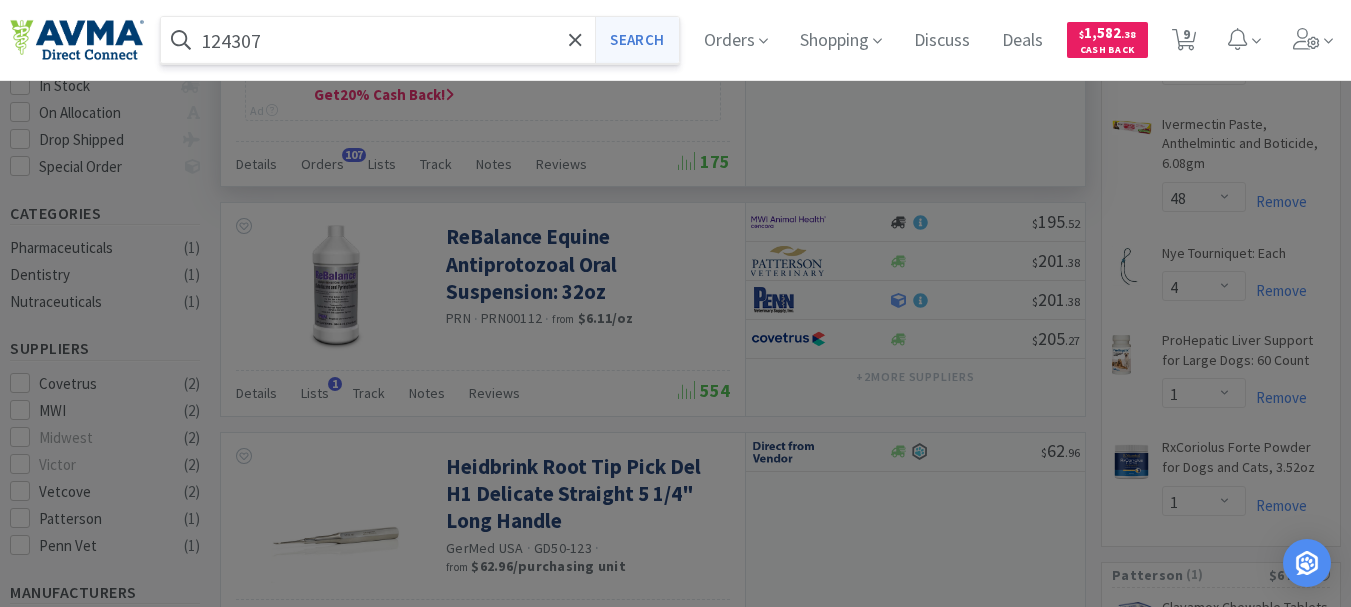 type on "124307" 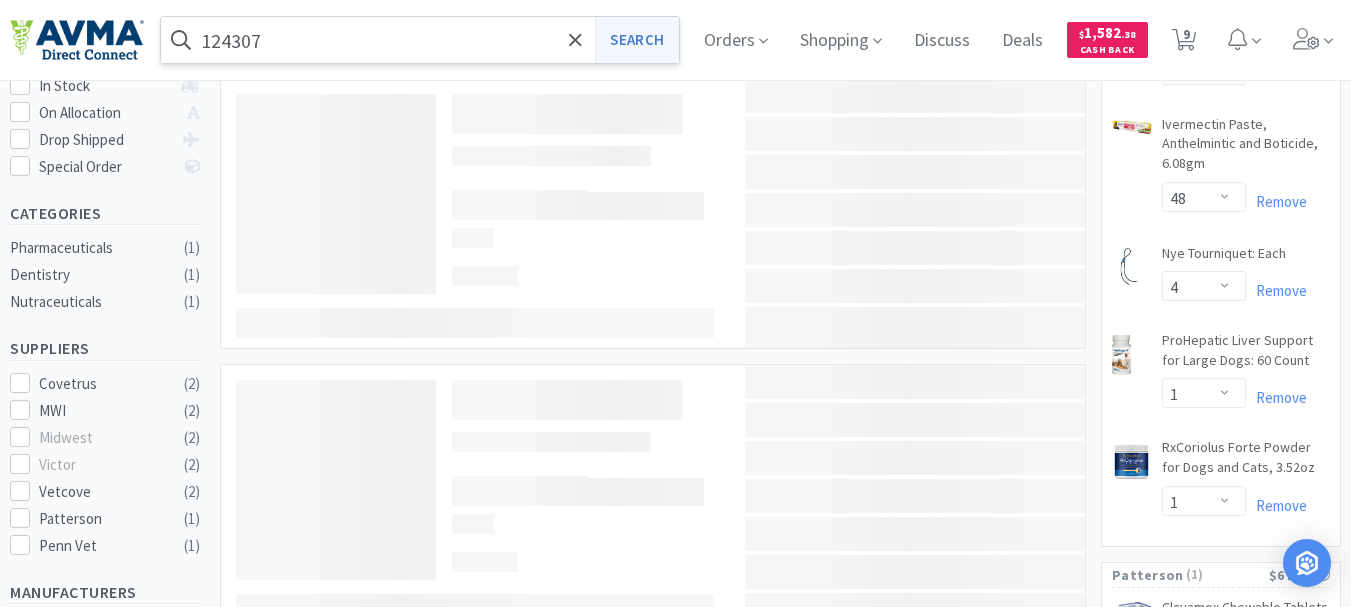 scroll, scrollTop: 0, scrollLeft: 0, axis: both 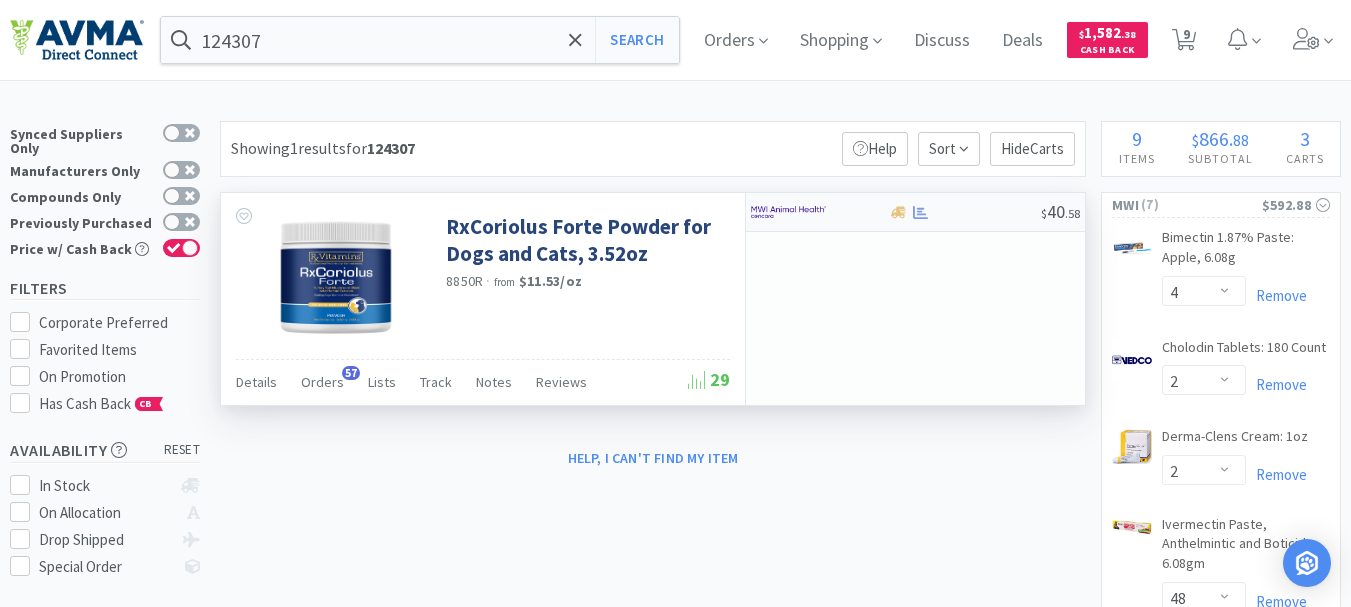 click at bounding box center [788, 212] 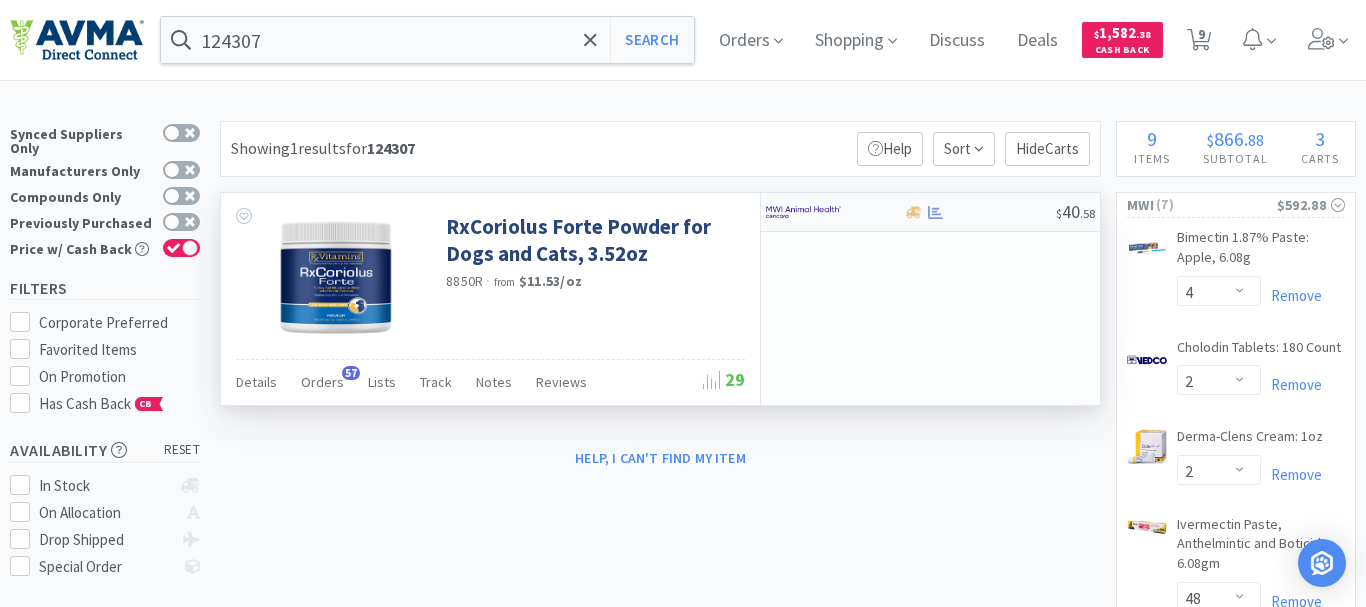 select on "1" 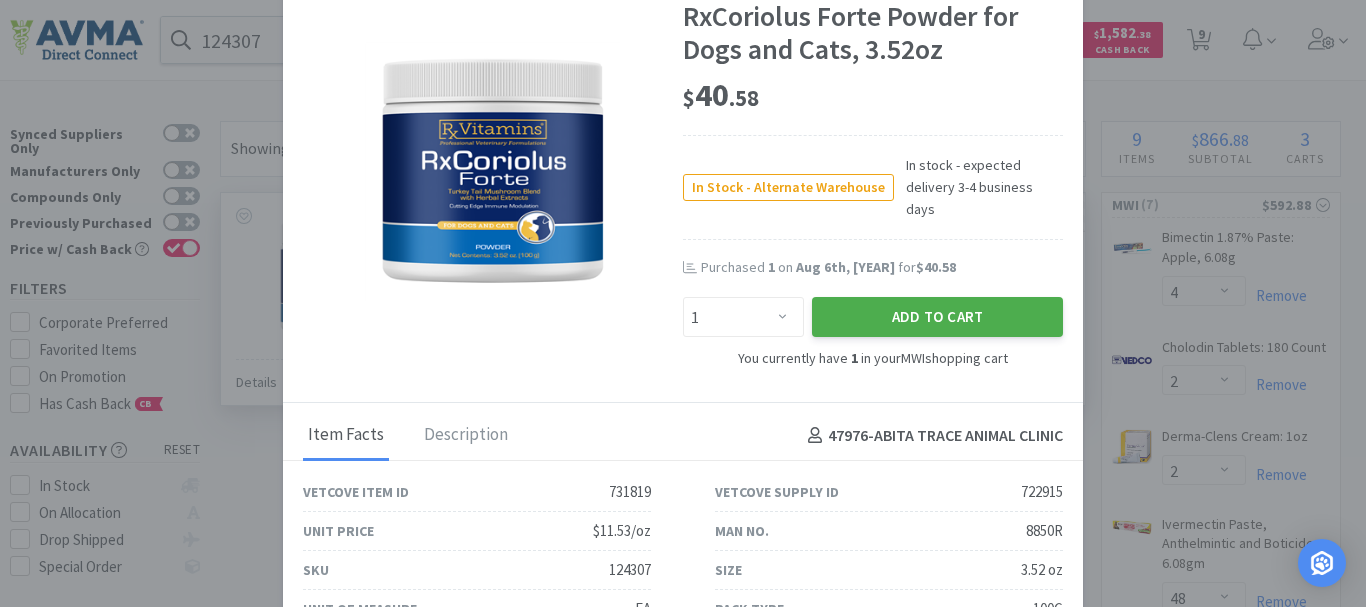 click on "Add to Cart" at bounding box center [937, 317] 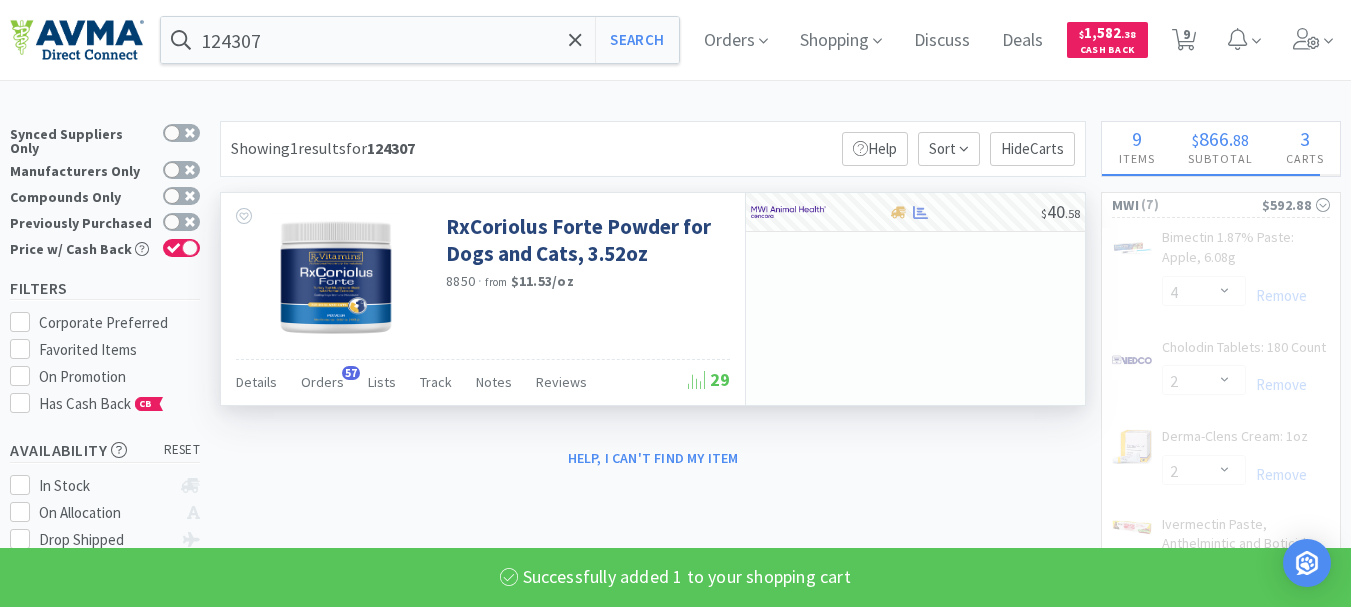 select on "2" 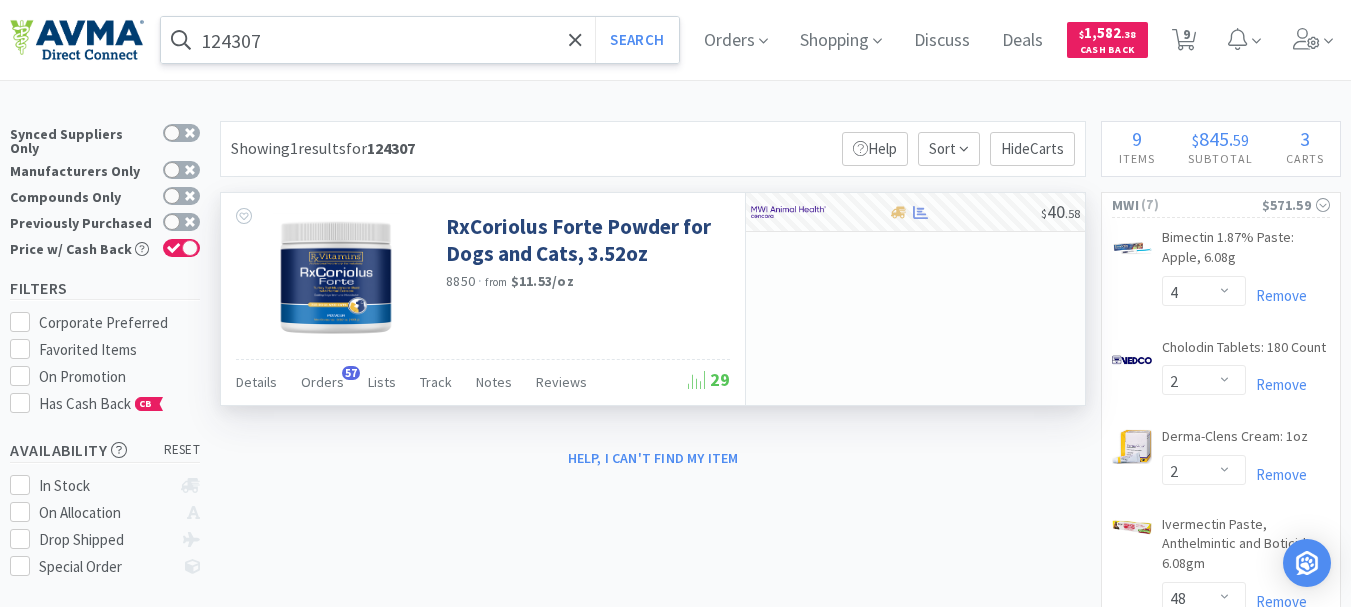 click on "124307" at bounding box center (420, 40) 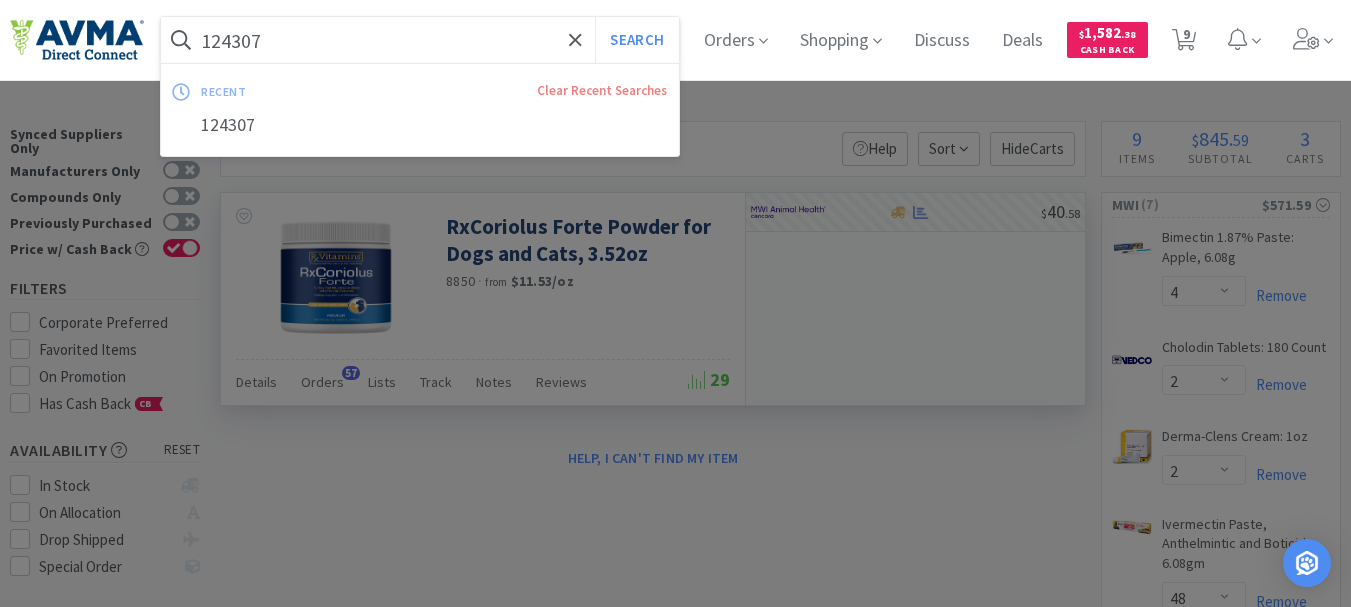 paste on "015502" 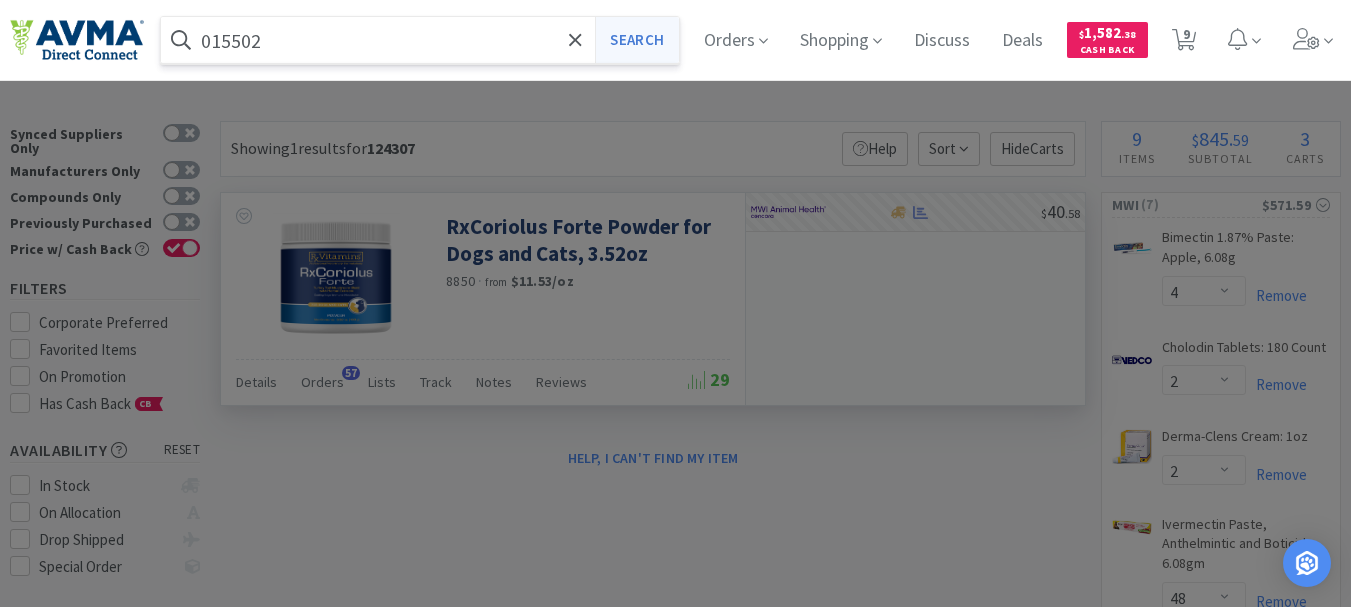 type on "015502" 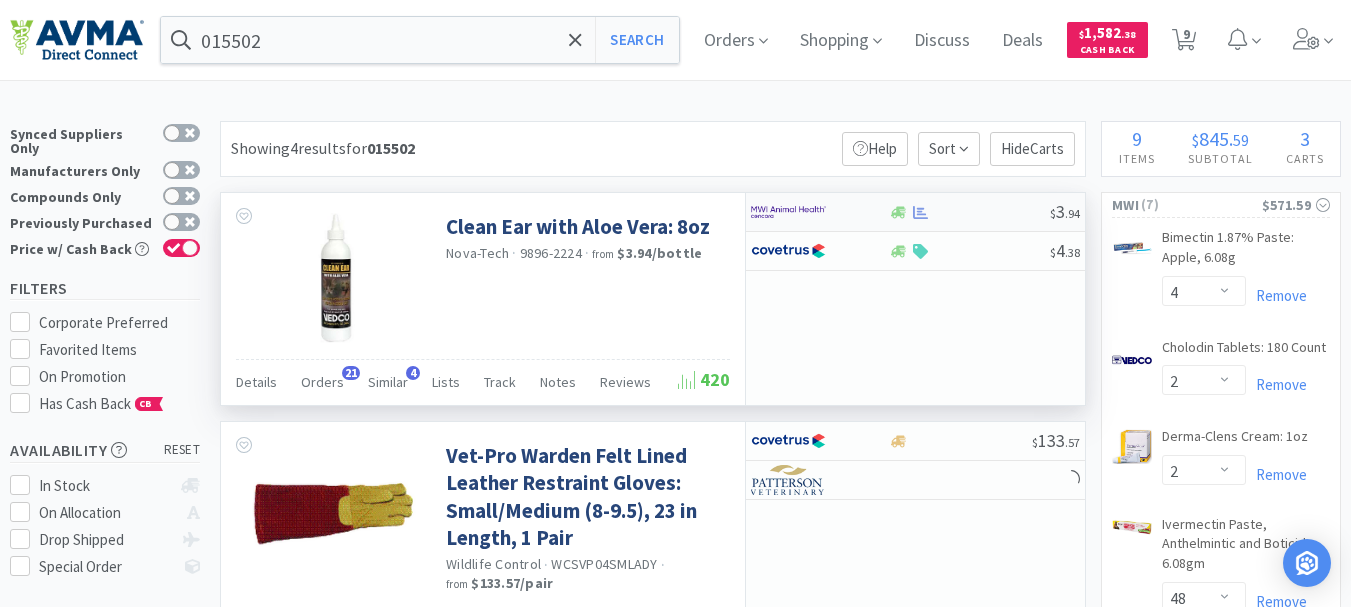 click at bounding box center [788, 212] 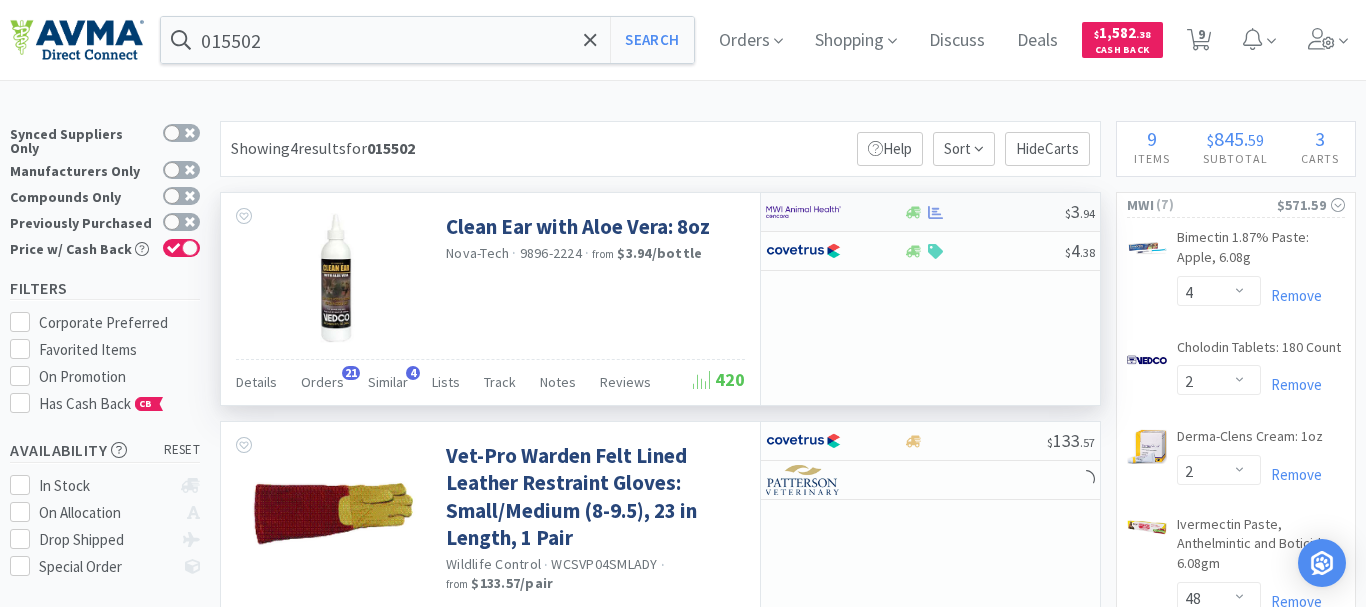 select on "1" 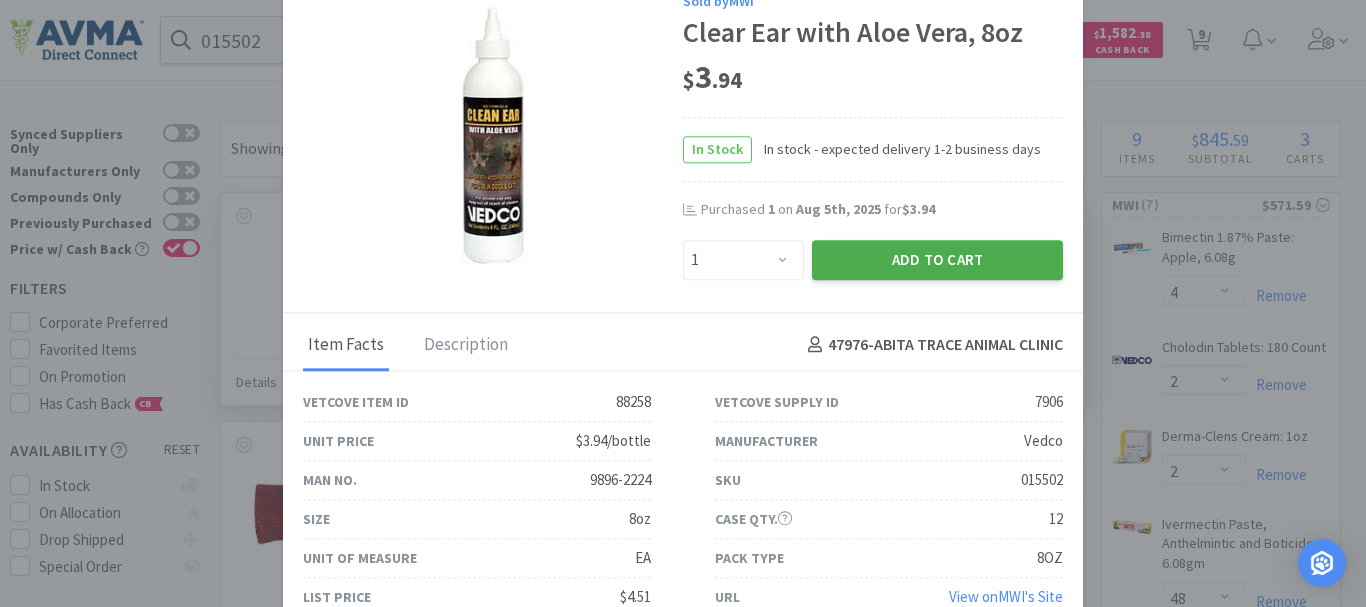 click on "Add to Cart" at bounding box center [937, 260] 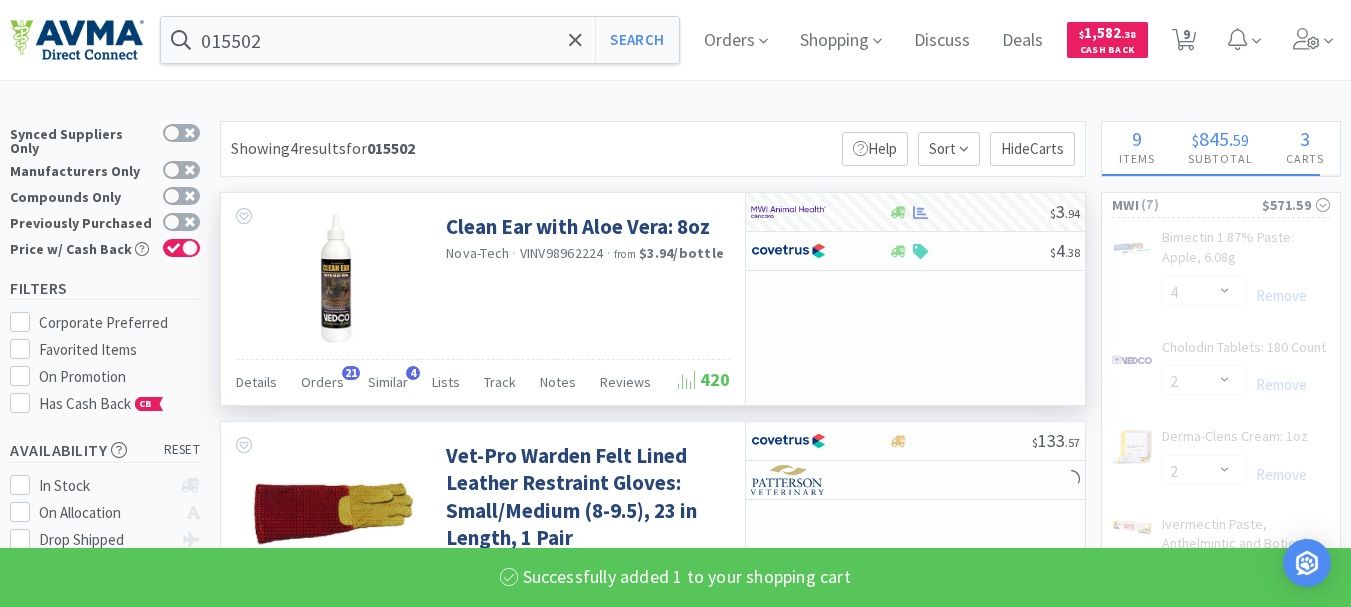 select on "1" 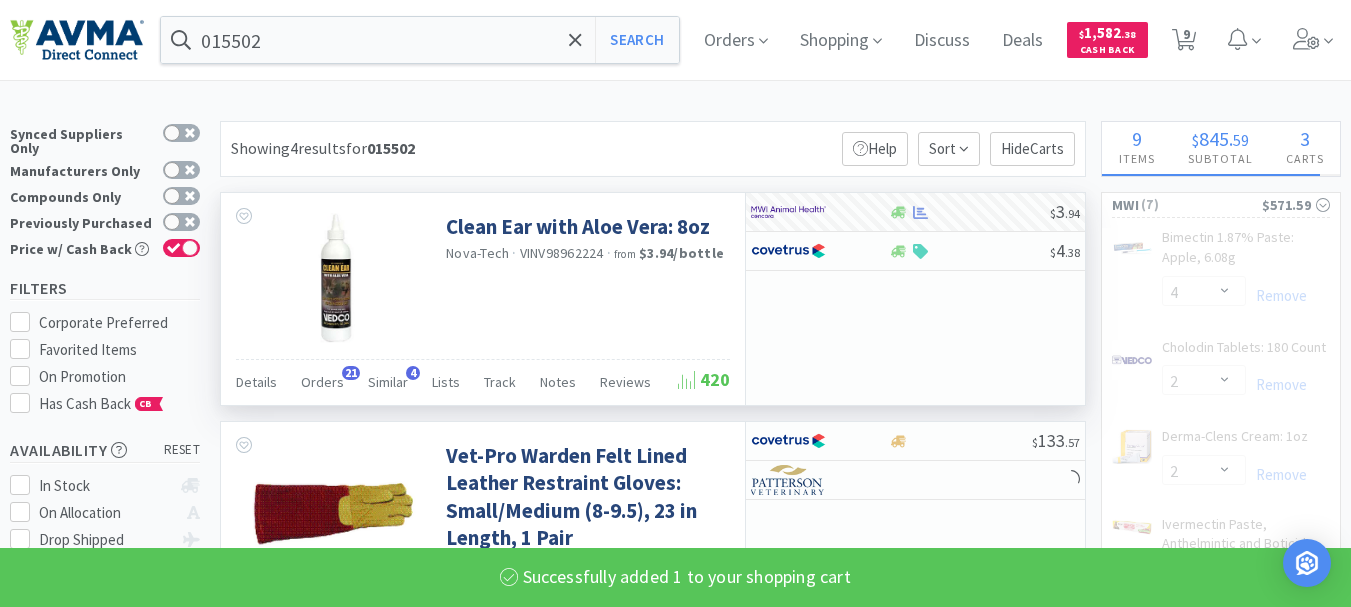 select on "2" 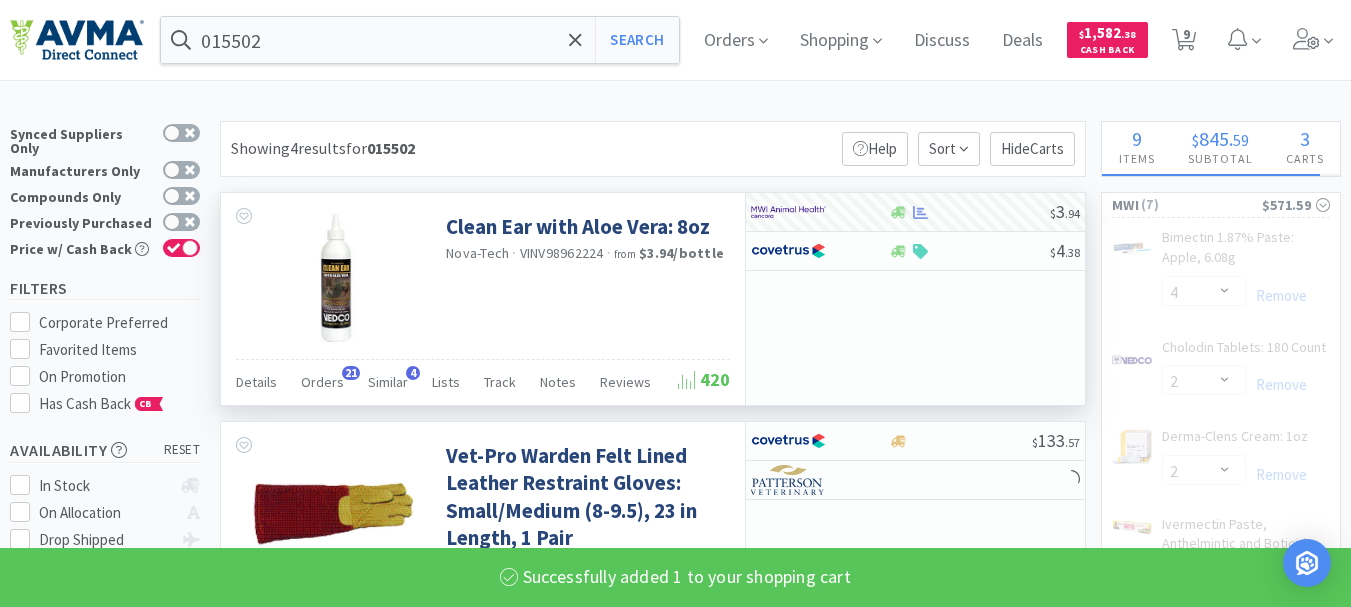select on "1" 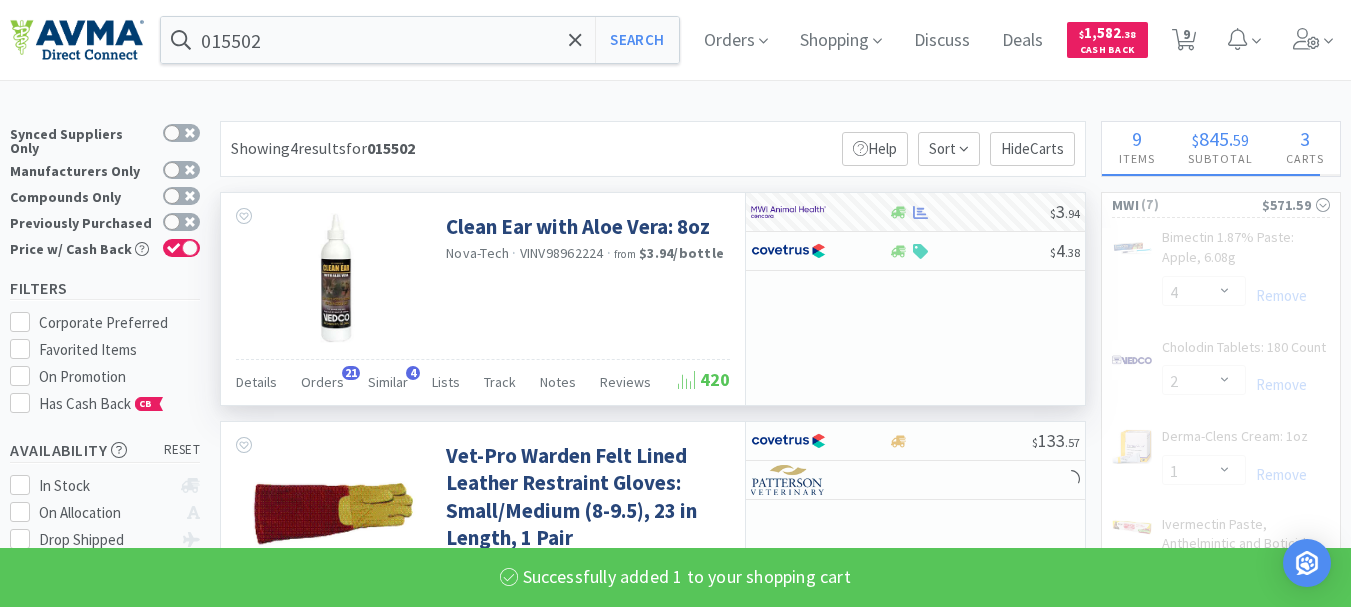 select on "48" 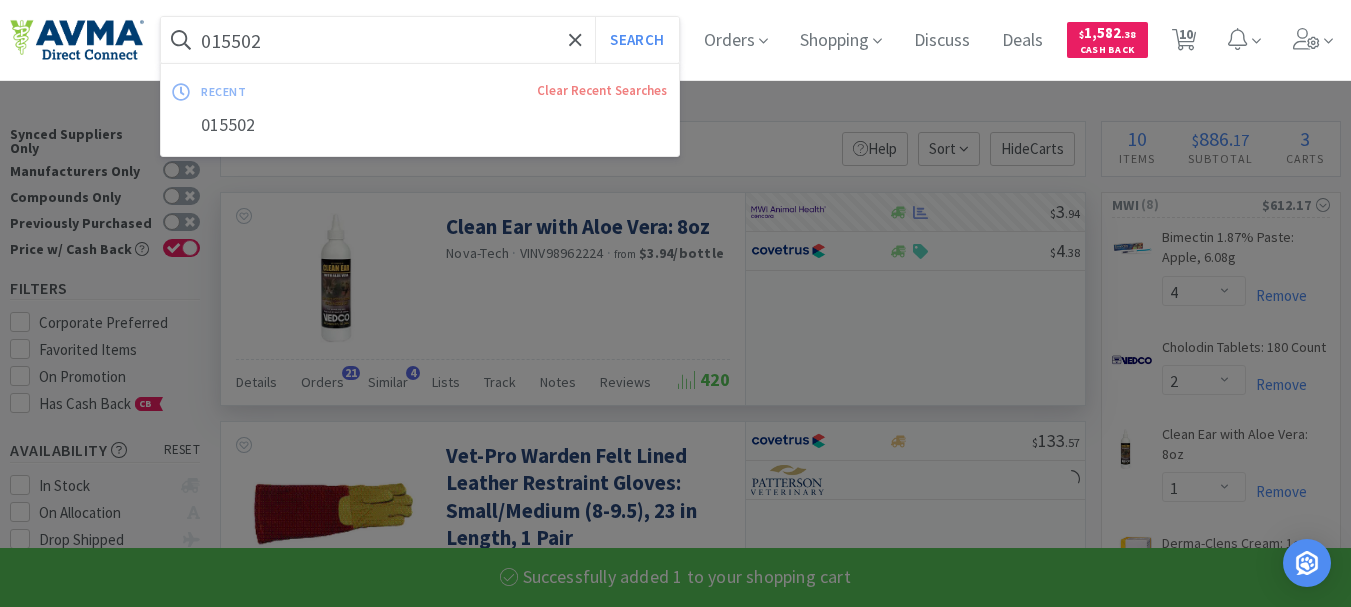 click on "015502" at bounding box center [420, 40] 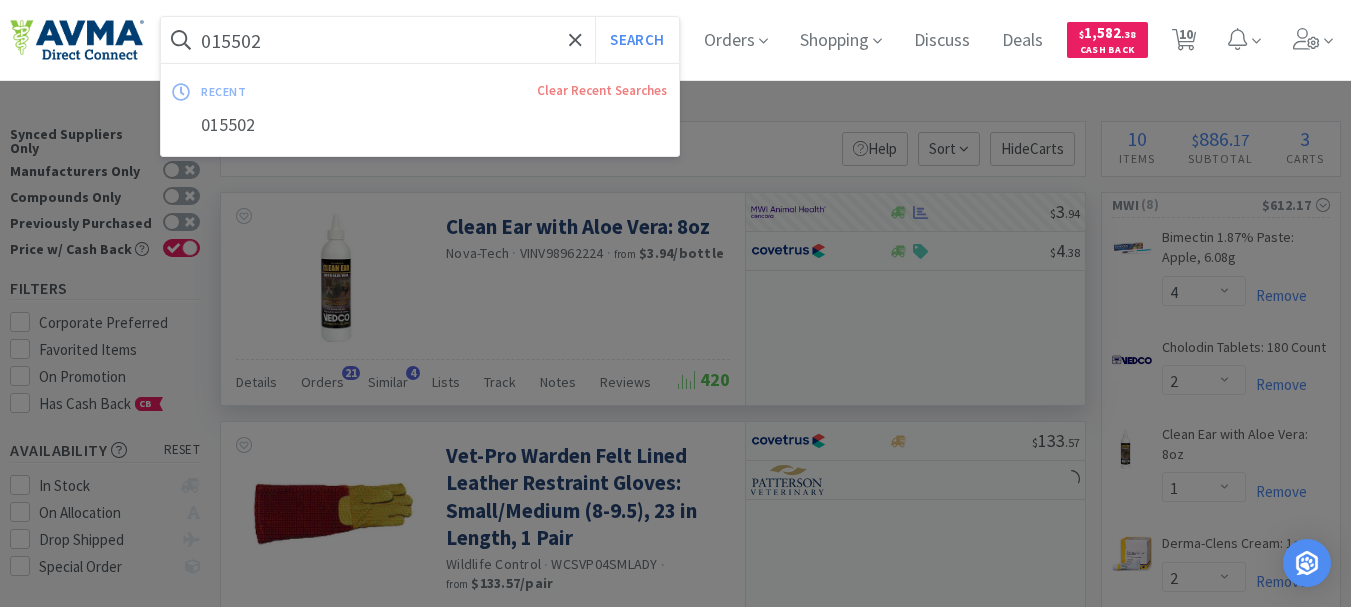 paste on "115817" 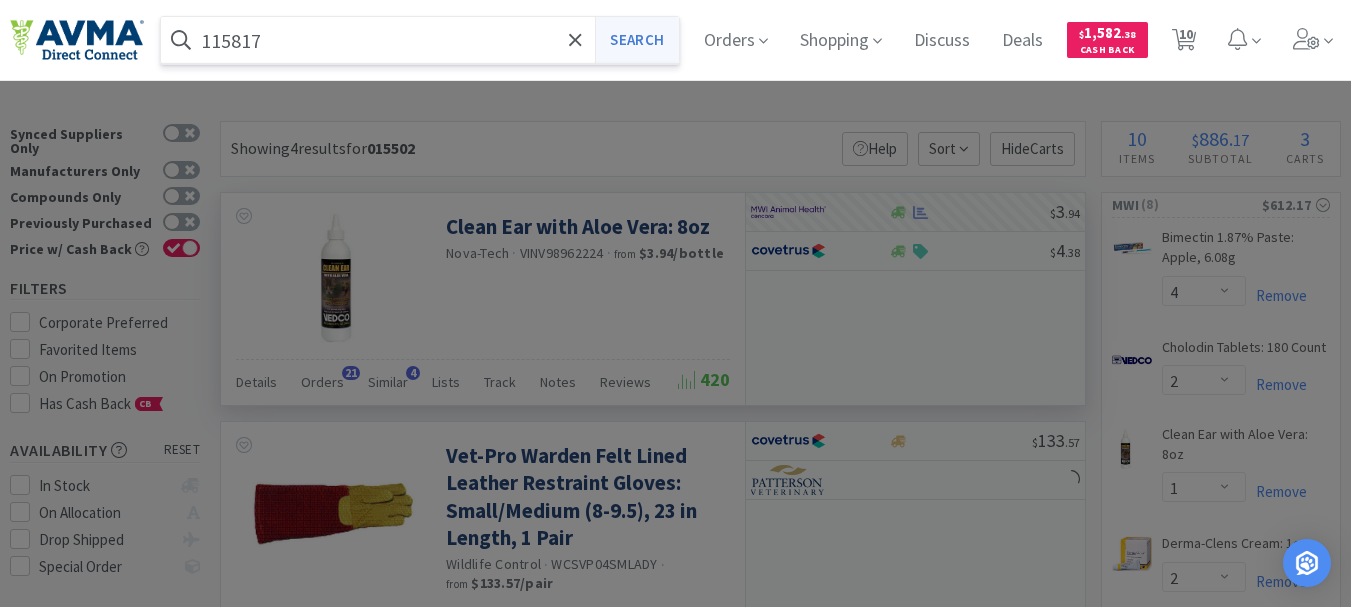 type on "115817" 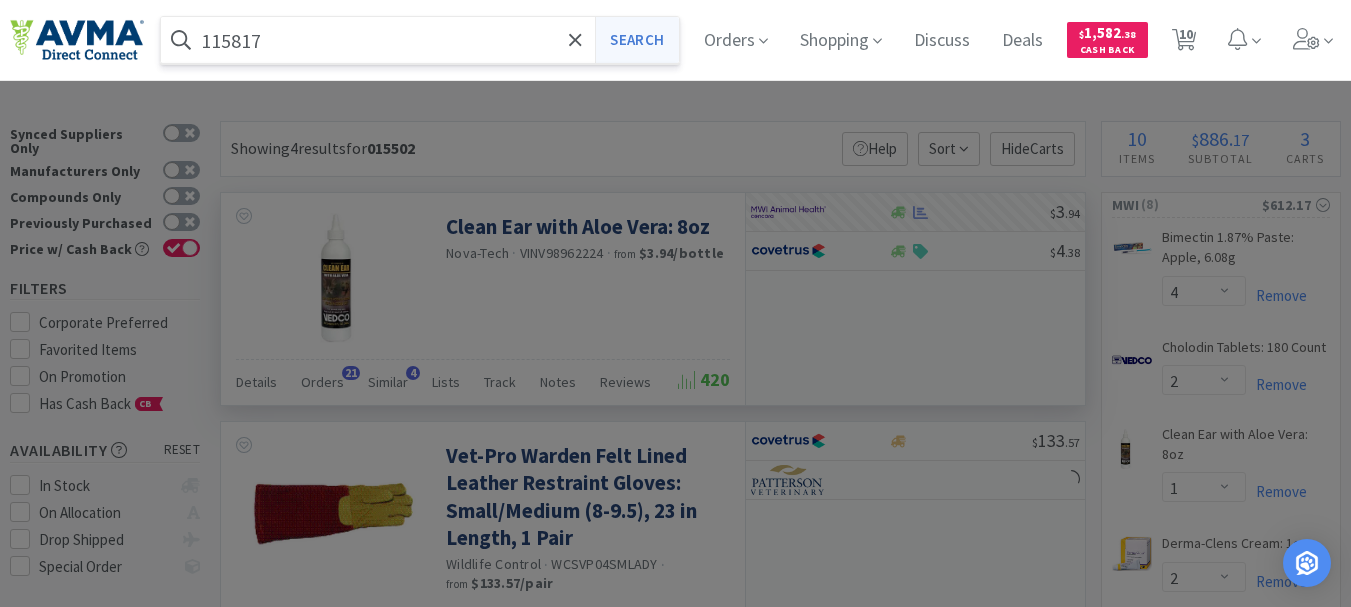 click on "Search" at bounding box center (636, 40) 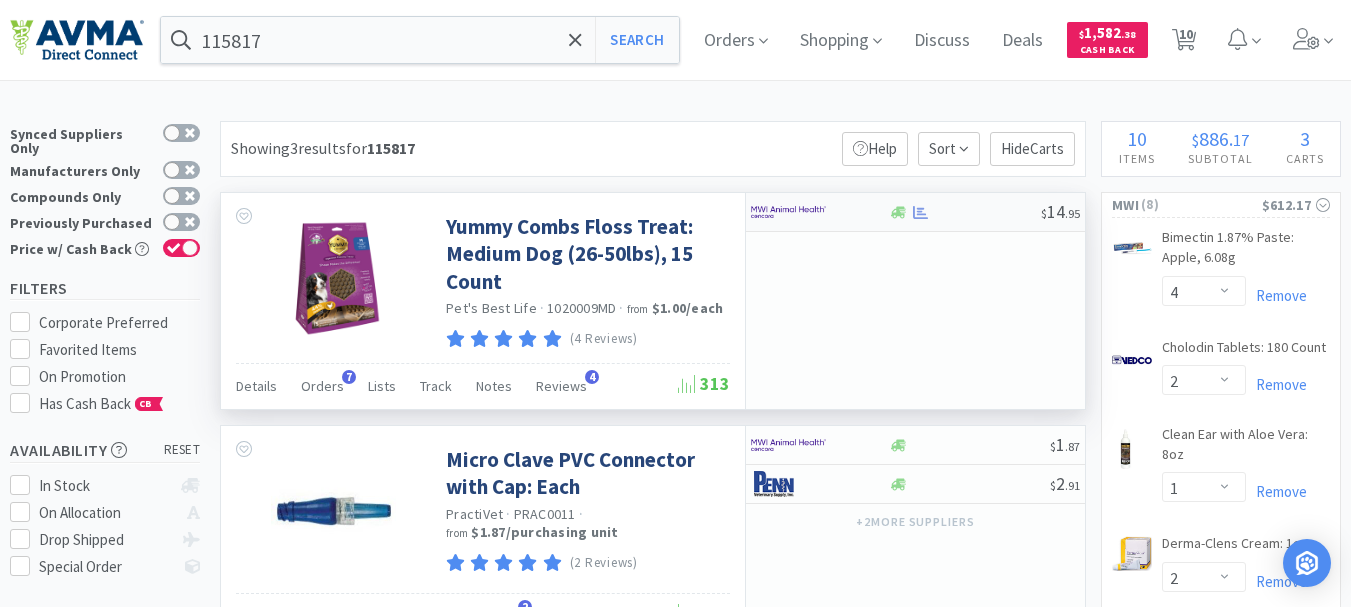 click at bounding box center (788, 212) 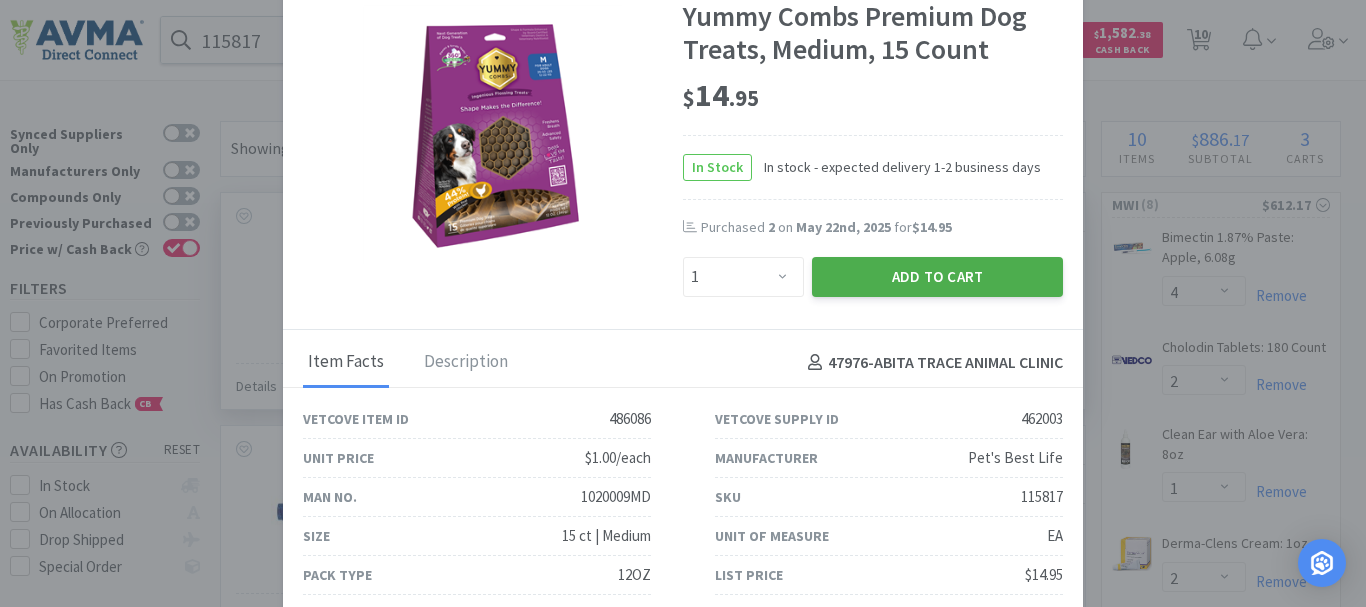 click on "Add to Cart" at bounding box center (937, 277) 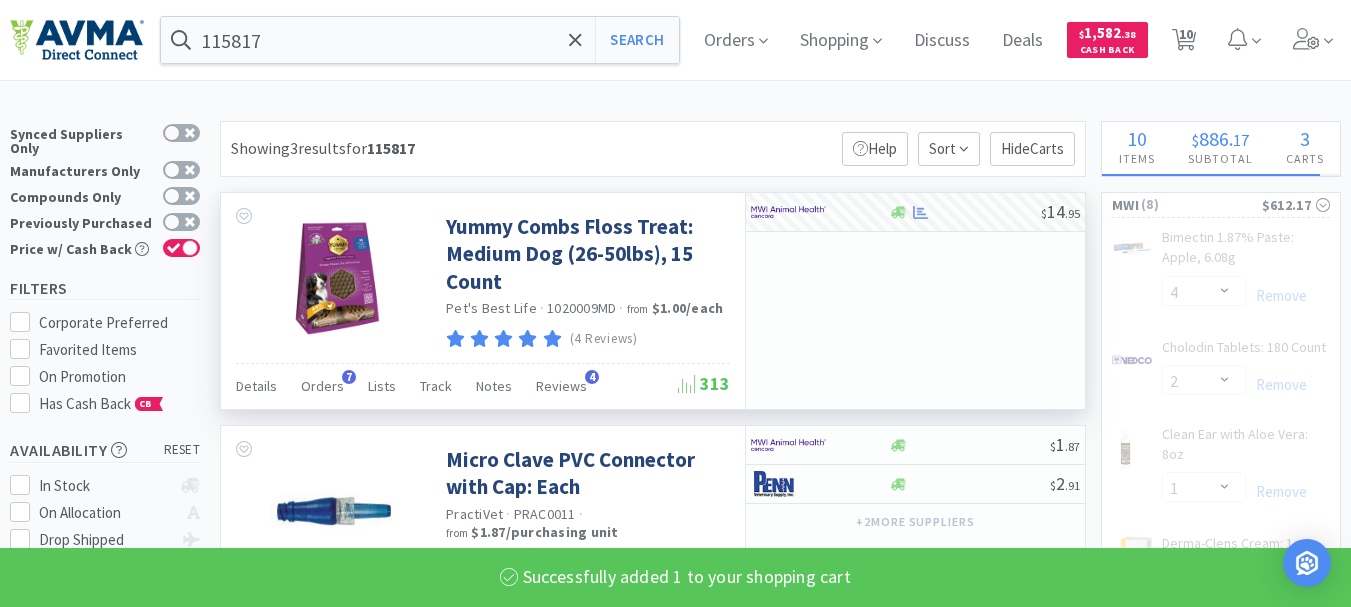 select on "1" 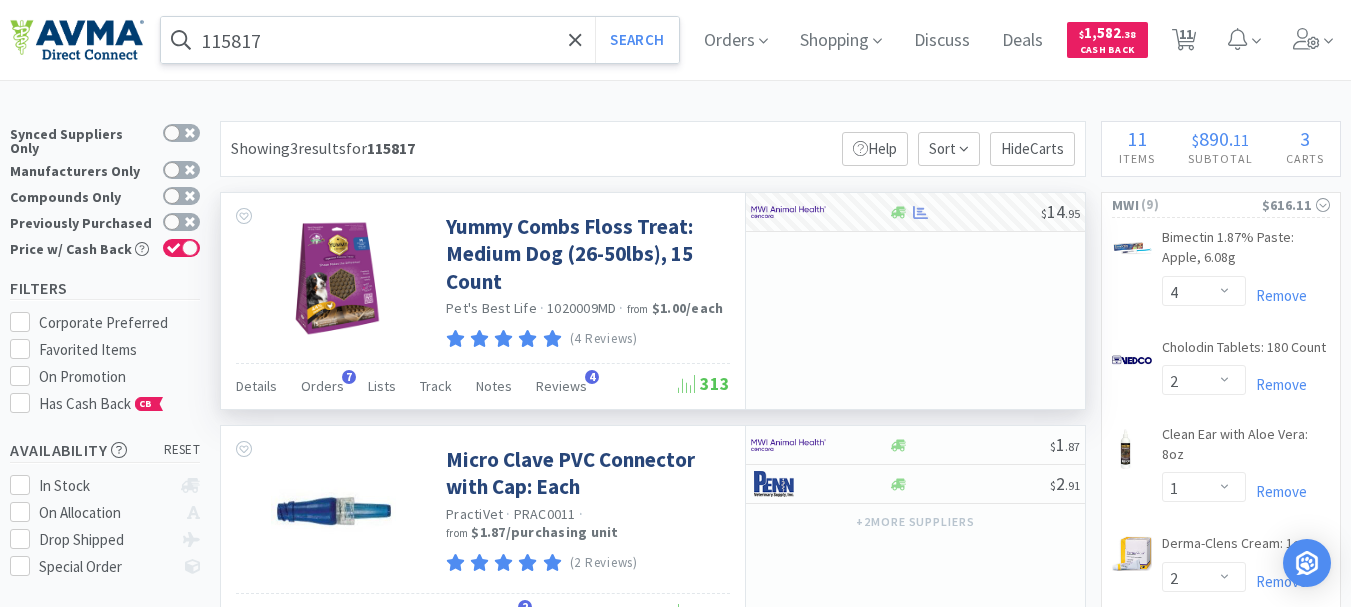 click on "115817" at bounding box center (420, 40) 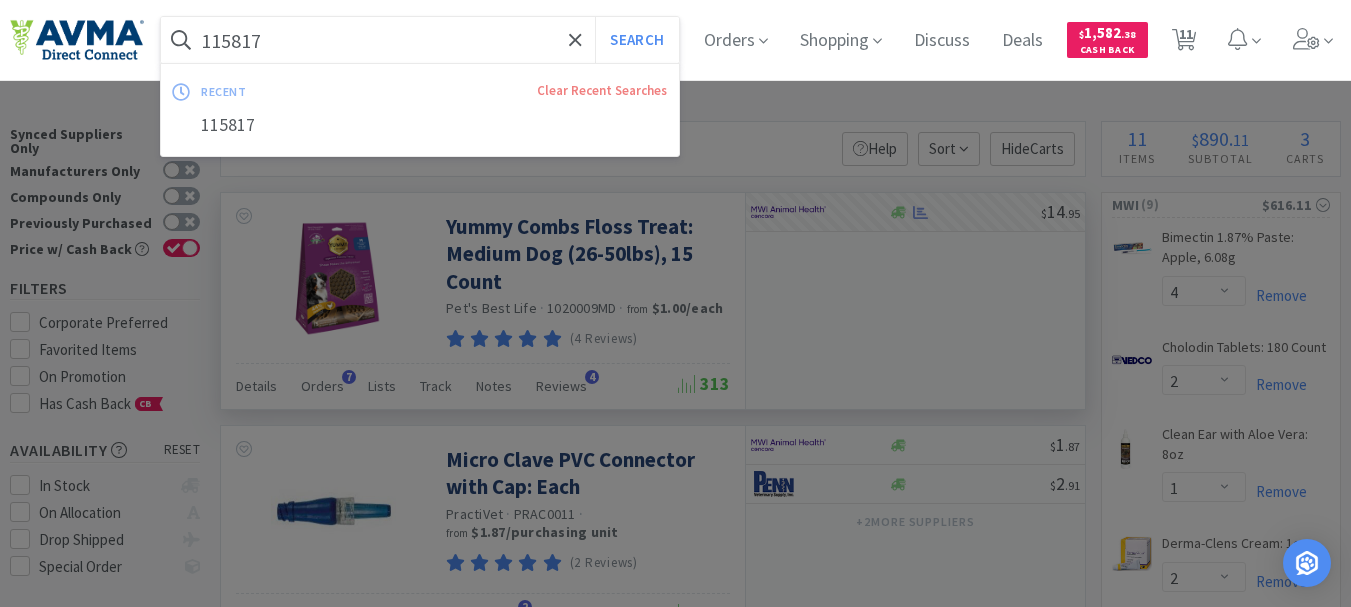 paste on "23060" 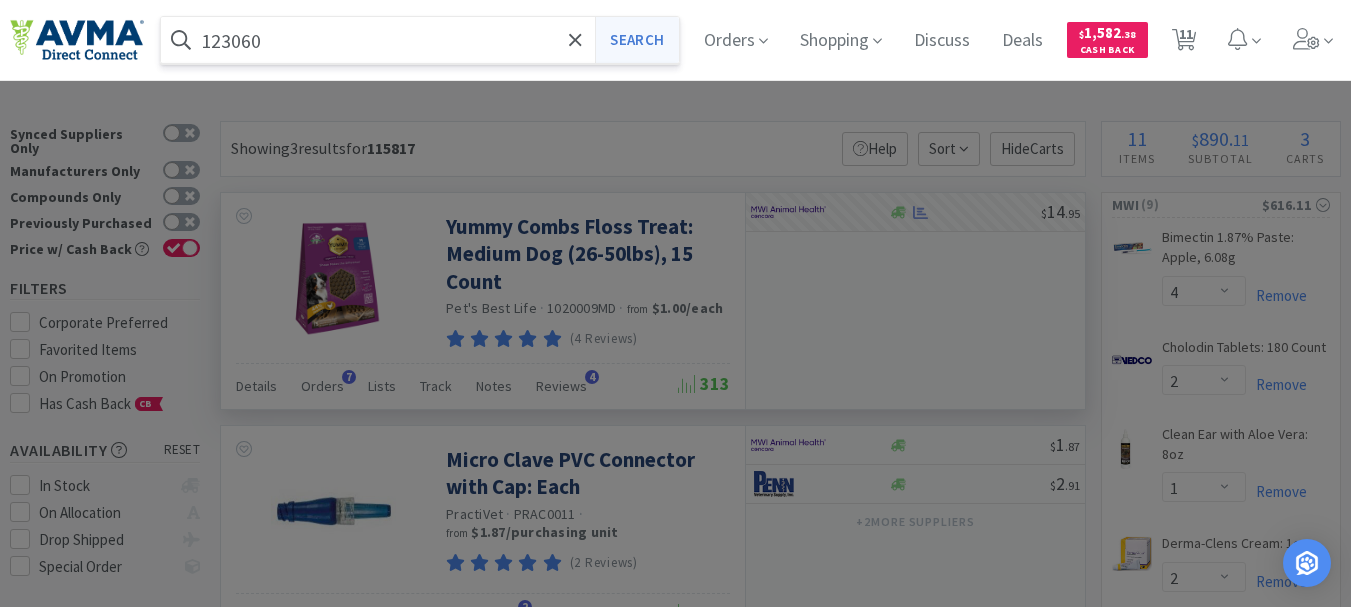 type on "123060" 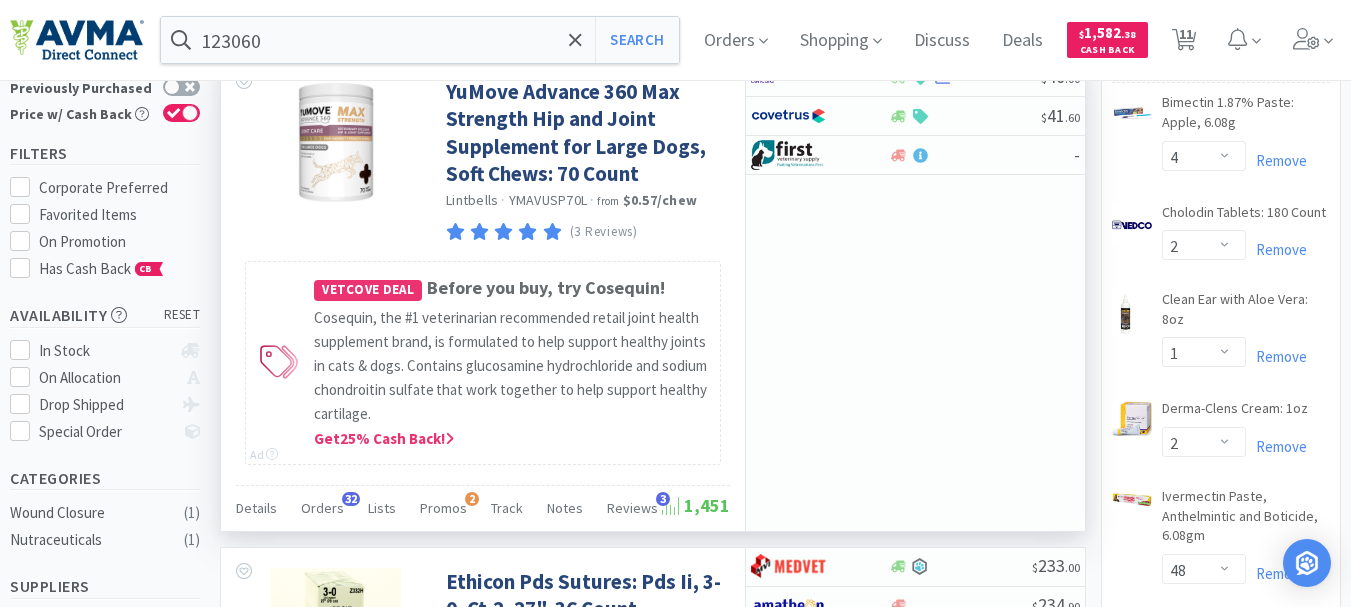 scroll, scrollTop: 100, scrollLeft: 0, axis: vertical 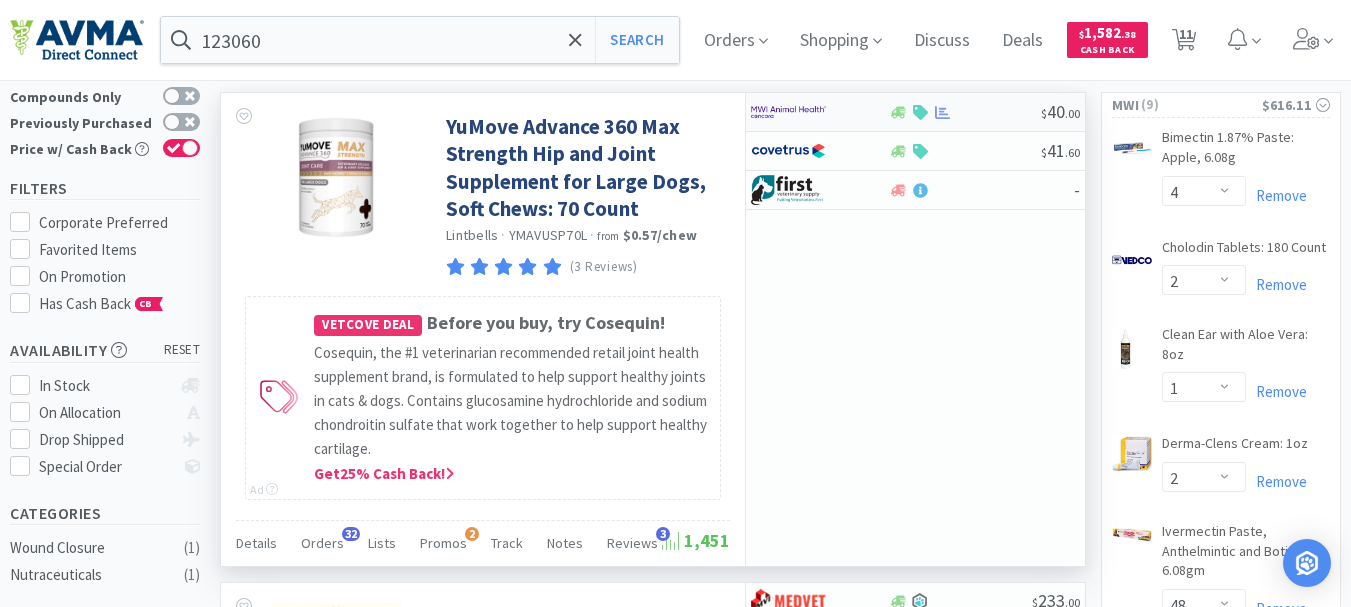 click at bounding box center (788, 112) 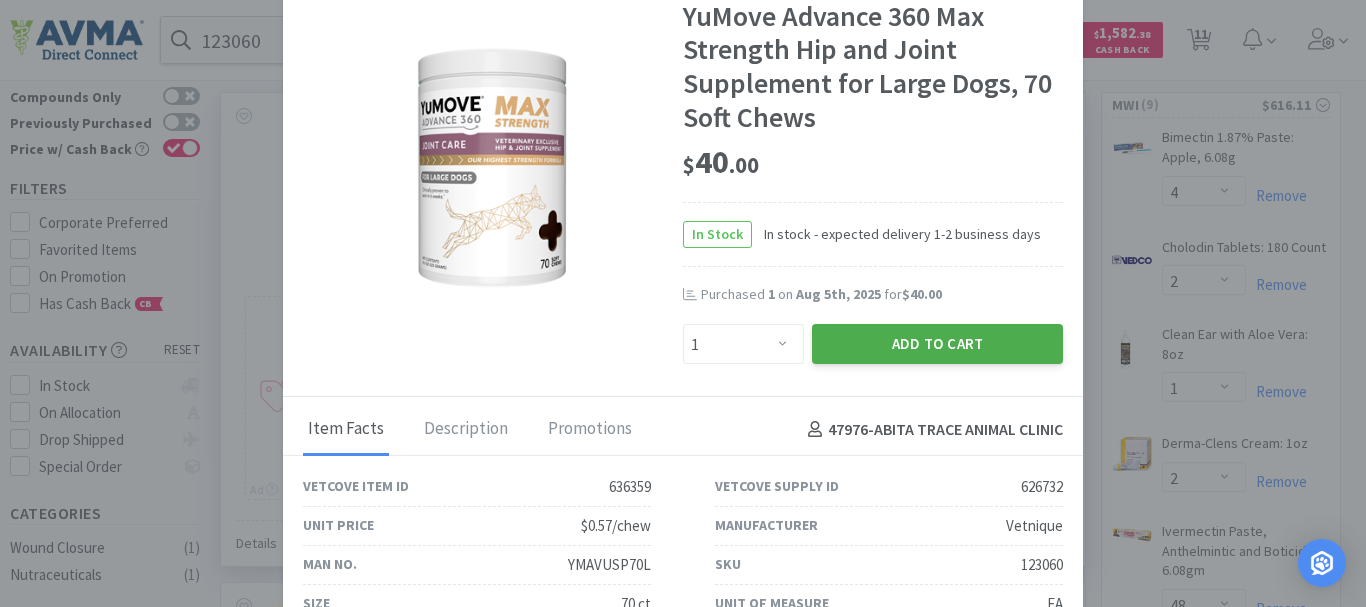 click on "Add to Cart" at bounding box center [937, 344] 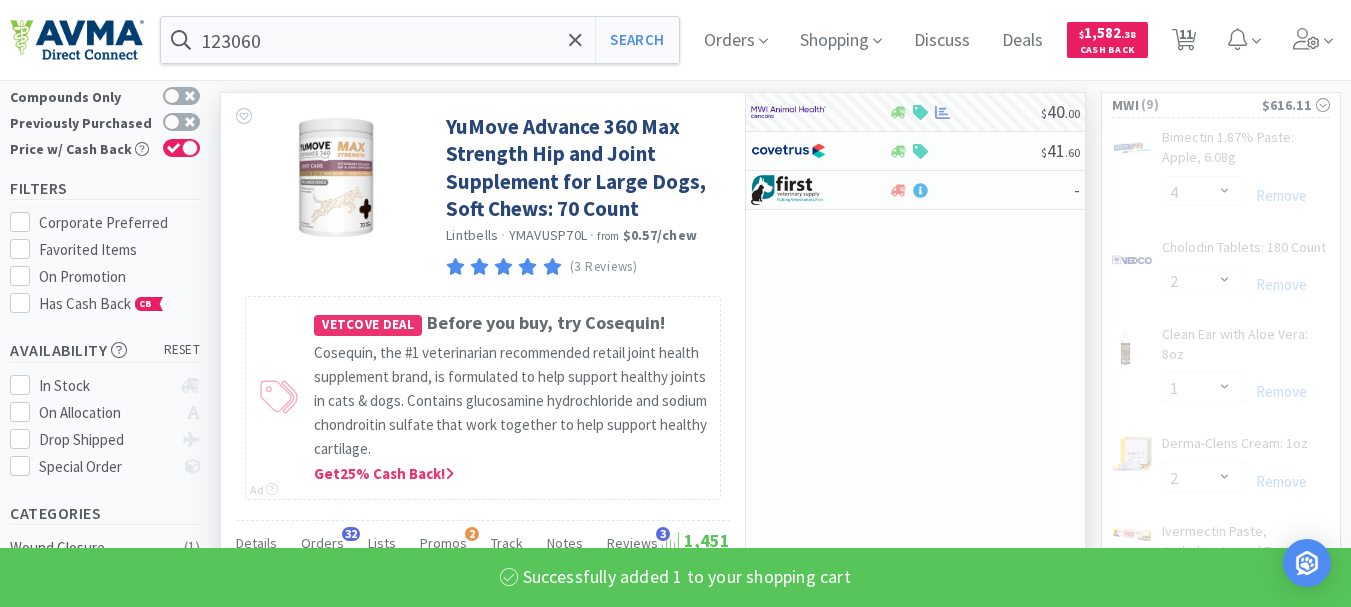 select on "1" 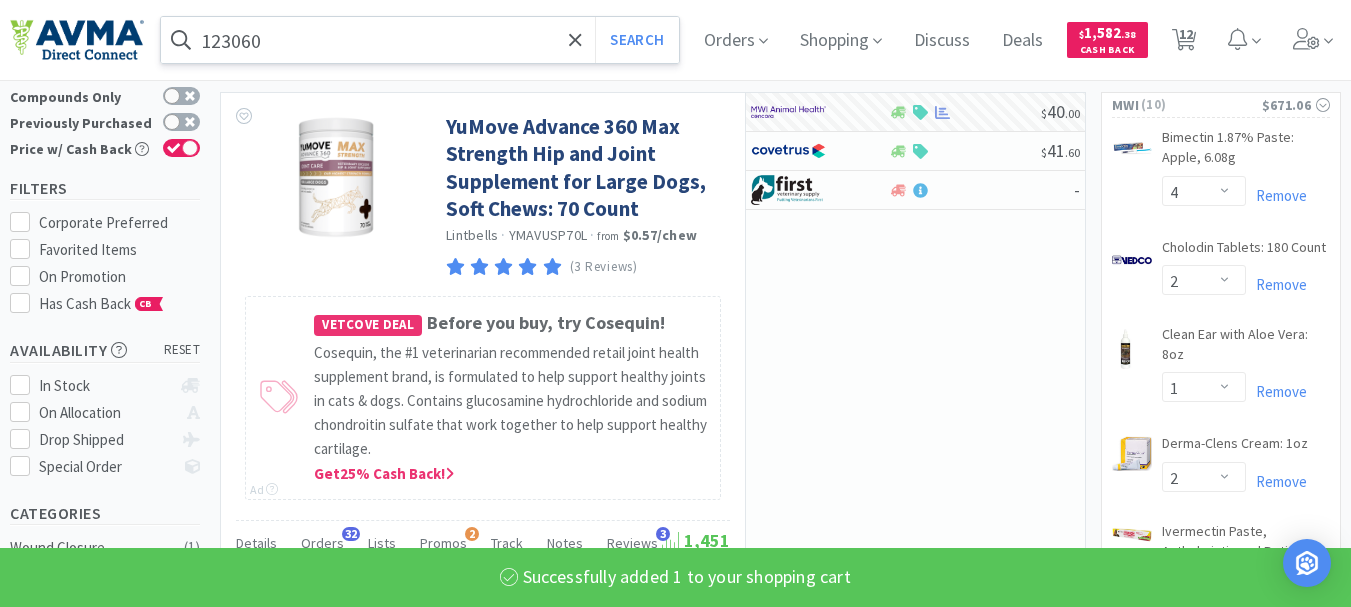 click on "123060" at bounding box center (420, 40) 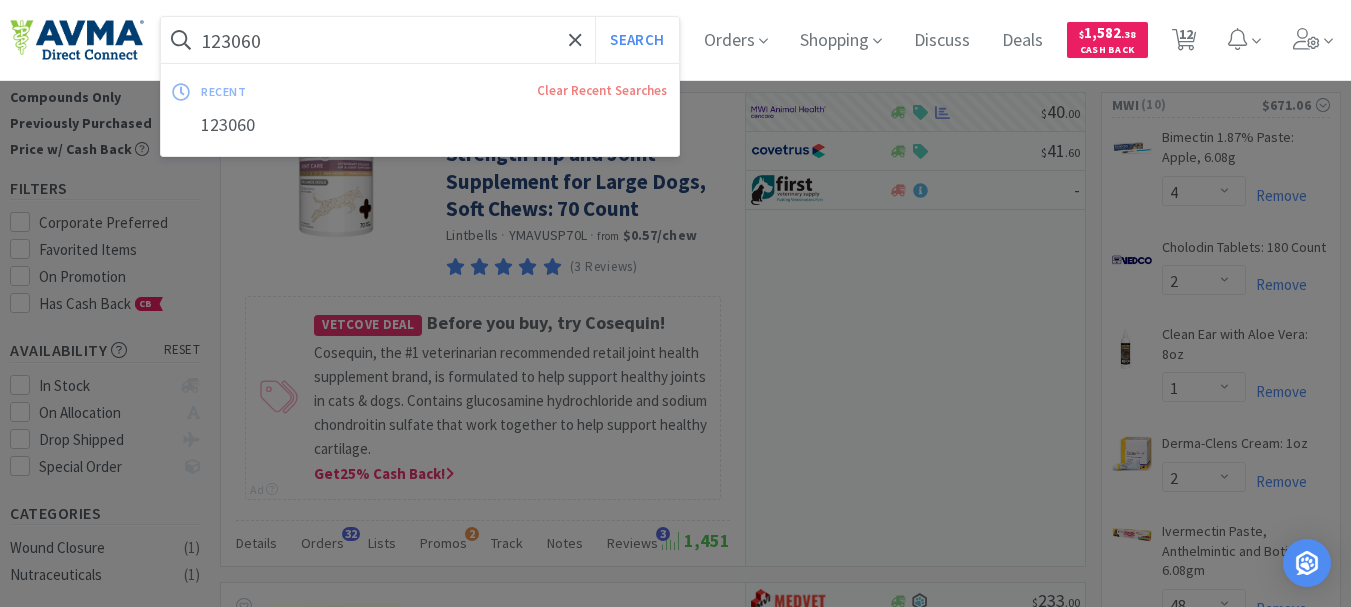 paste on "58" 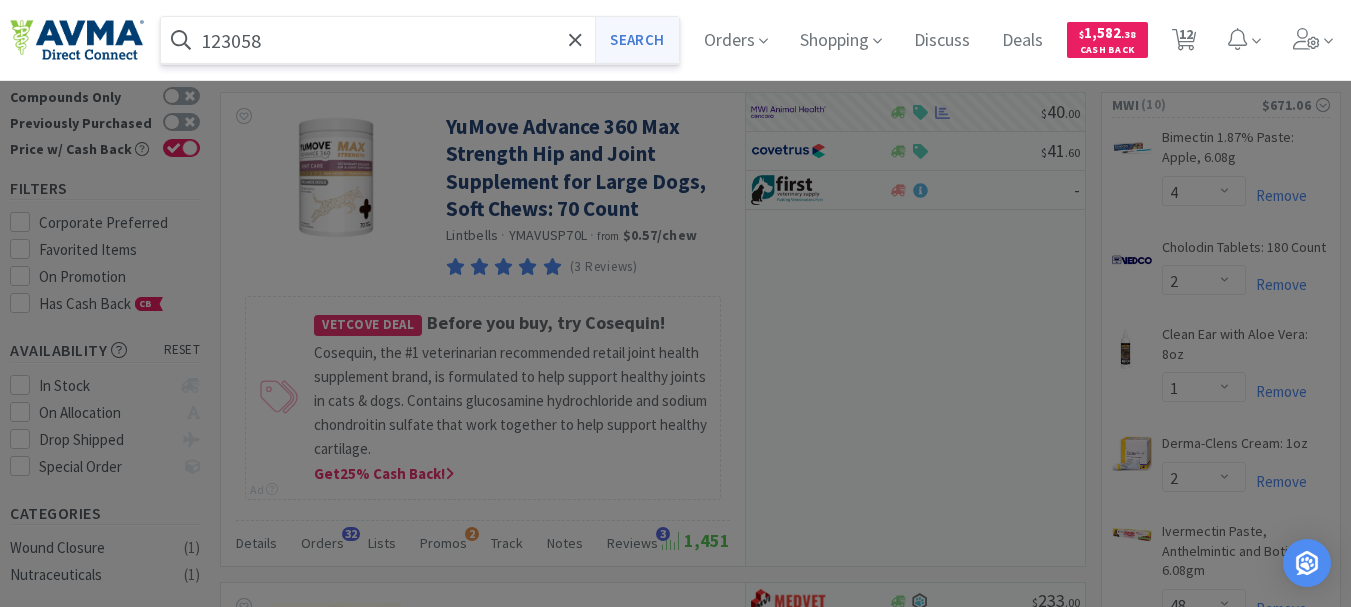 type on "123058" 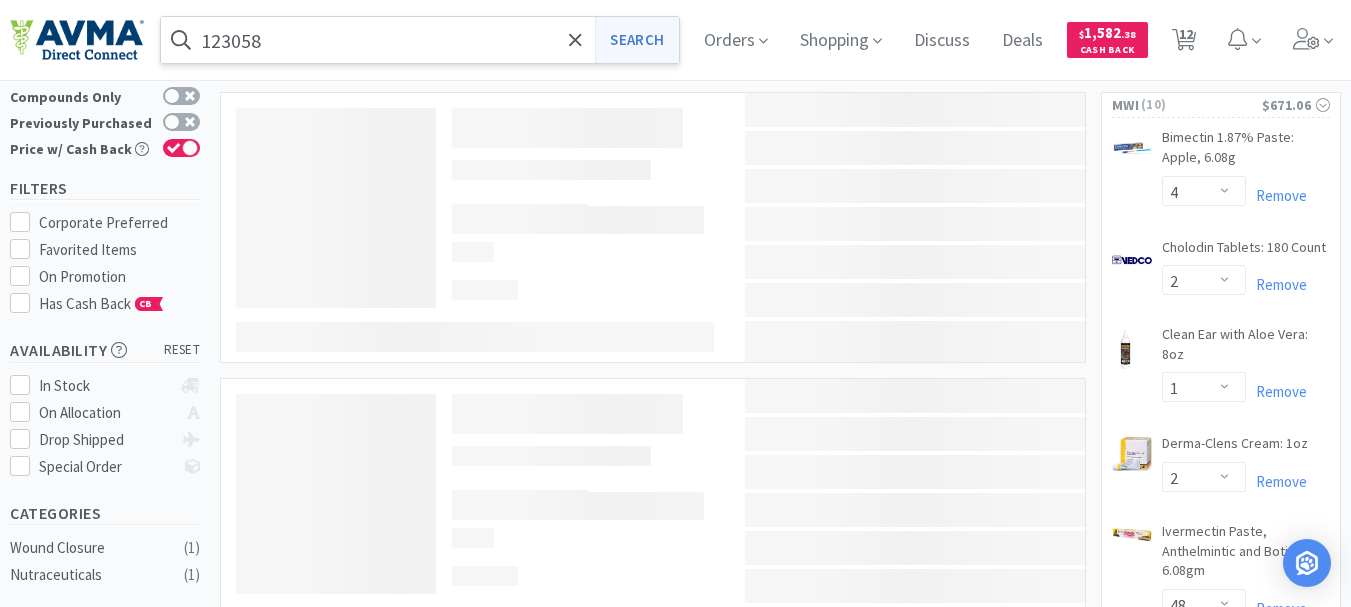 scroll, scrollTop: 0, scrollLeft: 0, axis: both 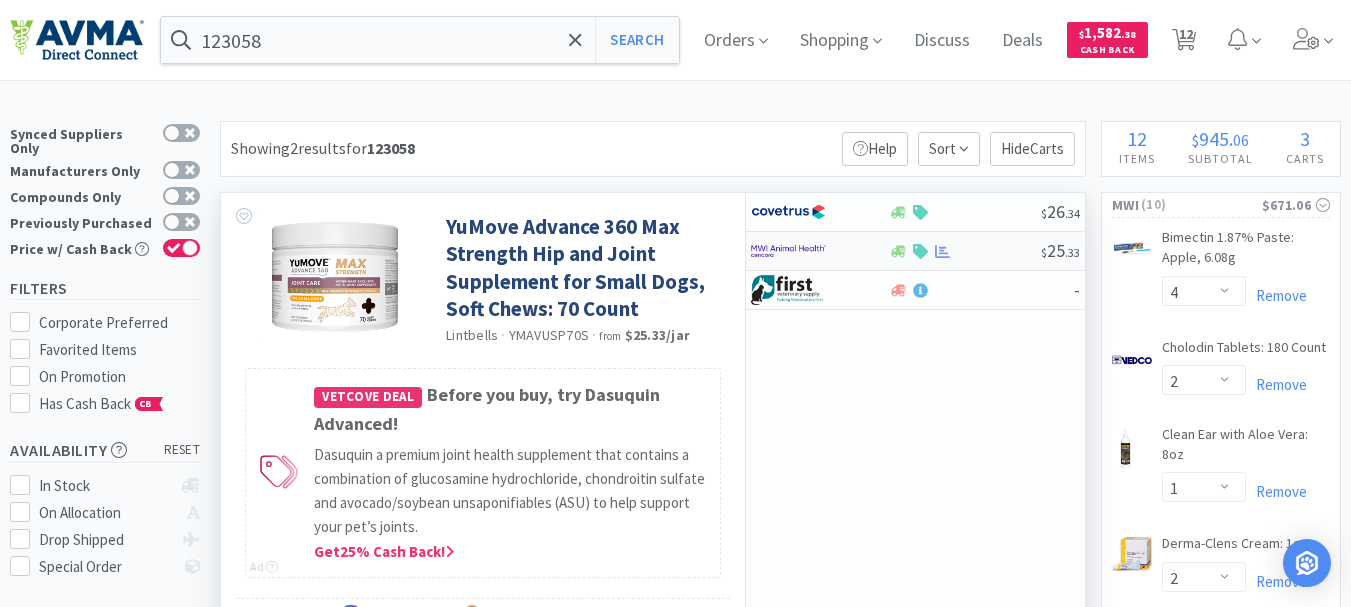click at bounding box center [788, 251] 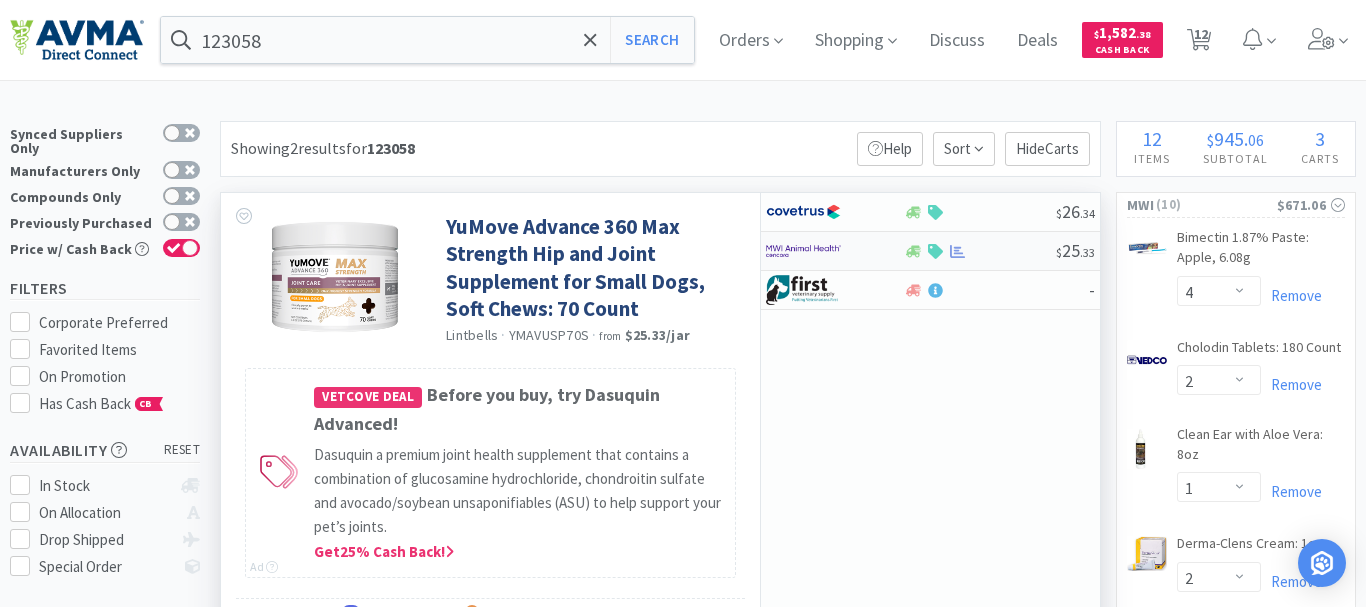 select on "1" 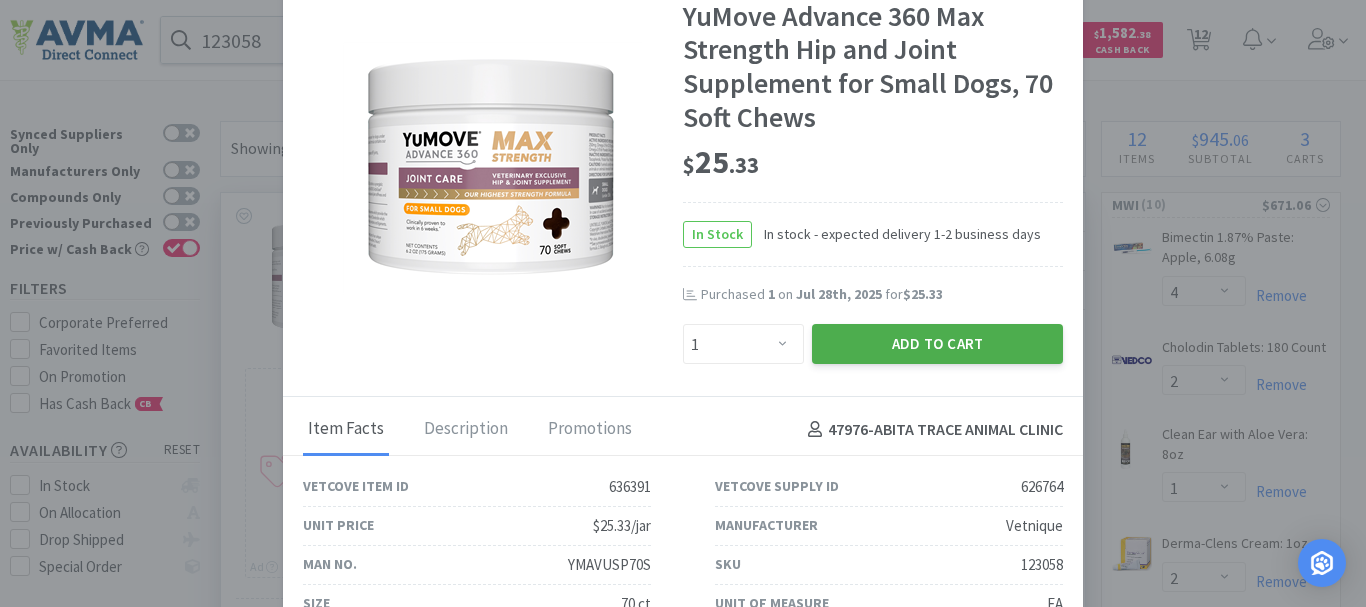 click on "Add to Cart" at bounding box center [937, 344] 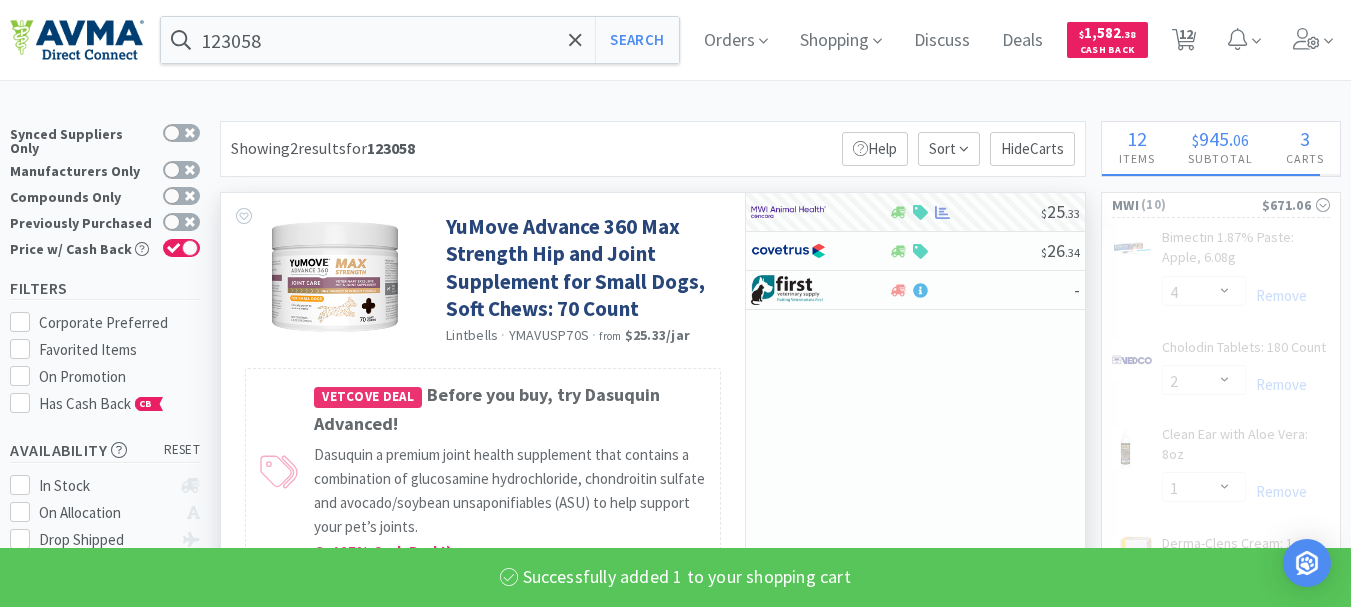 scroll, scrollTop: 100, scrollLeft: 0, axis: vertical 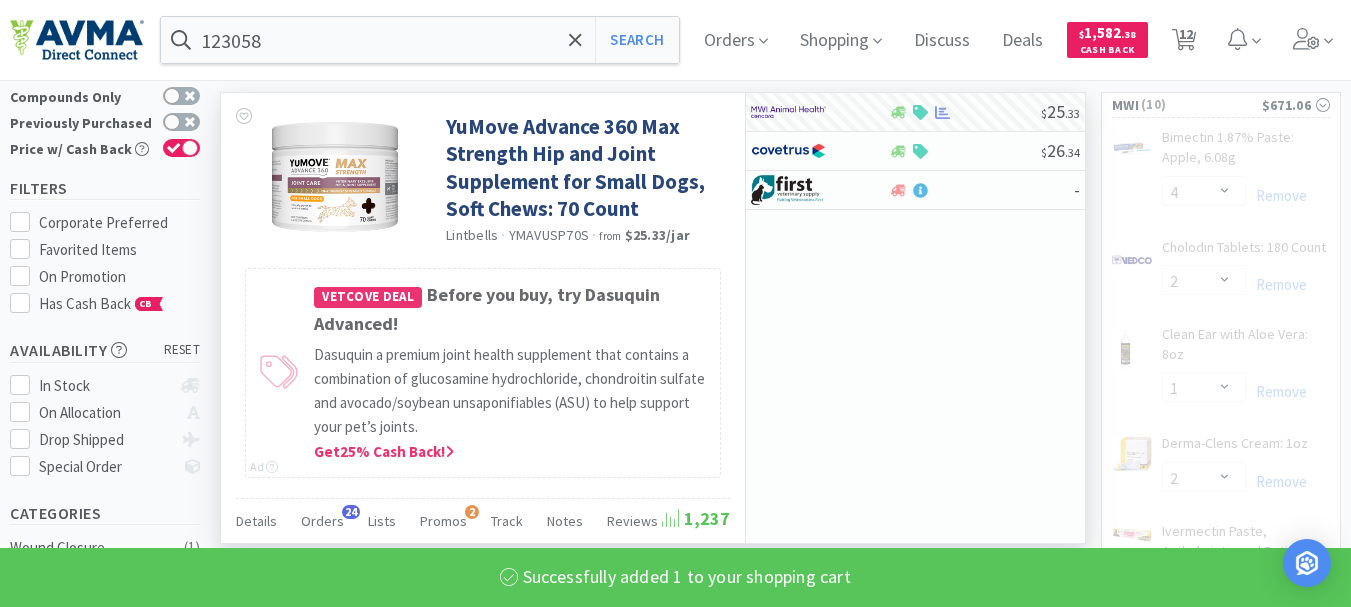 select on "1" 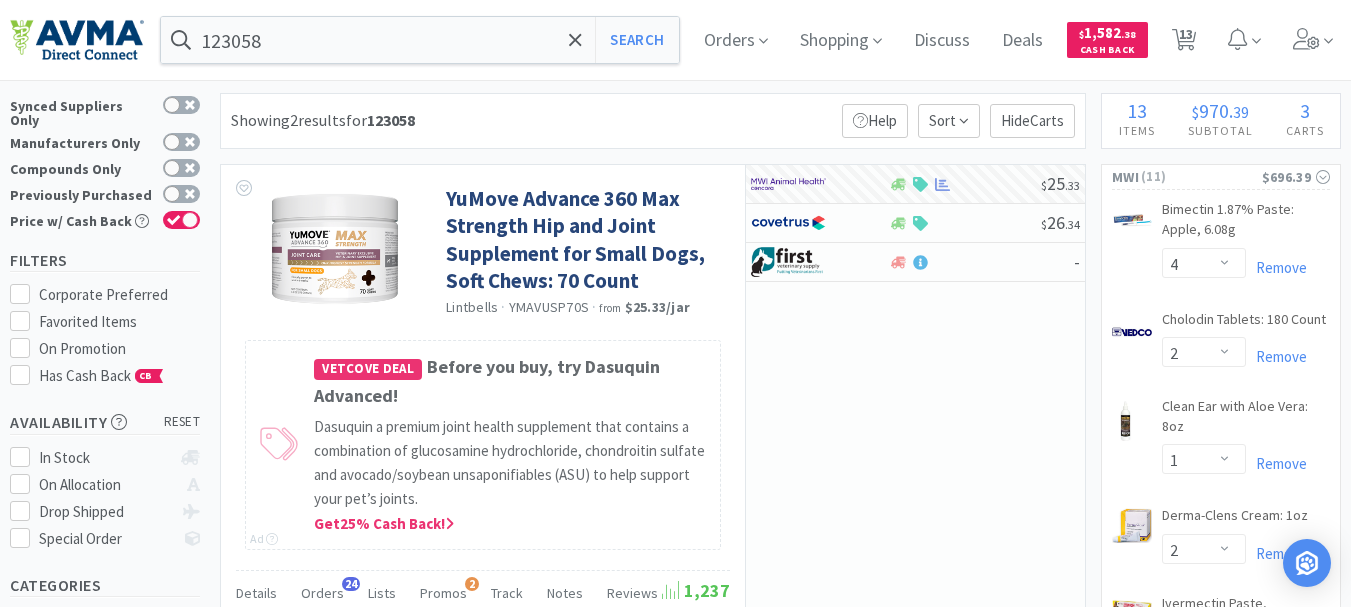 scroll, scrollTop: 0, scrollLeft: 0, axis: both 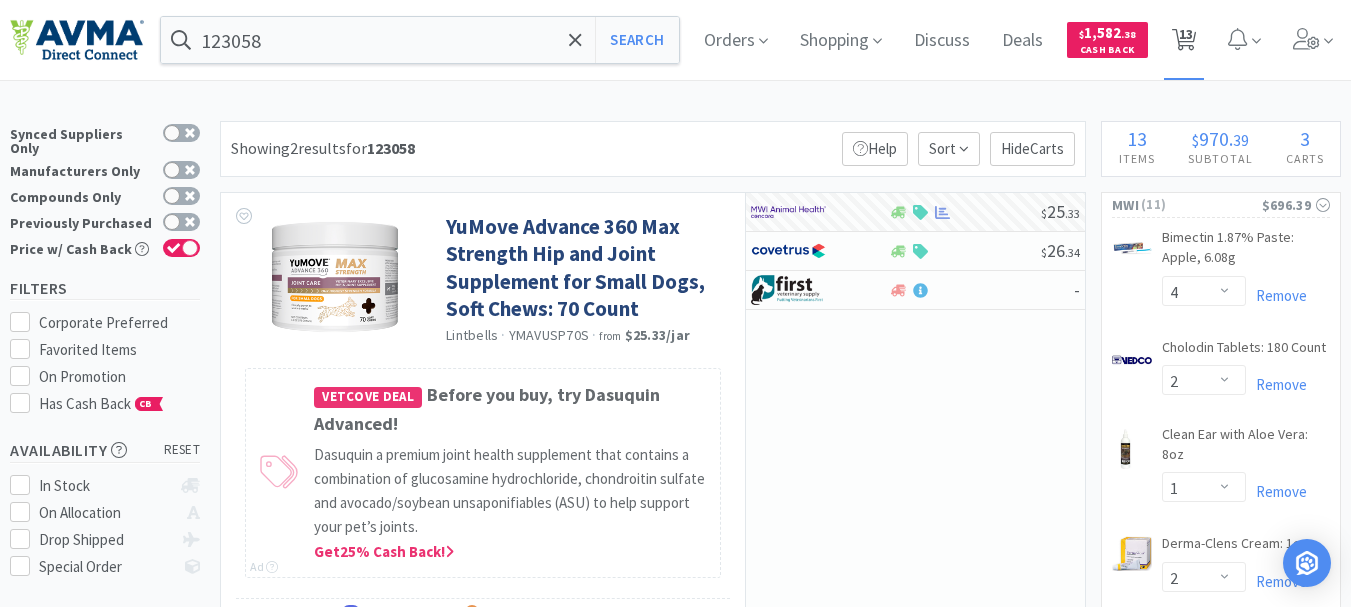 click on "13" at bounding box center (1186, 34) 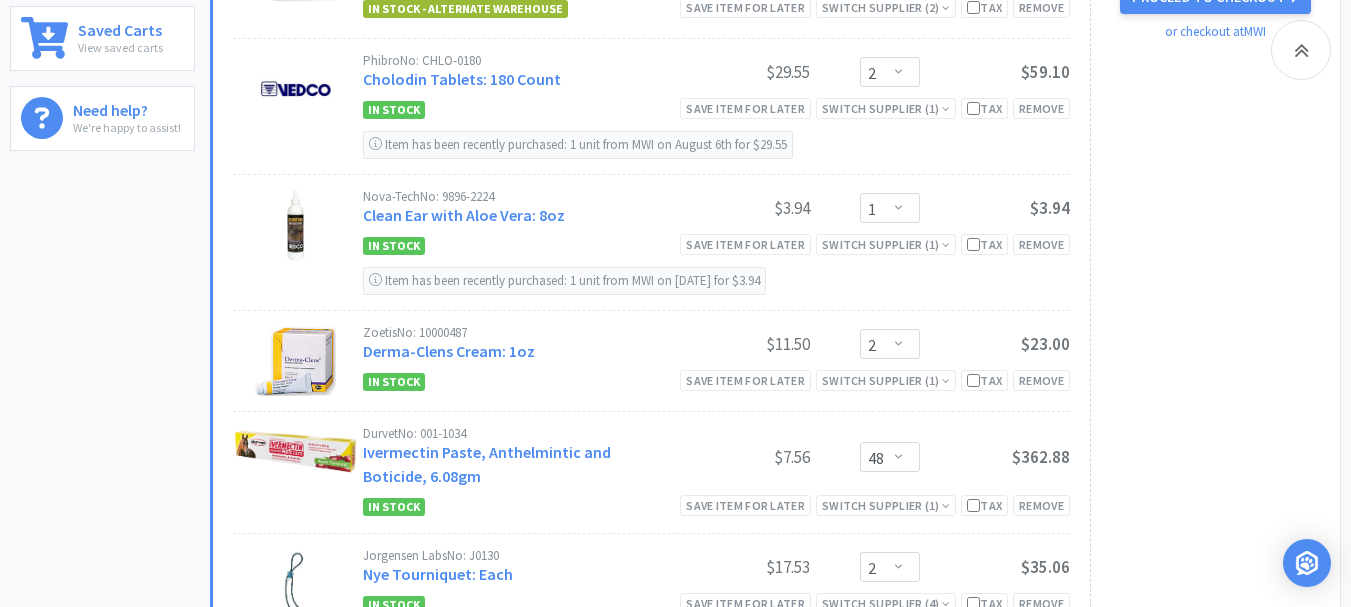 scroll, scrollTop: 900, scrollLeft: 0, axis: vertical 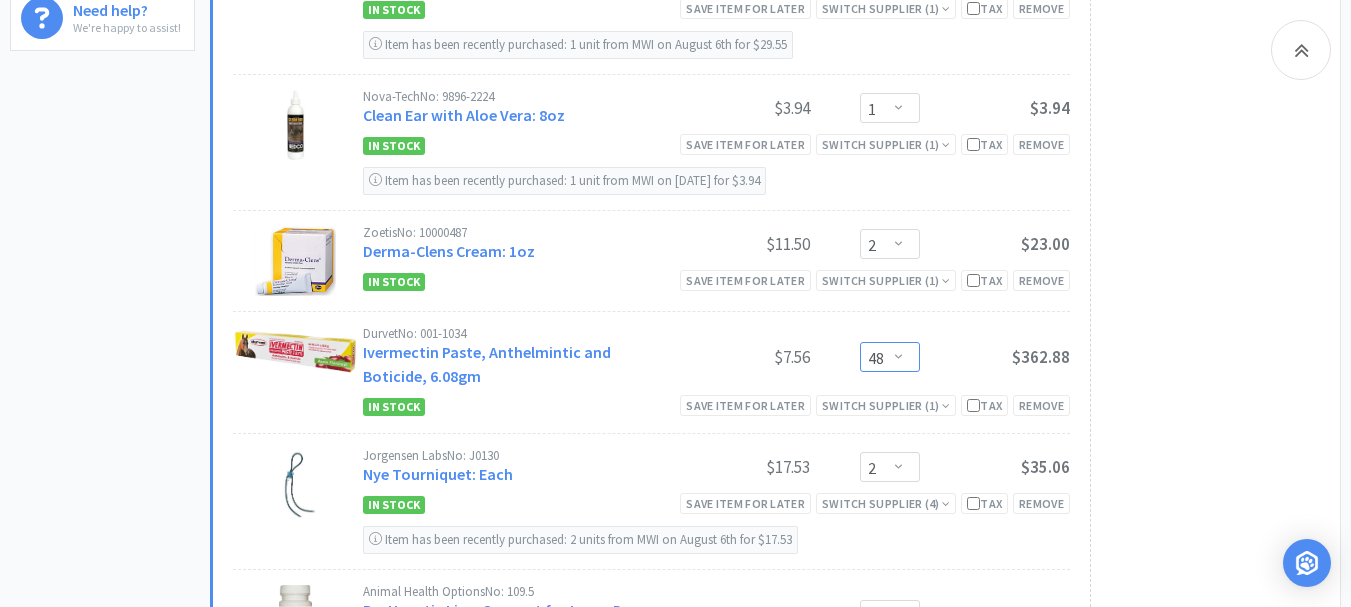 click on "Enter Quantity 1 2 3 4 5 6 7 8 9 10 11 12 13 14 15 16 17 18 19 20 48 Enter Quantity" at bounding box center (890, 357) 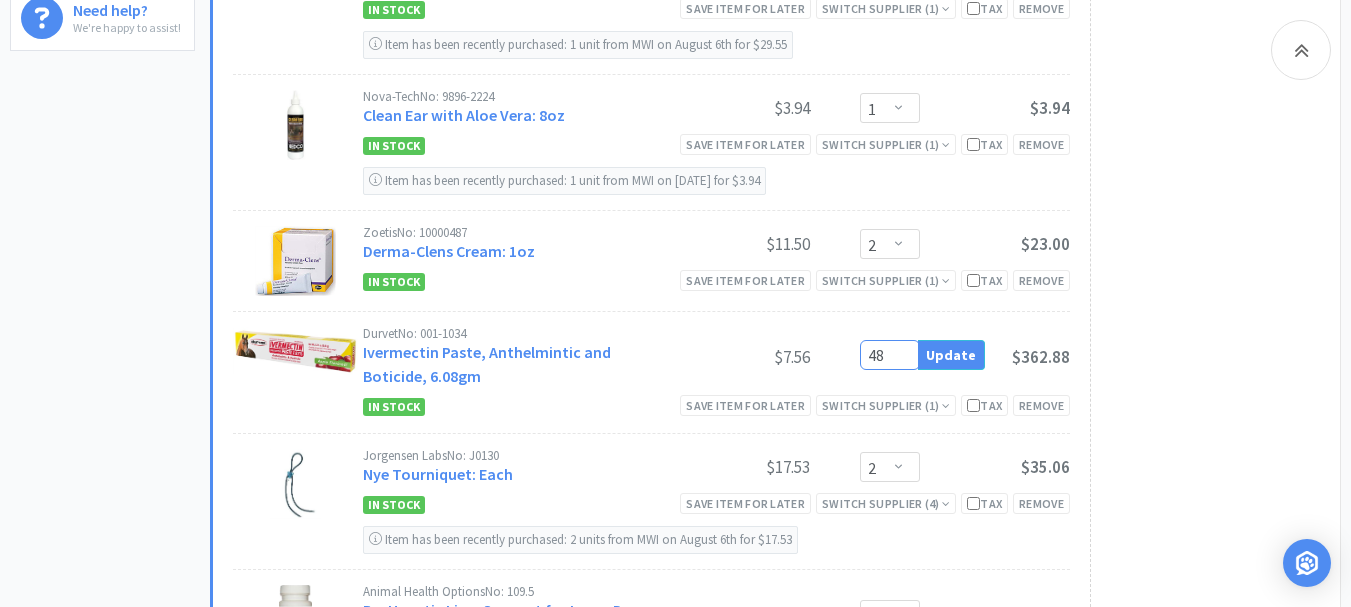type on "4" 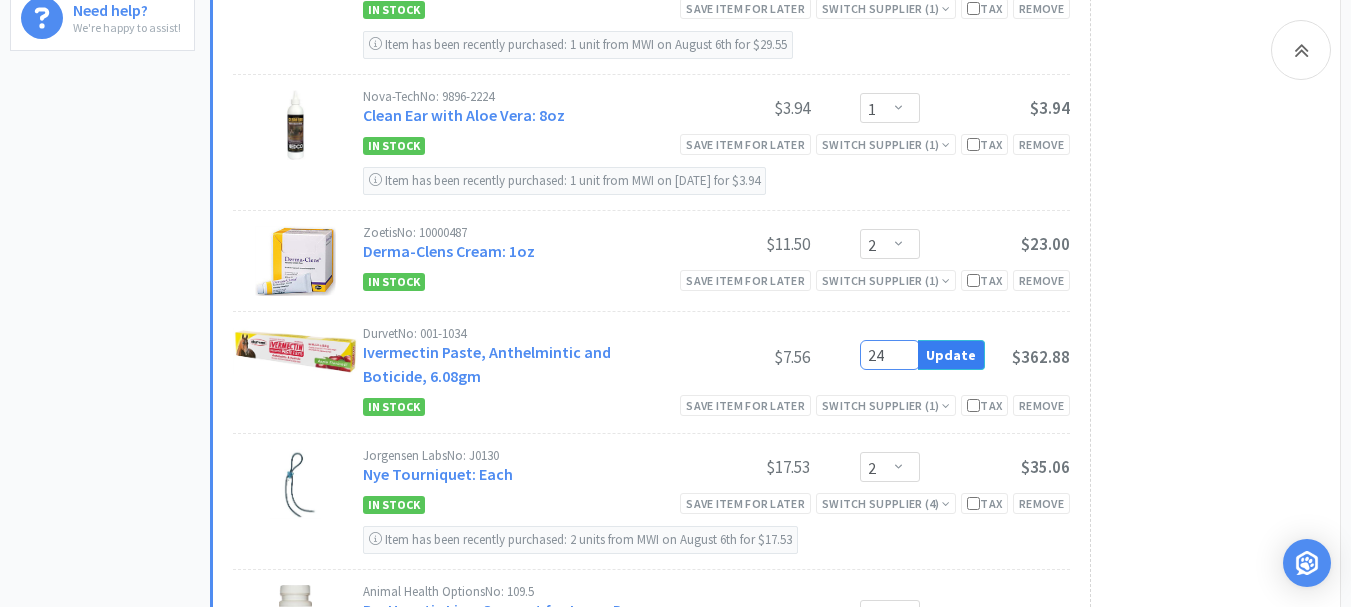 type on "24" 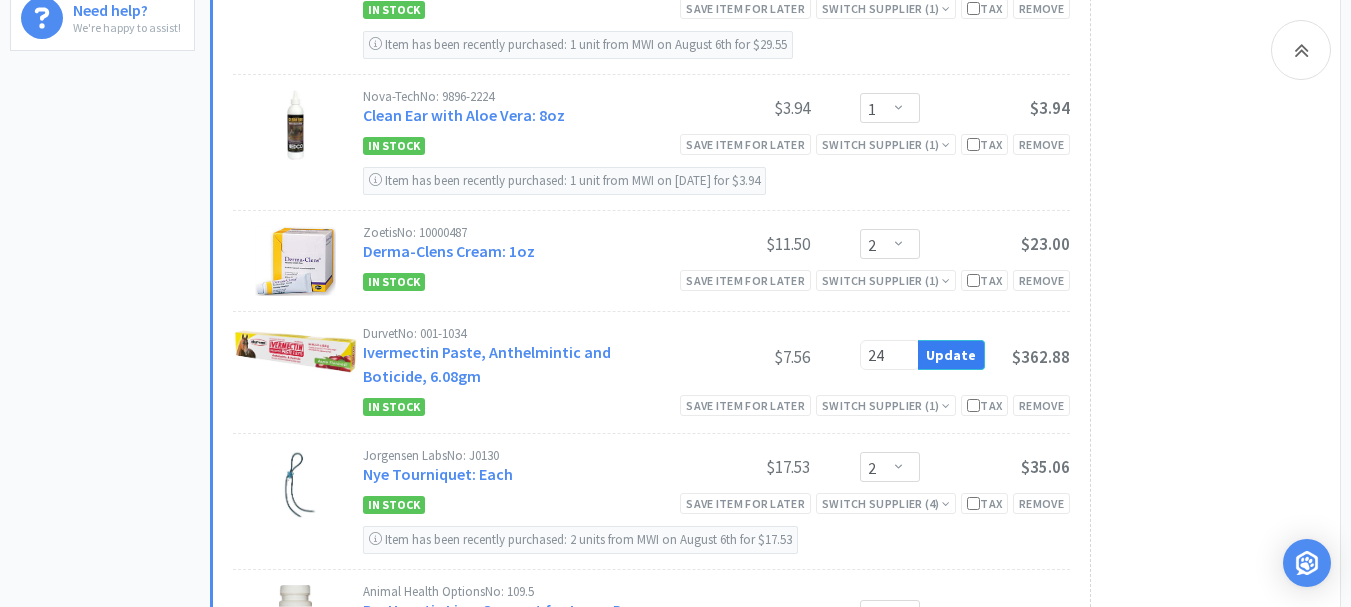 click on "Update" at bounding box center [951, 355] 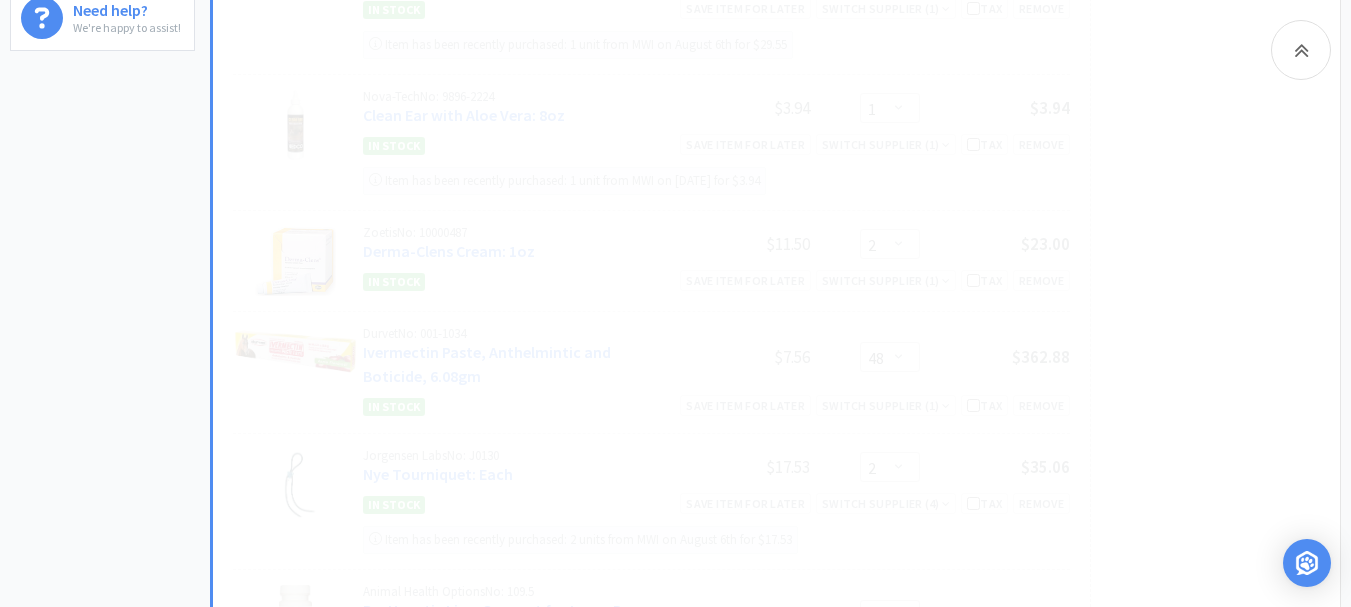 select on "24" 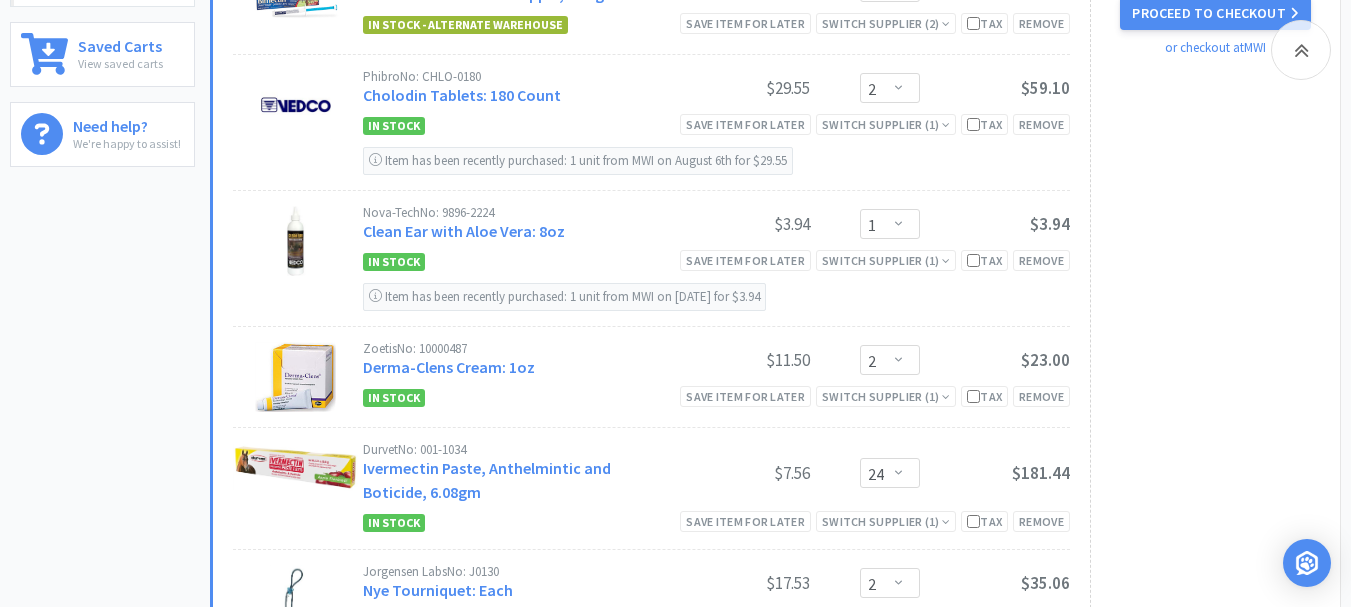 scroll, scrollTop: 800, scrollLeft: 0, axis: vertical 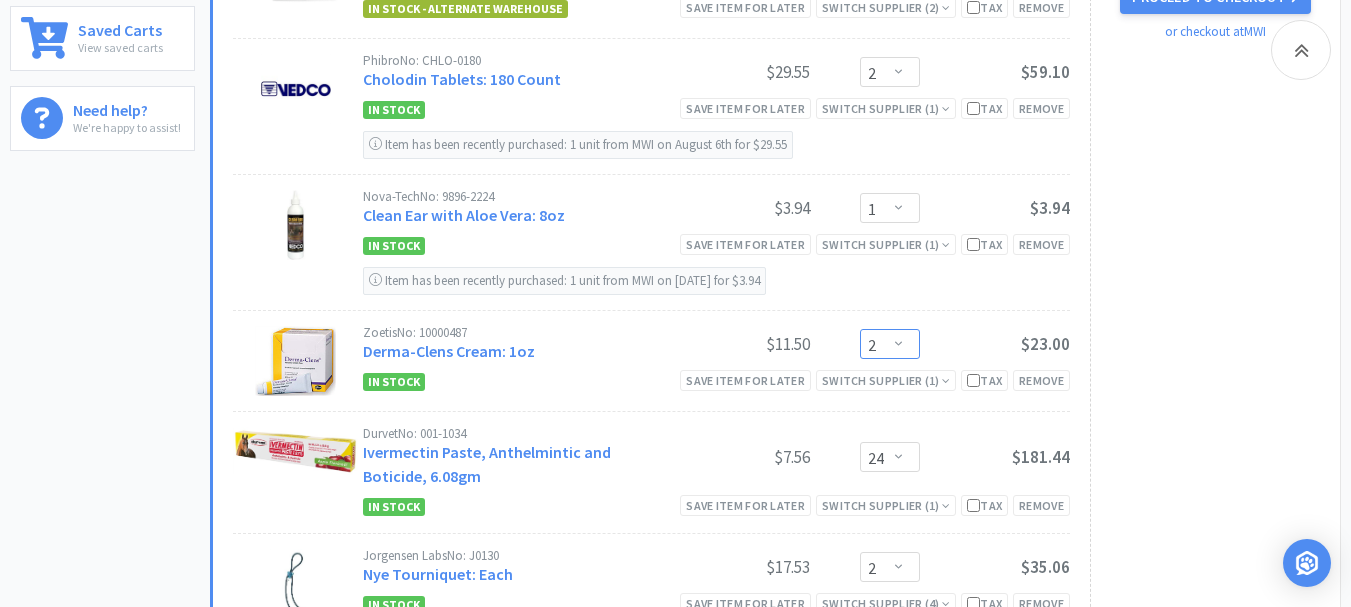 click on "Enter Quantity 1 2 3 4 5 6 7 8 9 10 11 12 13 14 15 16 17 18 19 20 Enter Quantity" at bounding box center (890, 344) 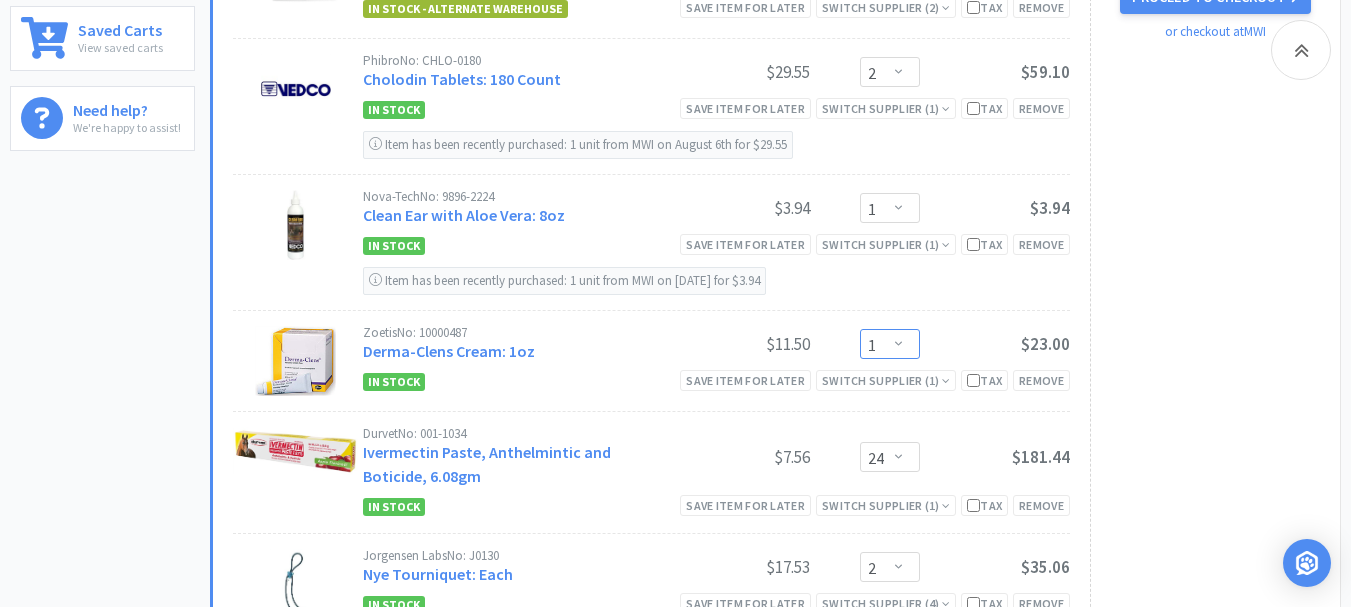click on "Enter Quantity 1 2 3 4 5 6 7 8 9 10 11 12 13 14 15 16 17 18 19 20 Enter Quantity" at bounding box center (890, 344) 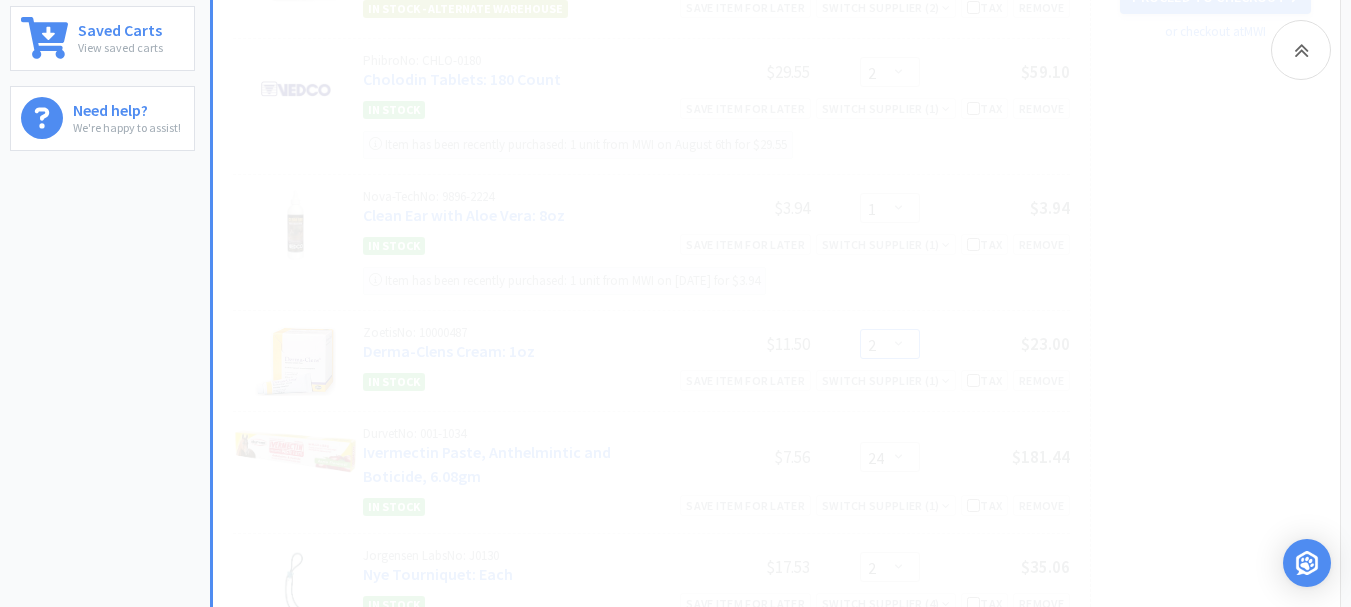 select on "1" 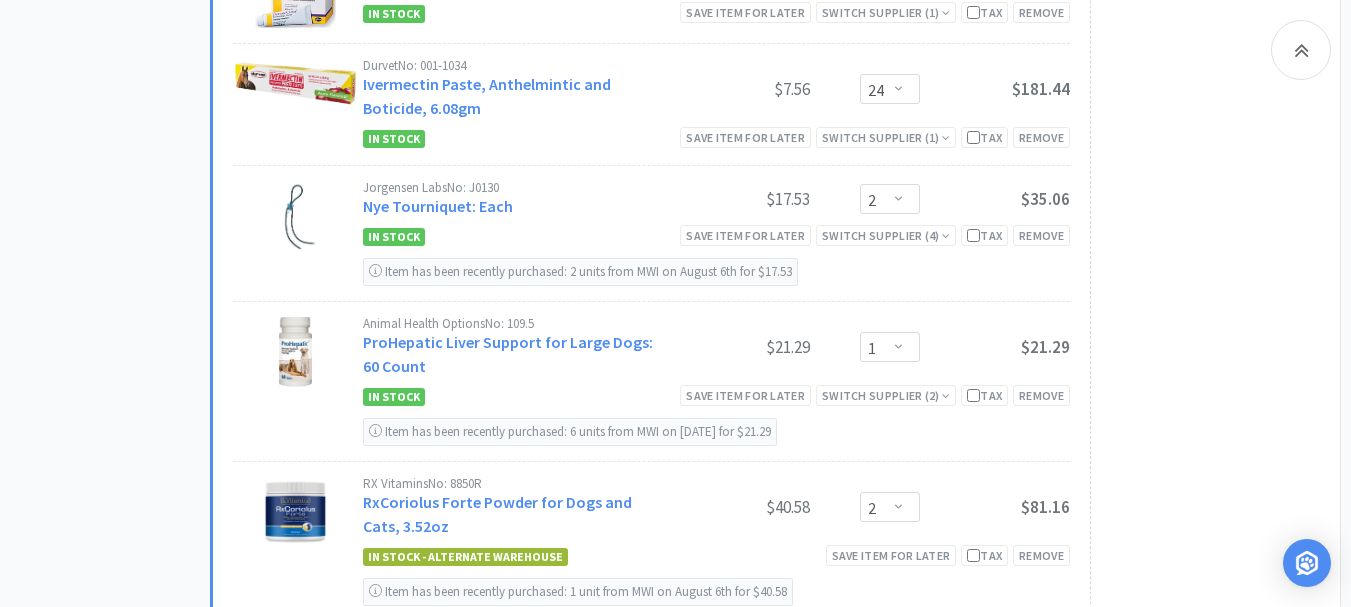 scroll, scrollTop: 1200, scrollLeft: 0, axis: vertical 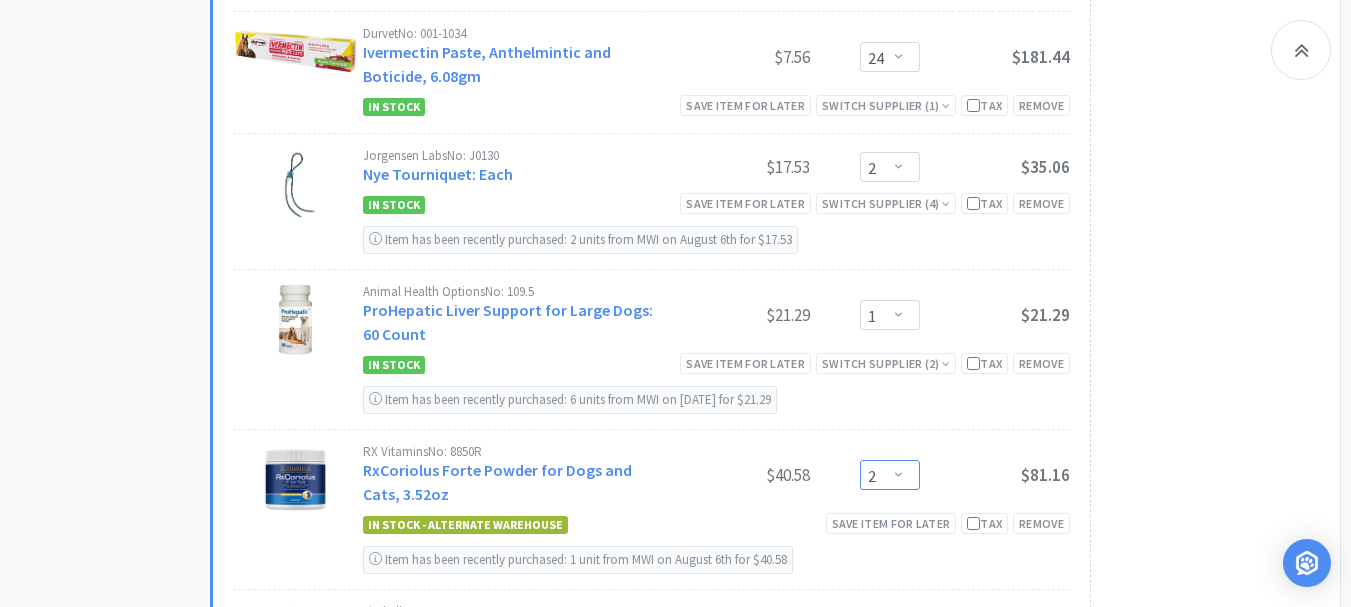 click on "Enter Quantity 1 2 3 4 5 6 7 8 9 10 11 12 13 14 15 16 17 18 19 20 Enter Quantity" at bounding box center (890, 475) 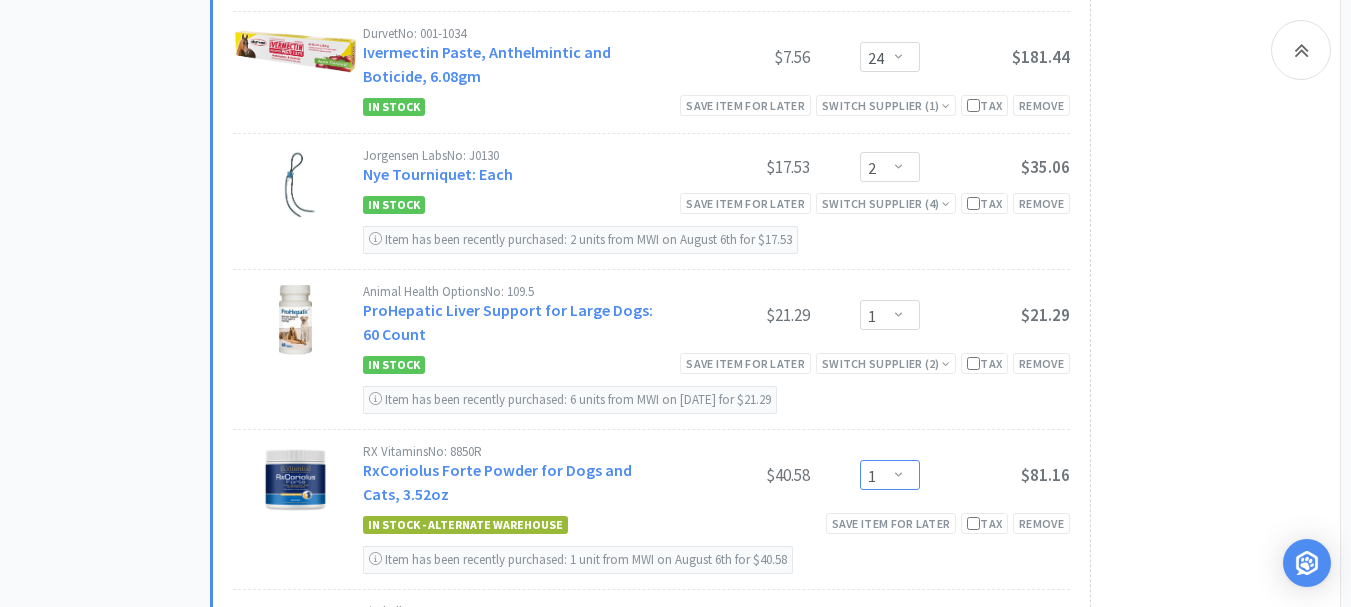 click on "Enter Quantity 1 2 3 4 5 6 7 8 9 10 11 12 13 14 15 16 17 18 19 20 Enter Quantity" at bounding box center [890, 475] 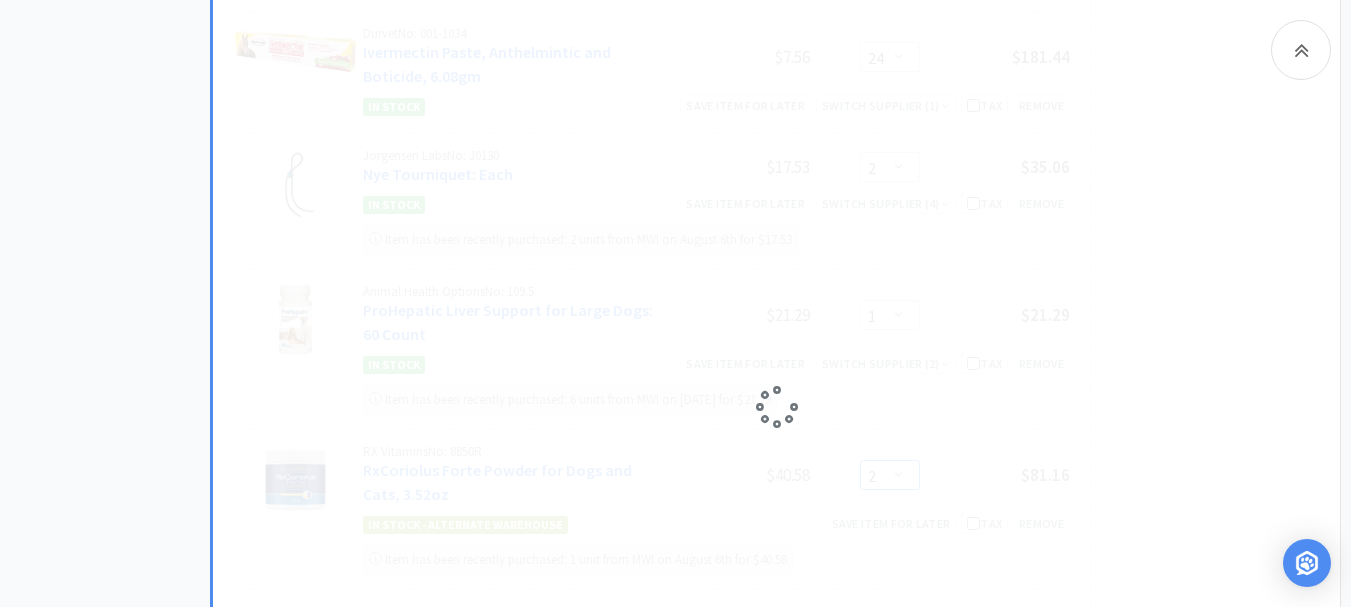 select on "1" 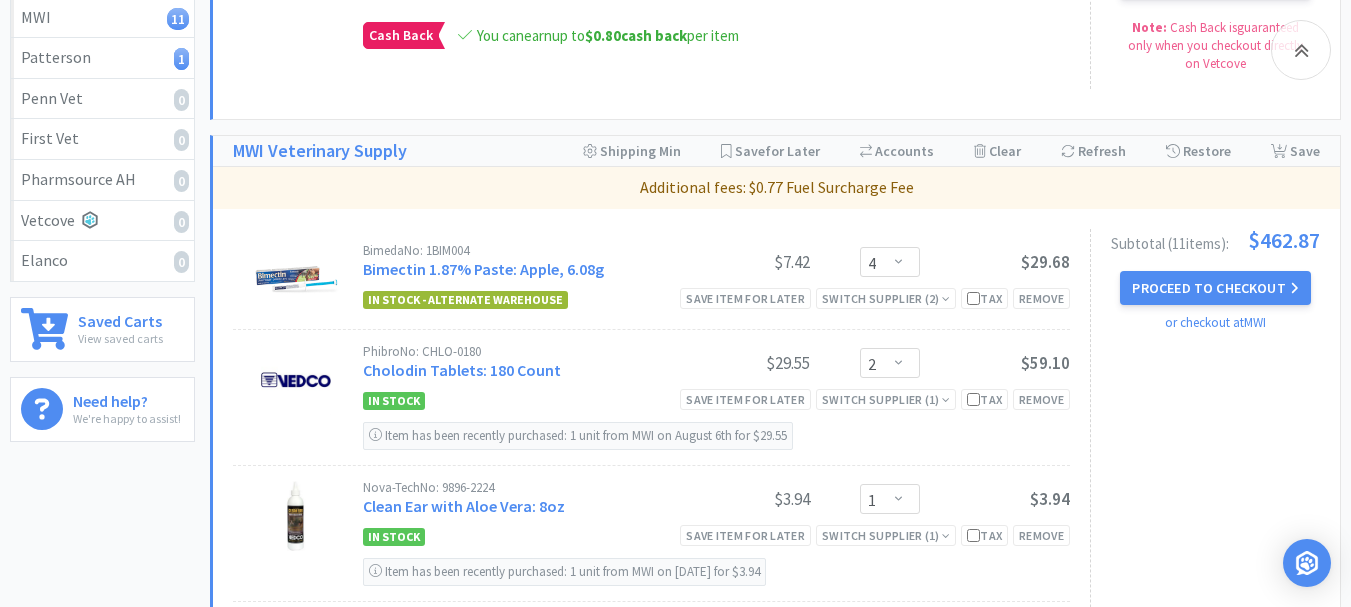 scroll, scrollTop: 500, scrollLeft: 0, axis: vertical 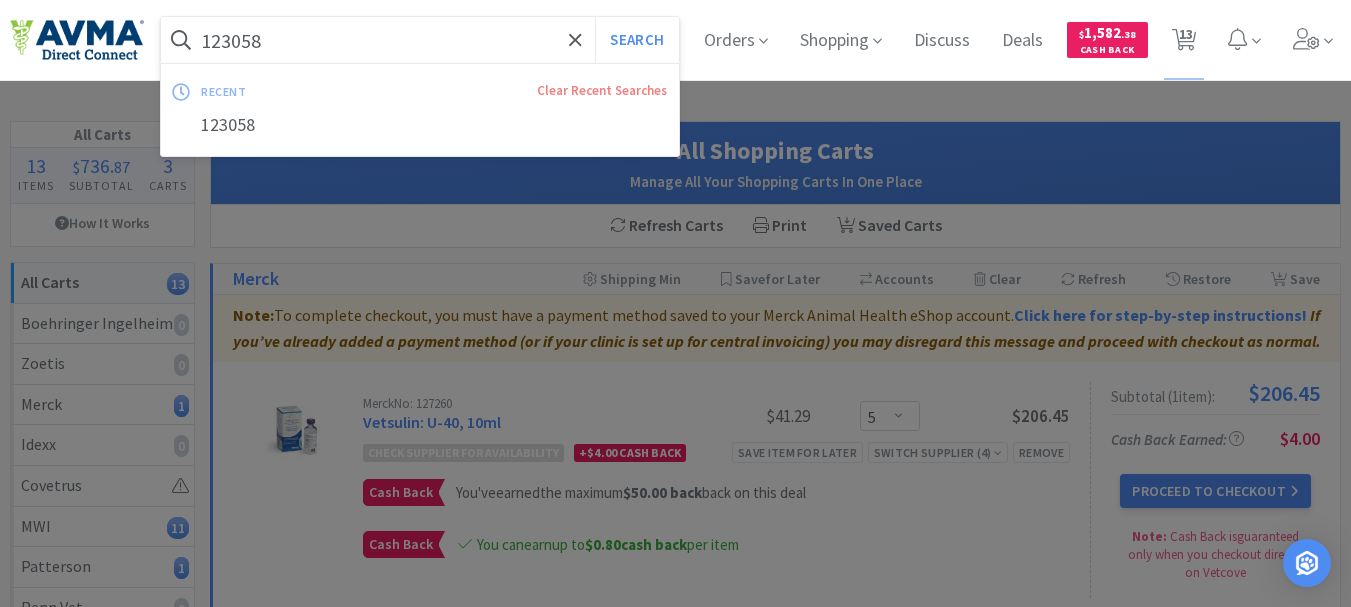 click on "123058" at bounding box center (420, 40) 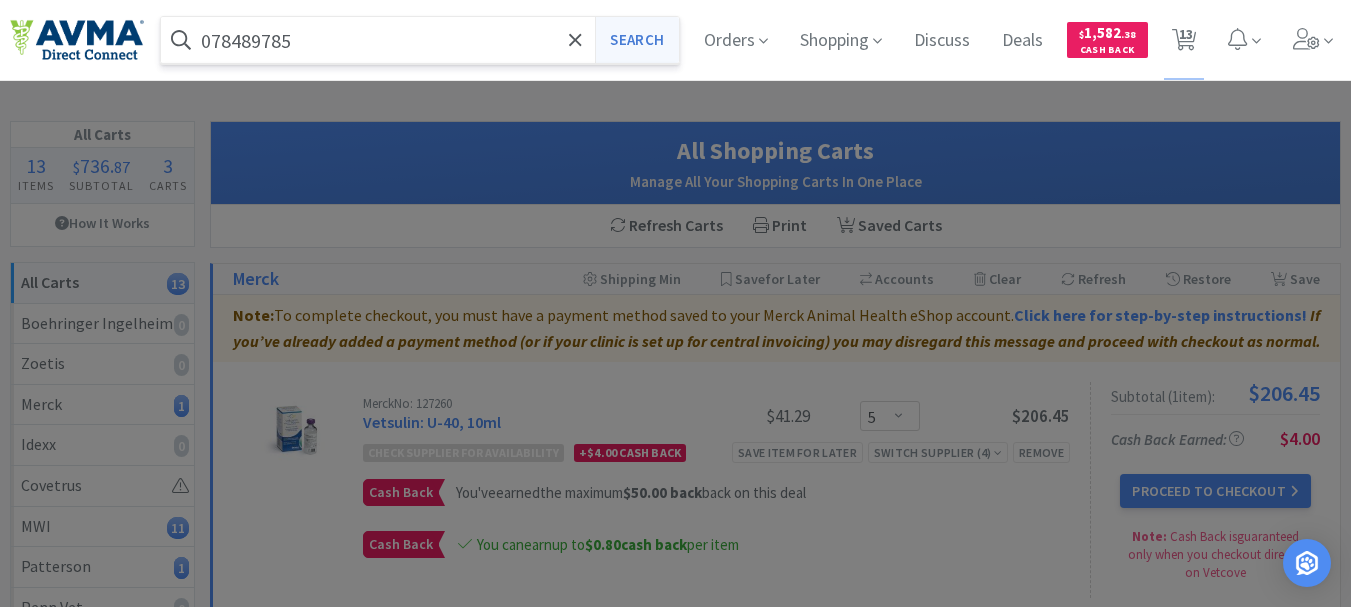 type on "078489785" 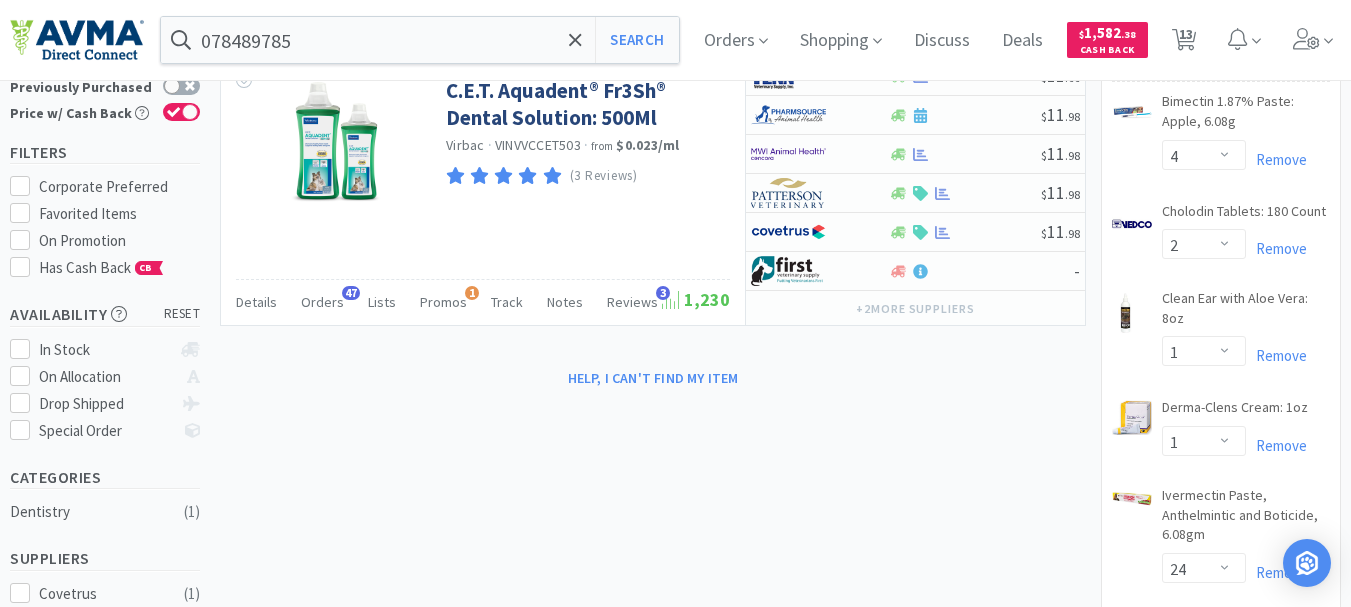 scroll, scrollTop: 75, scrollLeft: 0, axis: vertical 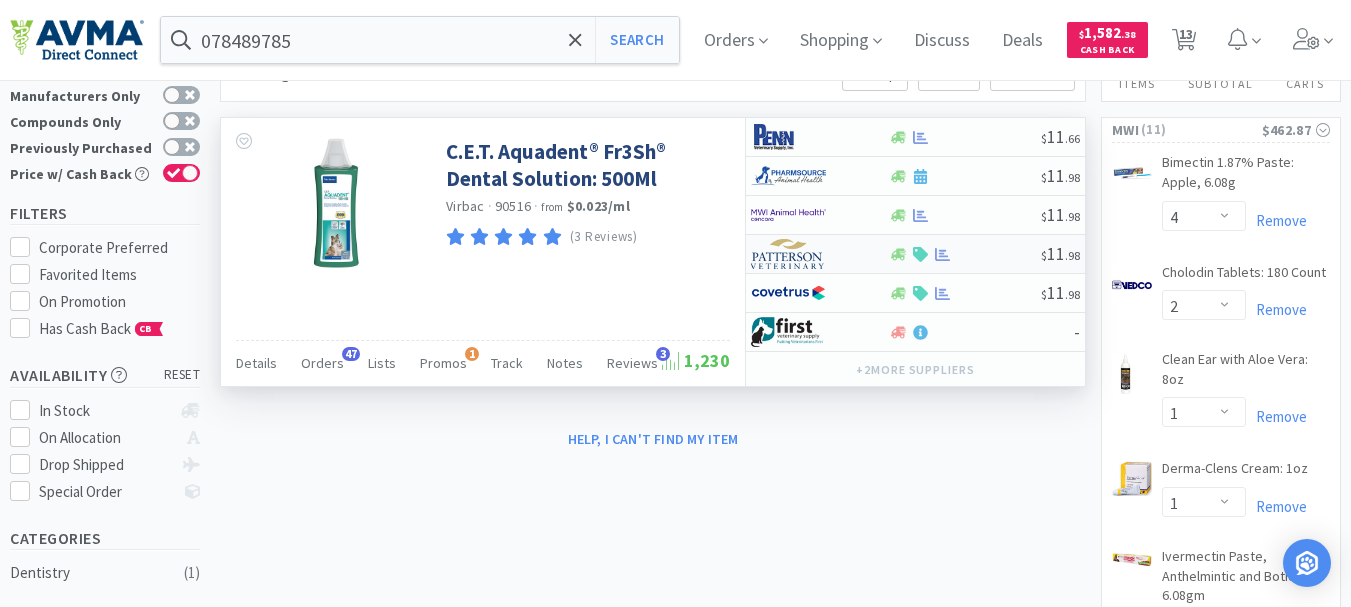click at bounding box center (788, 254) 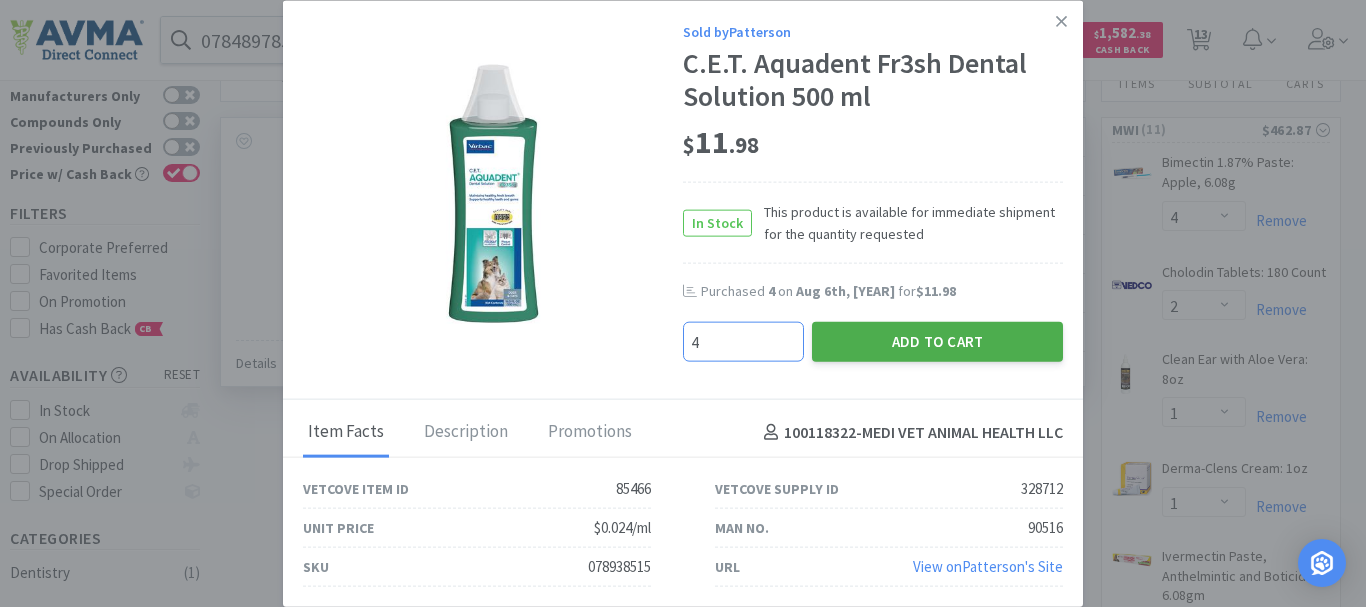 type on "4" 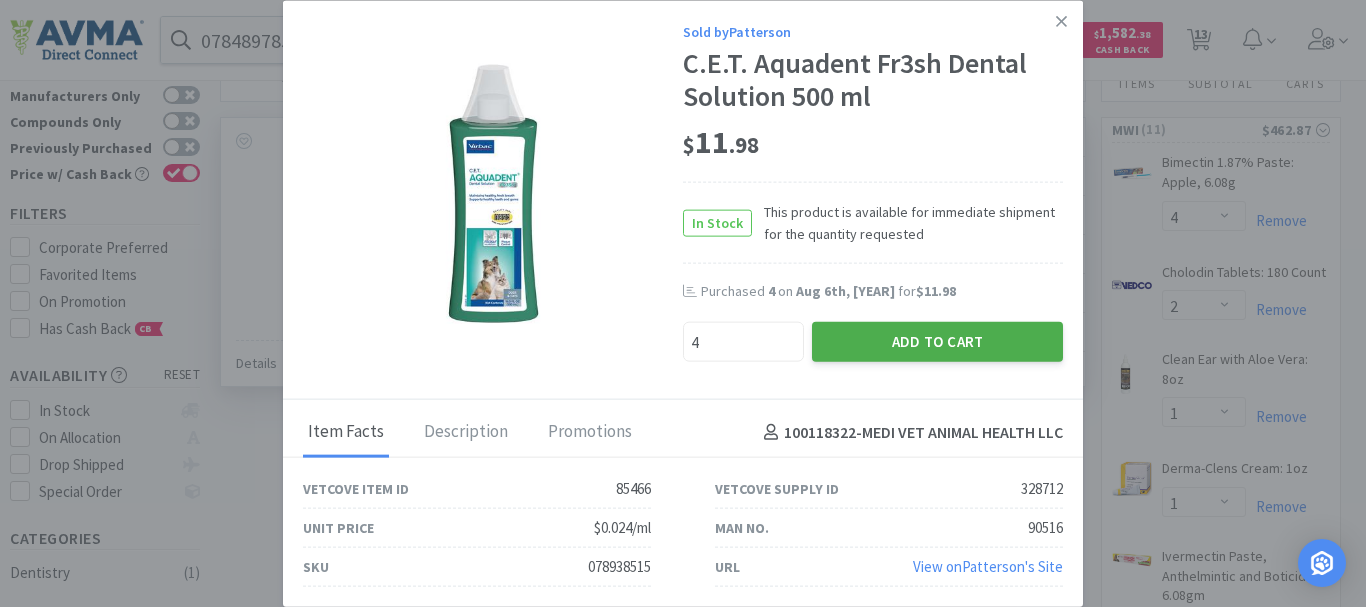 click on "Add to Cart" at bounding box center [937, 342] 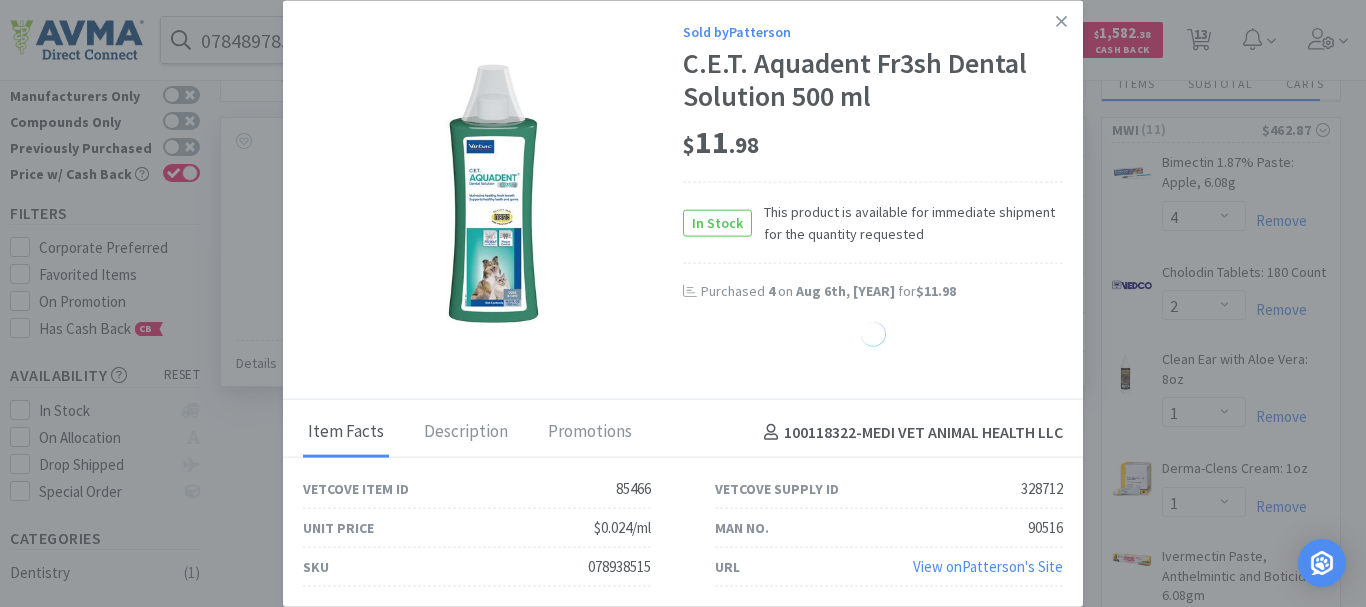 select on "4" 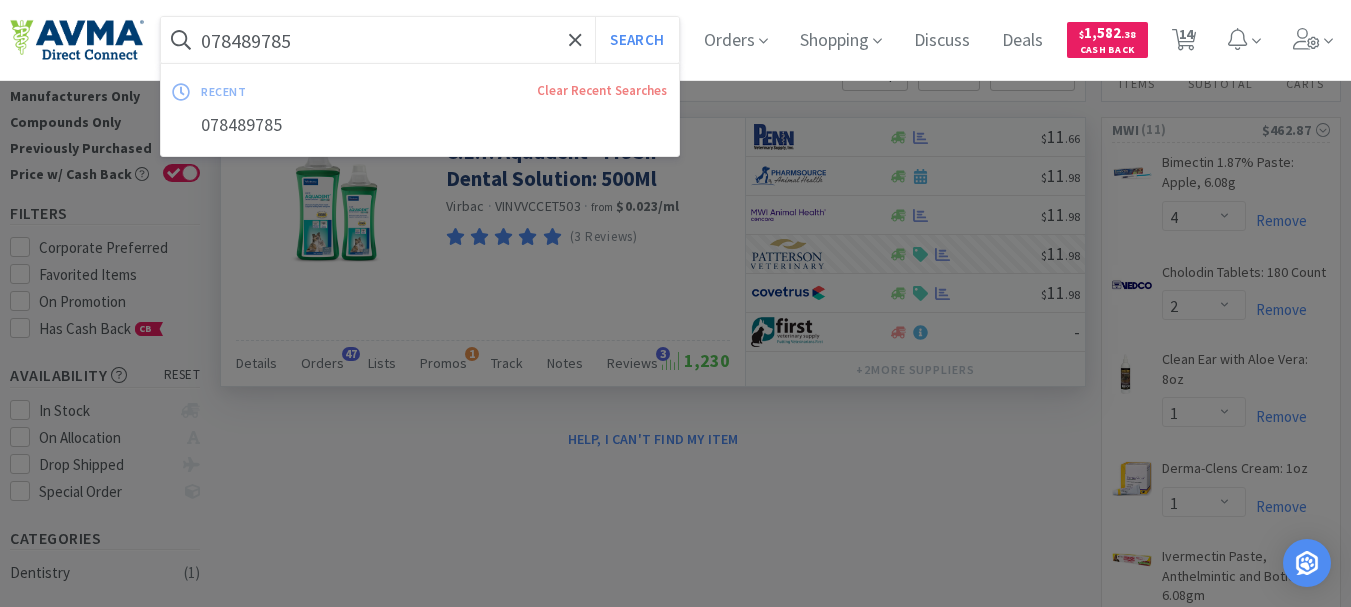 click on "078489785" at bounding box center [420, 40] 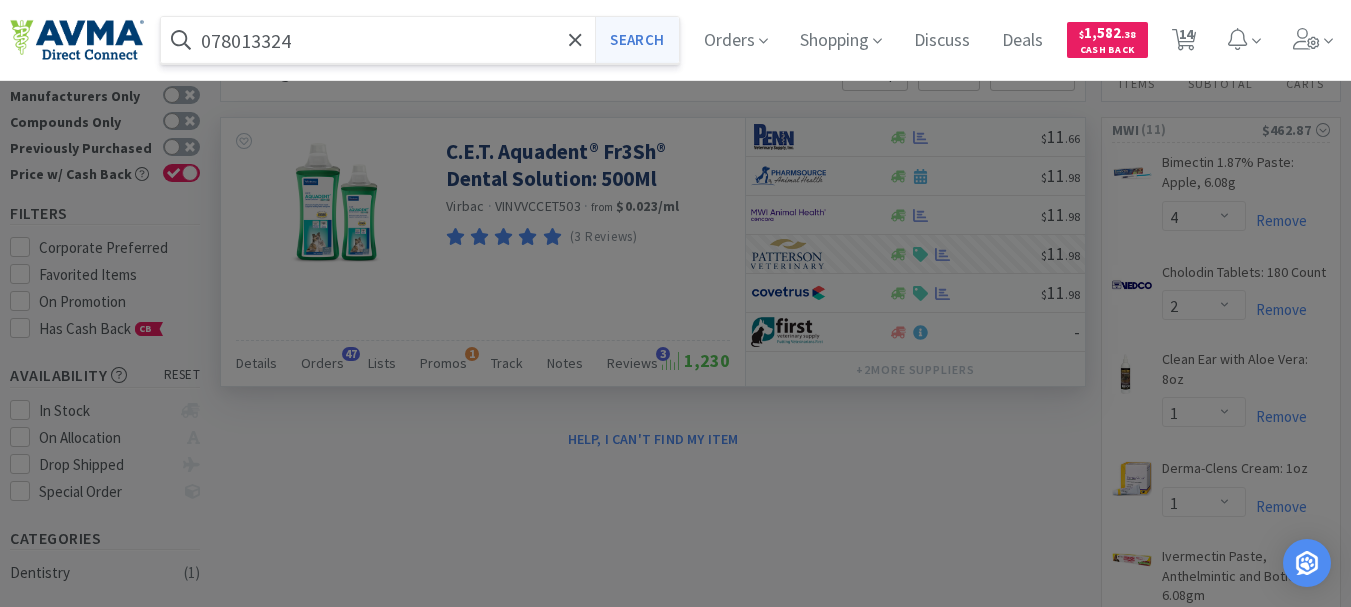 type on "078013324" 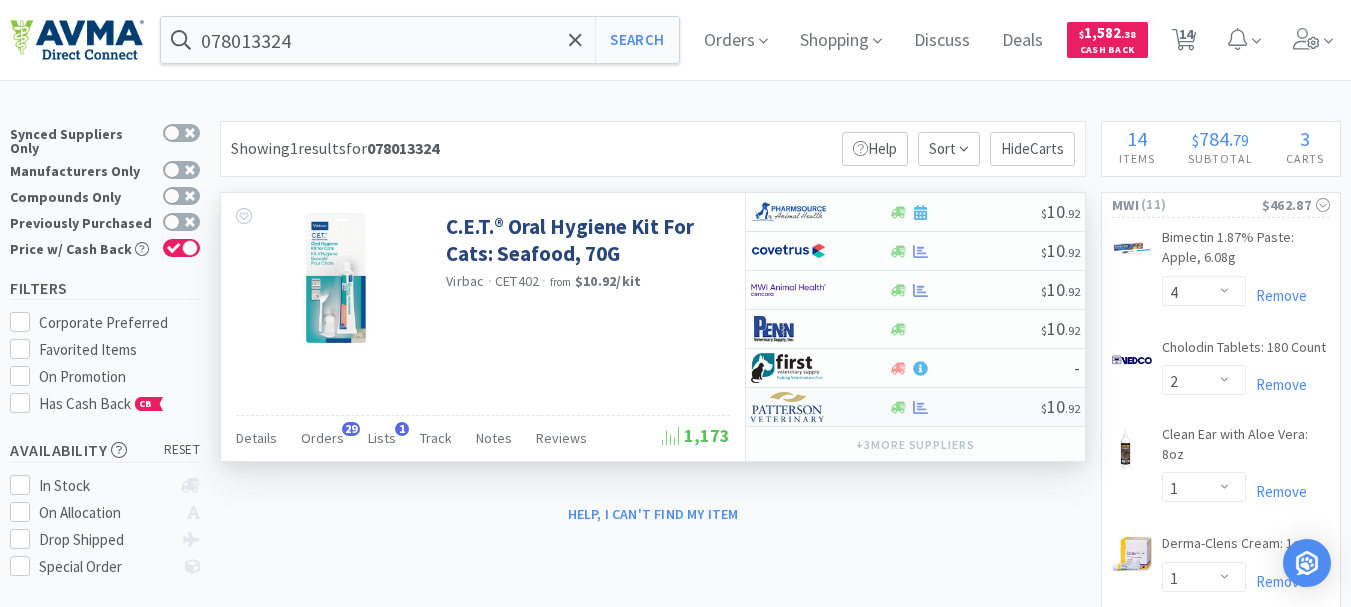 click at bounding box center [788, 407] 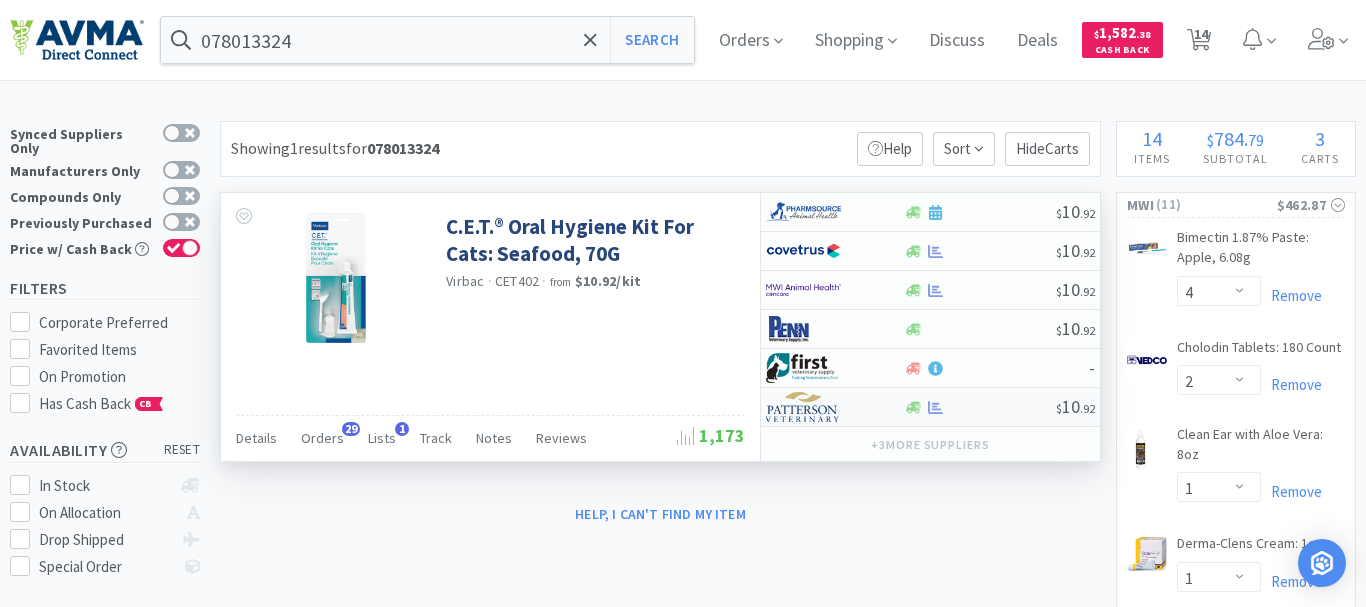 select on "1" 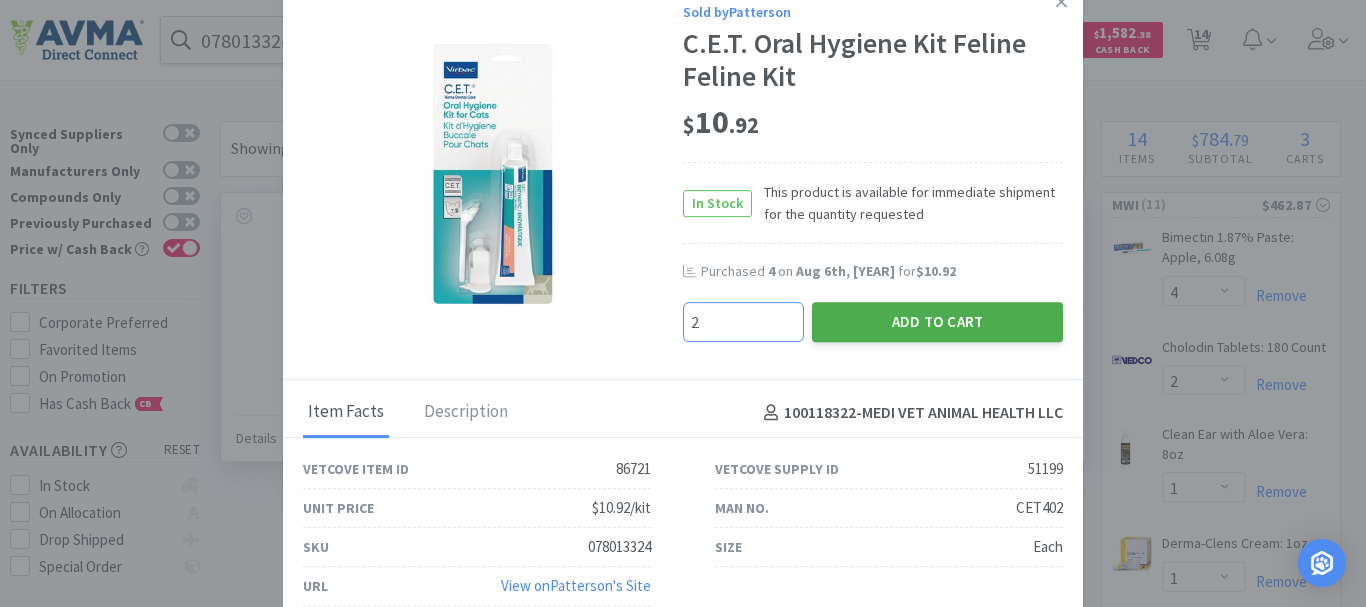 type on "2" 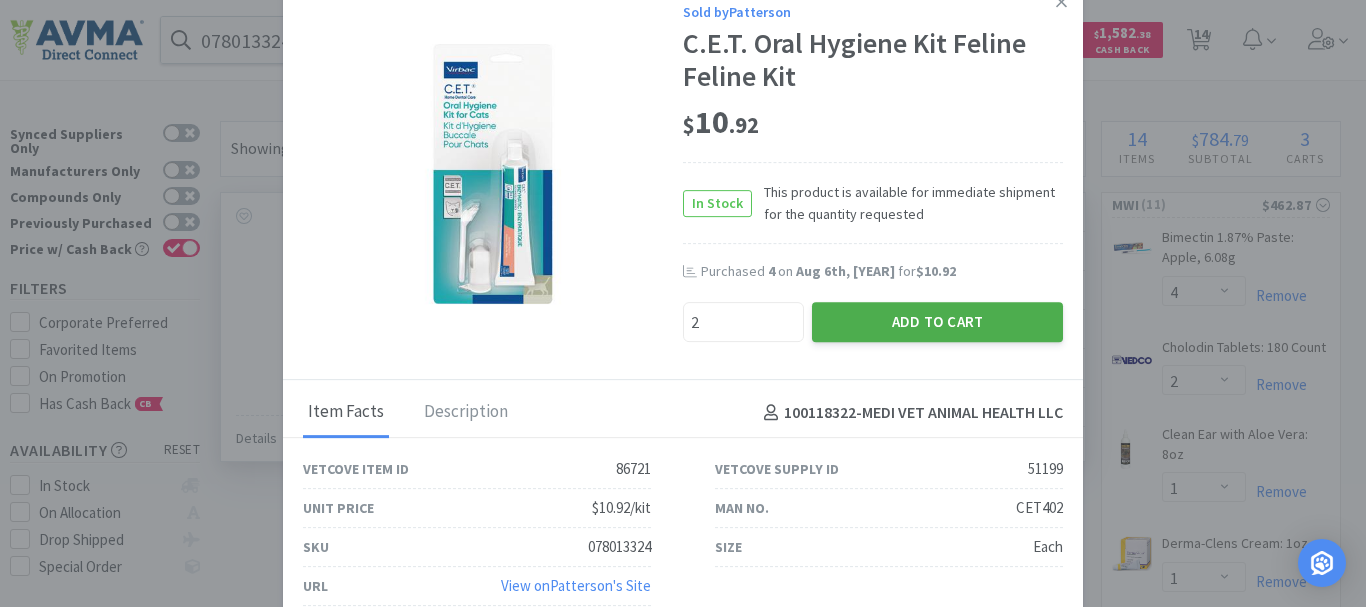 click on "Add to Cart" at bounding box center (937, 322) 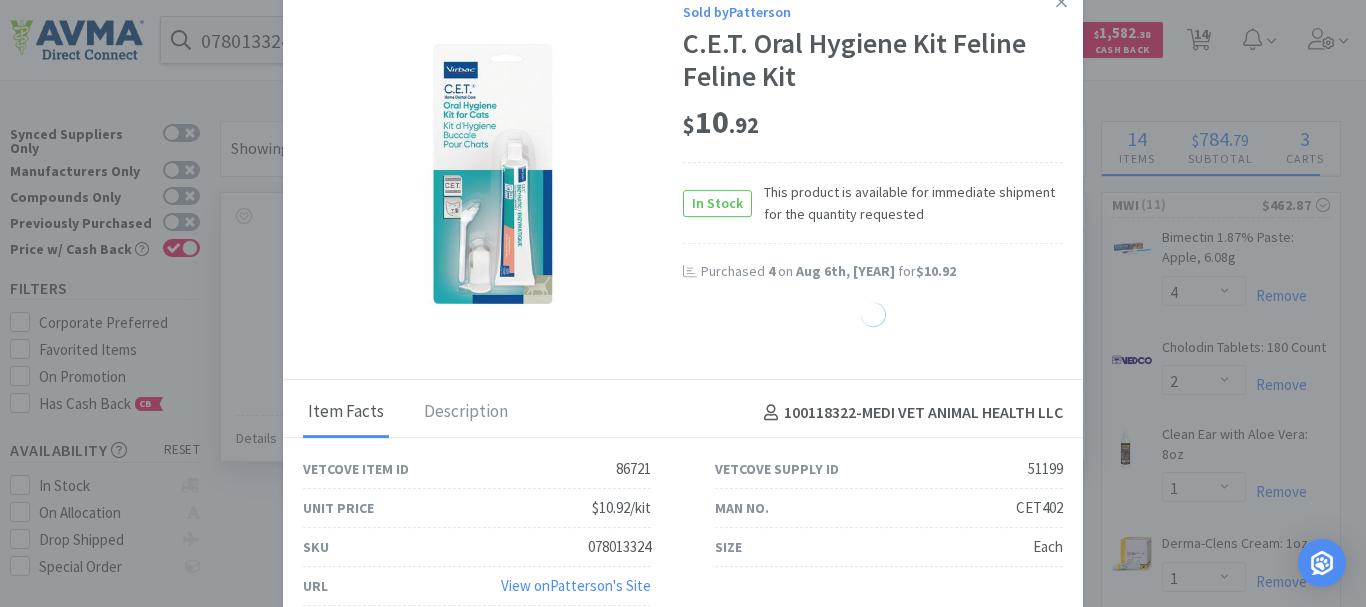 select on "2" 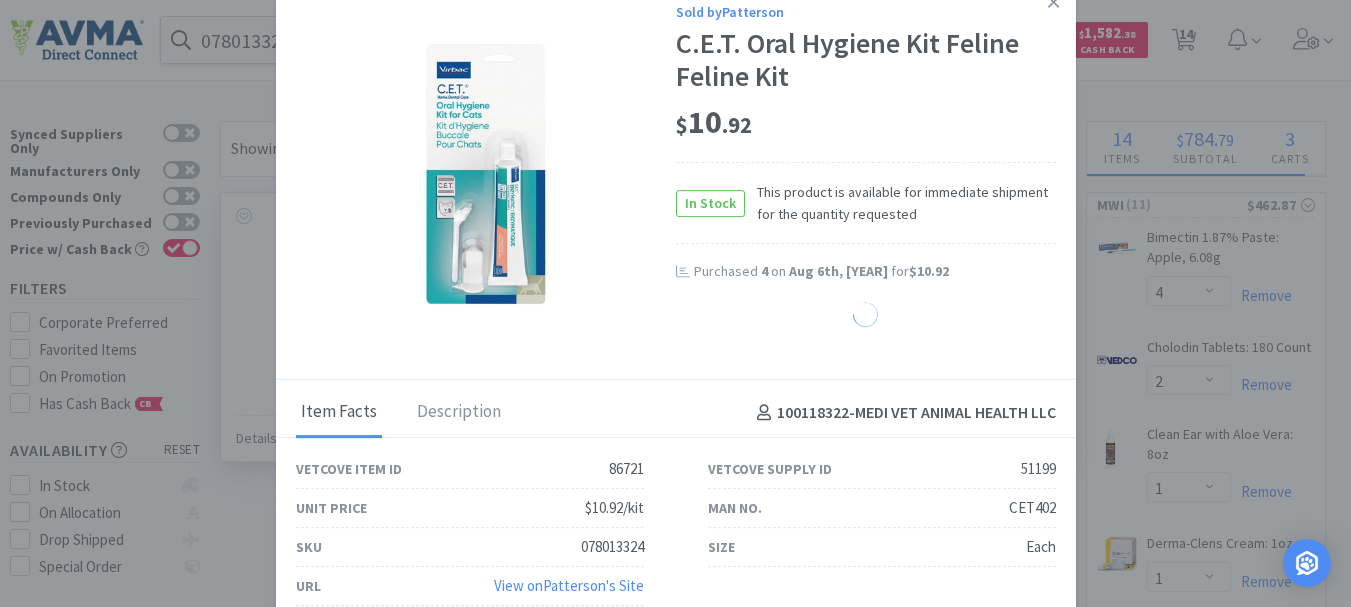 select on "1" 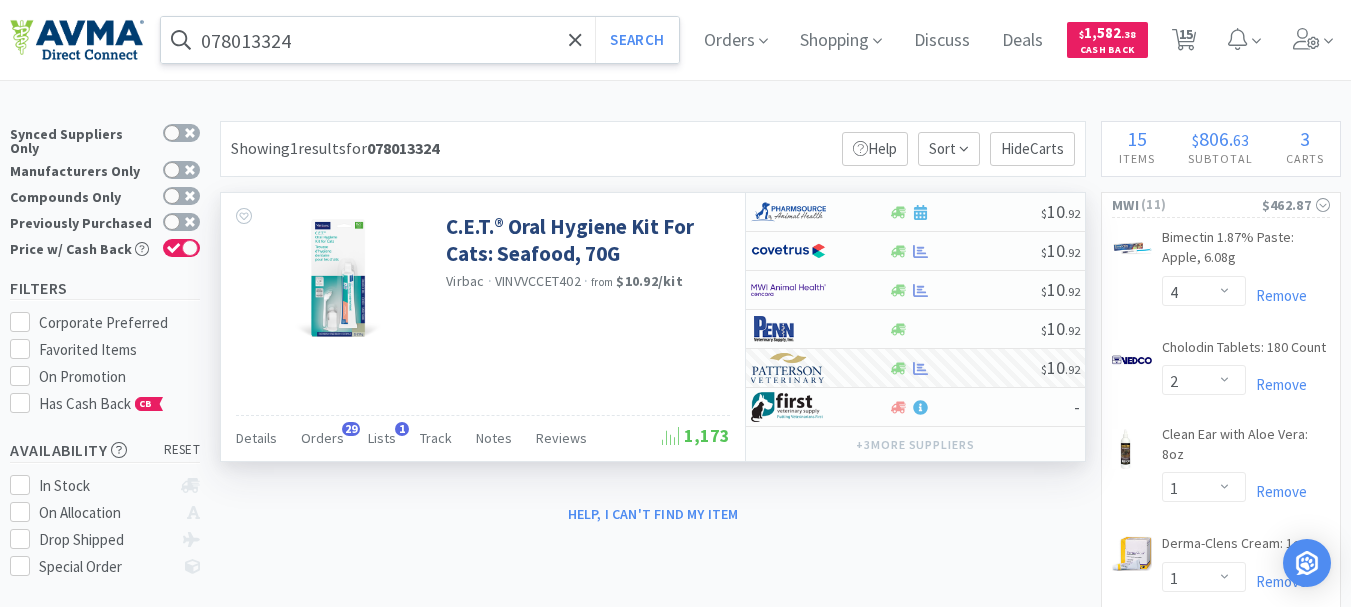 click on "078013324" at bounding box center (420, 40) 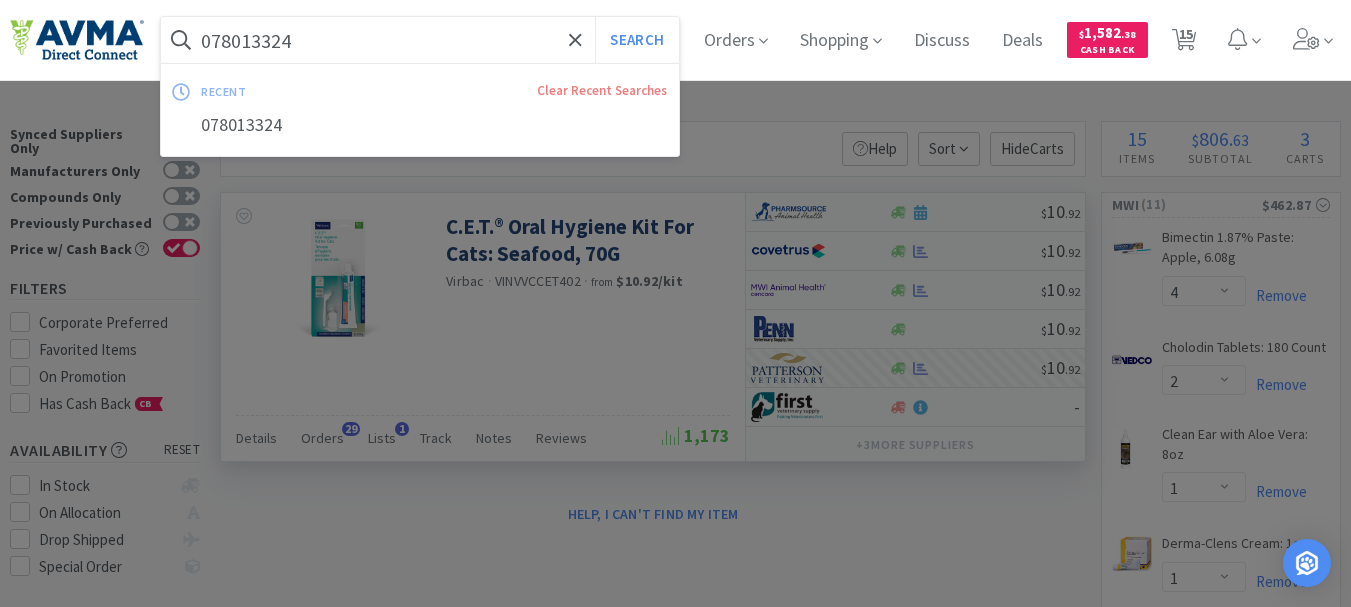 paste on "16" 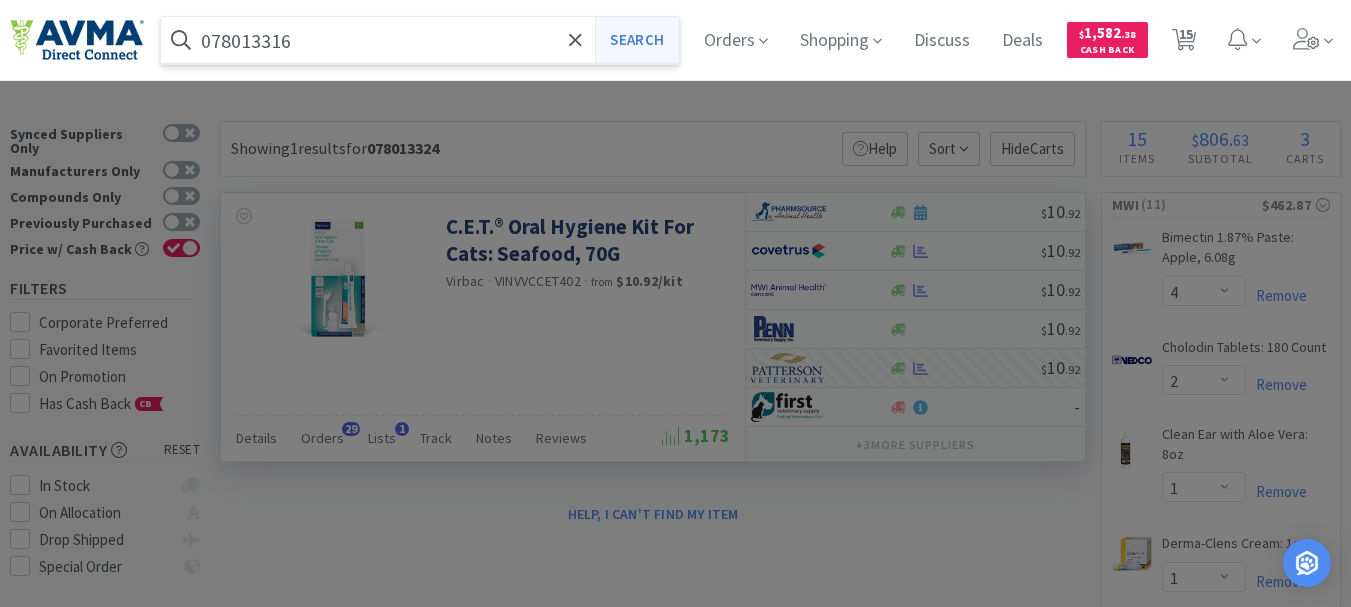 click on "Search" at bounding box center [636, 40] 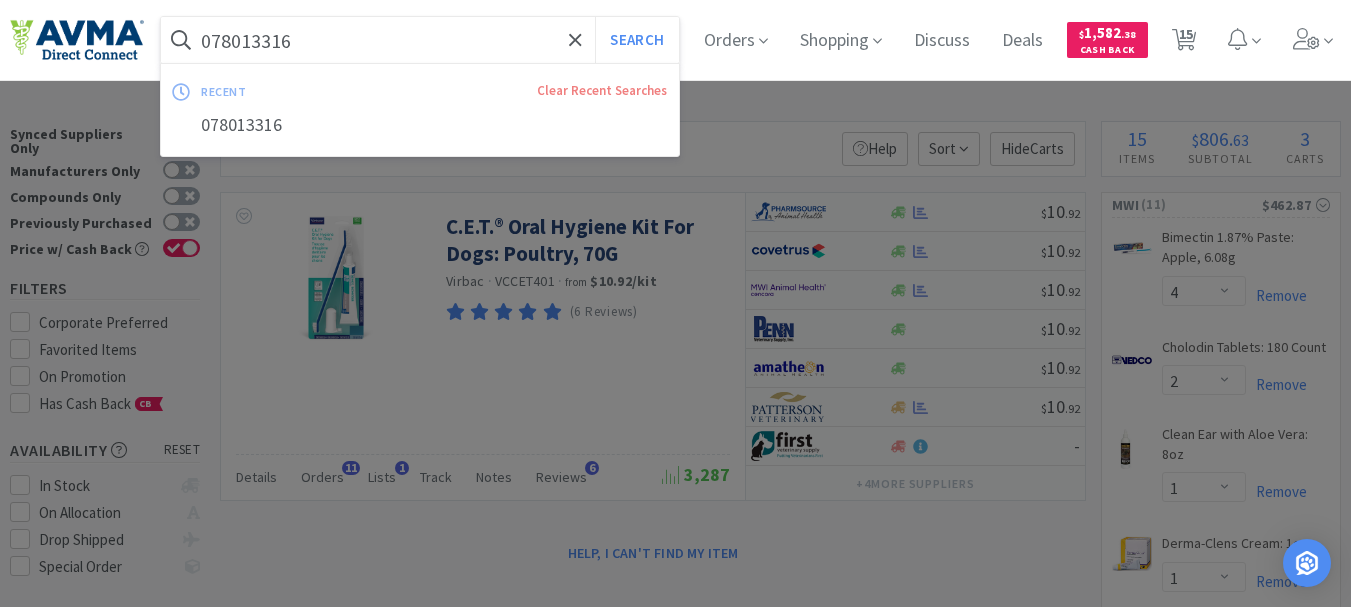 click on "078013316" at bounding box center (420, 40) 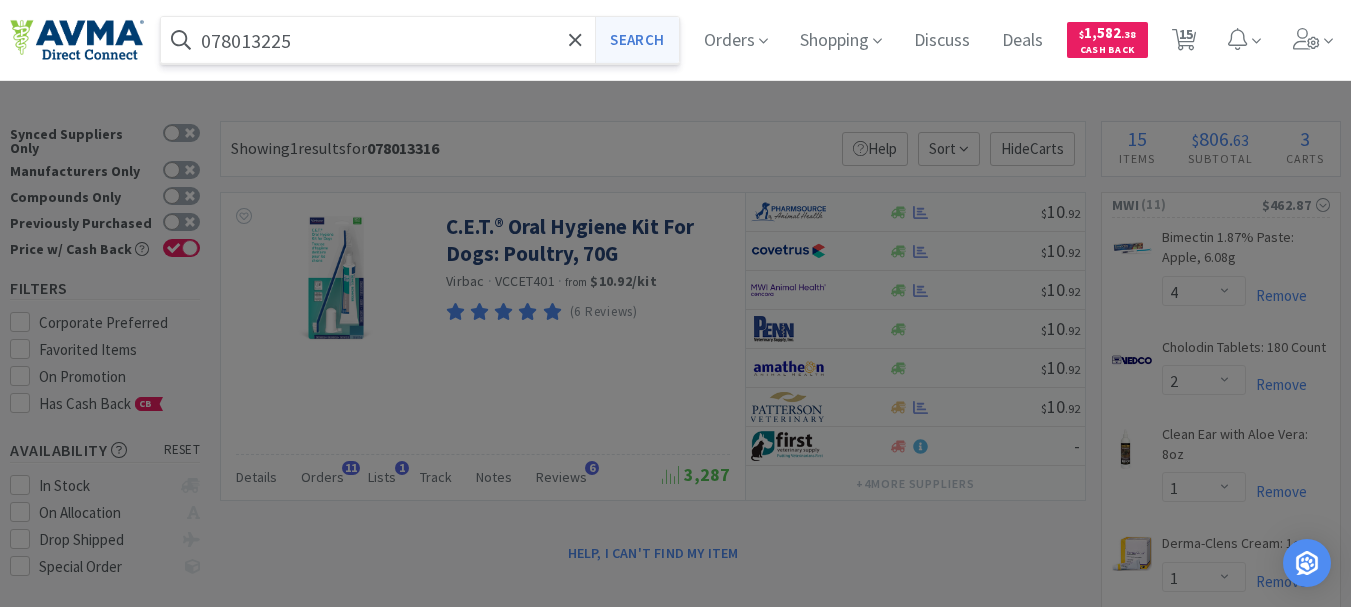 type on "078013225" 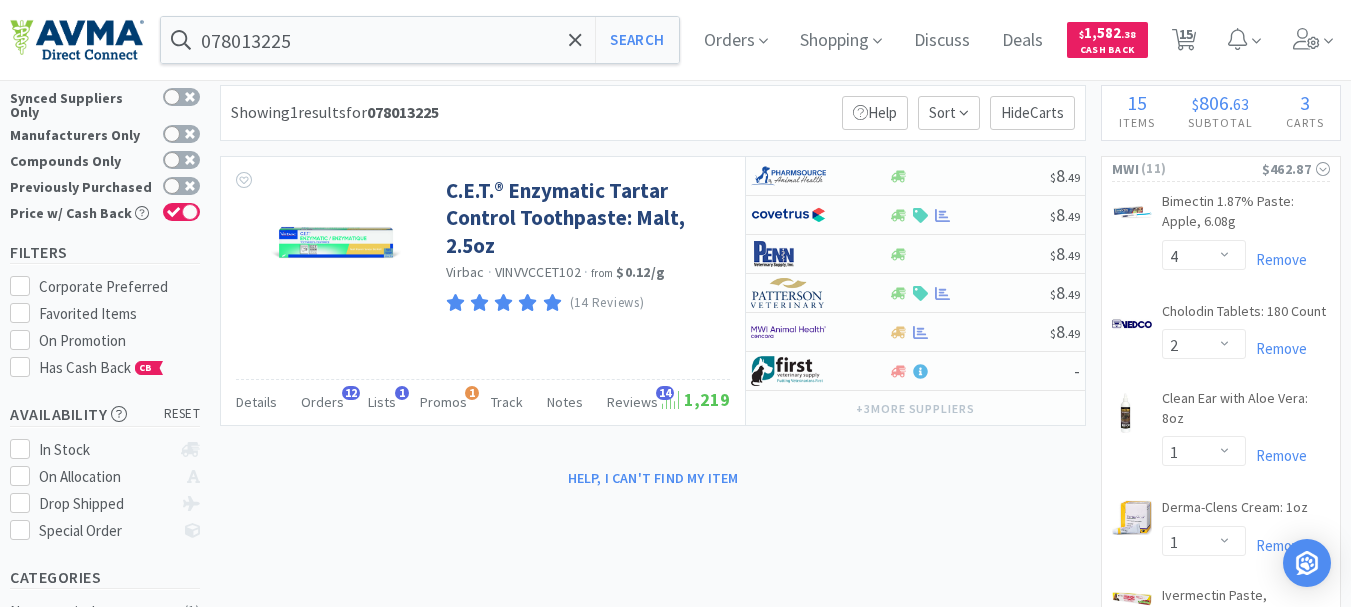 scroll, scrollTop: 0, scrollLeft: 0, axis: both 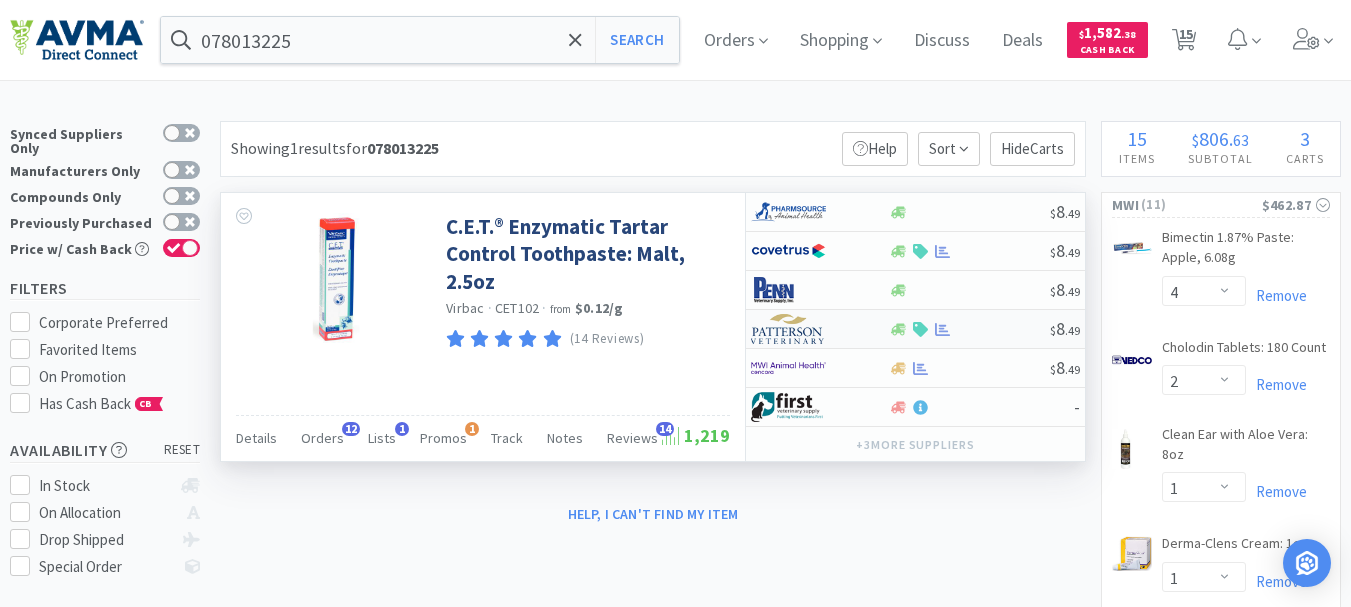 click at bounding box center (788, 329) 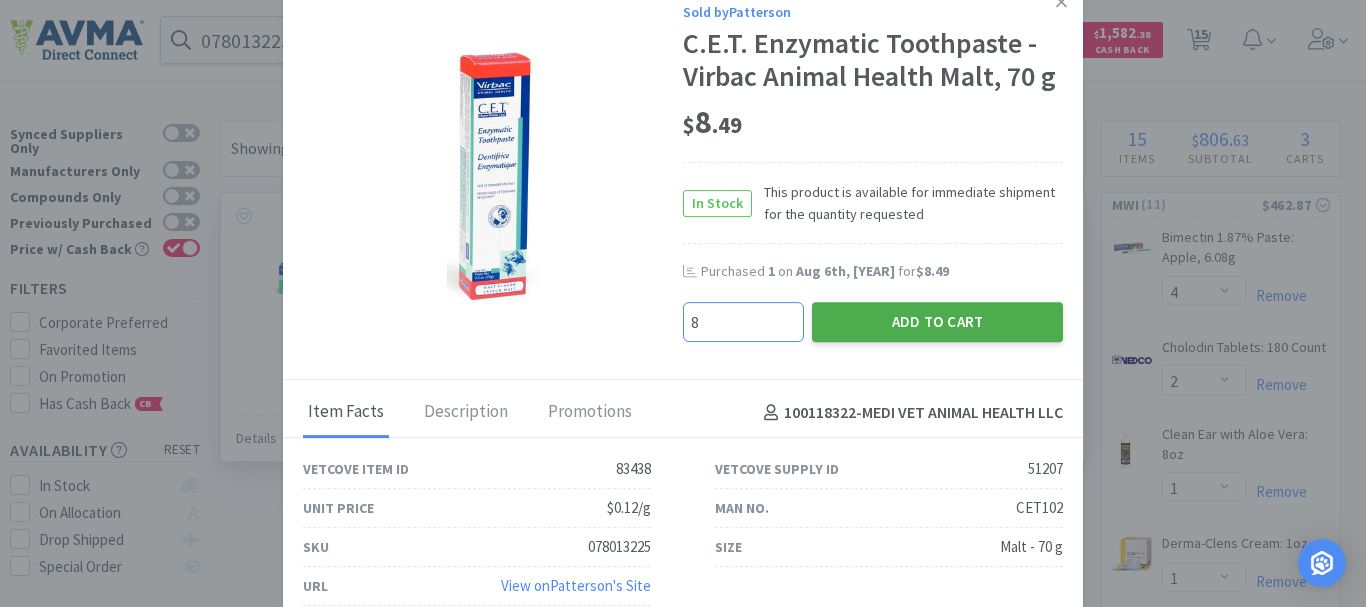 type on "8" 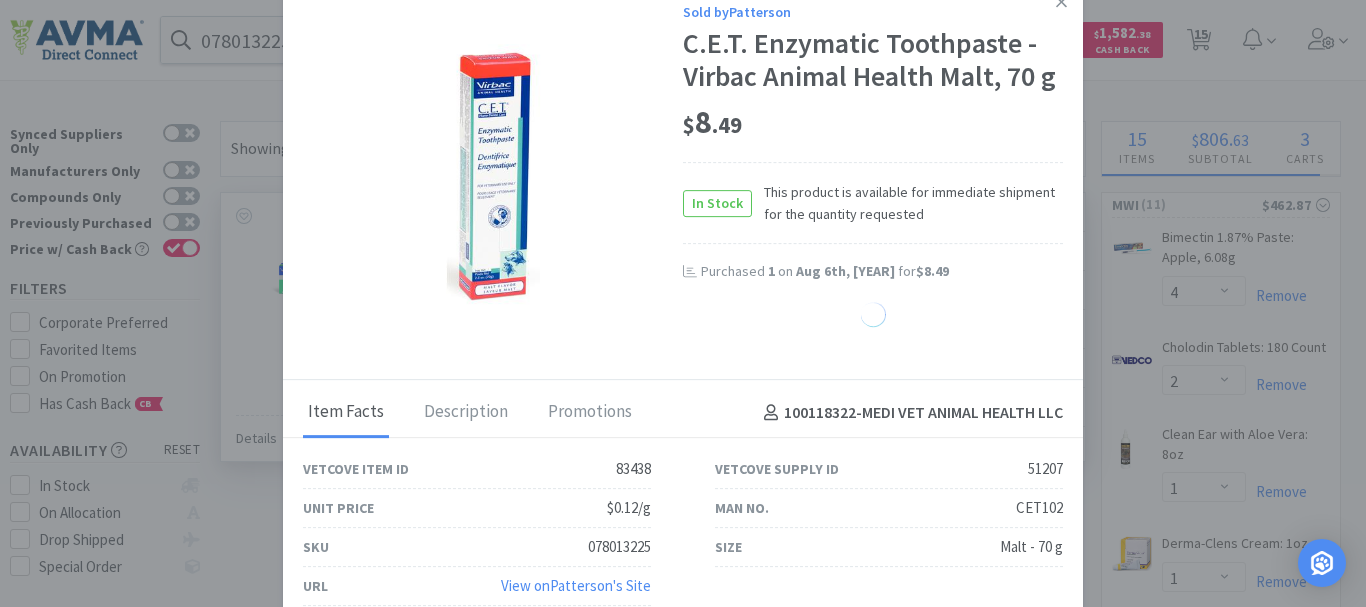 select on "8" 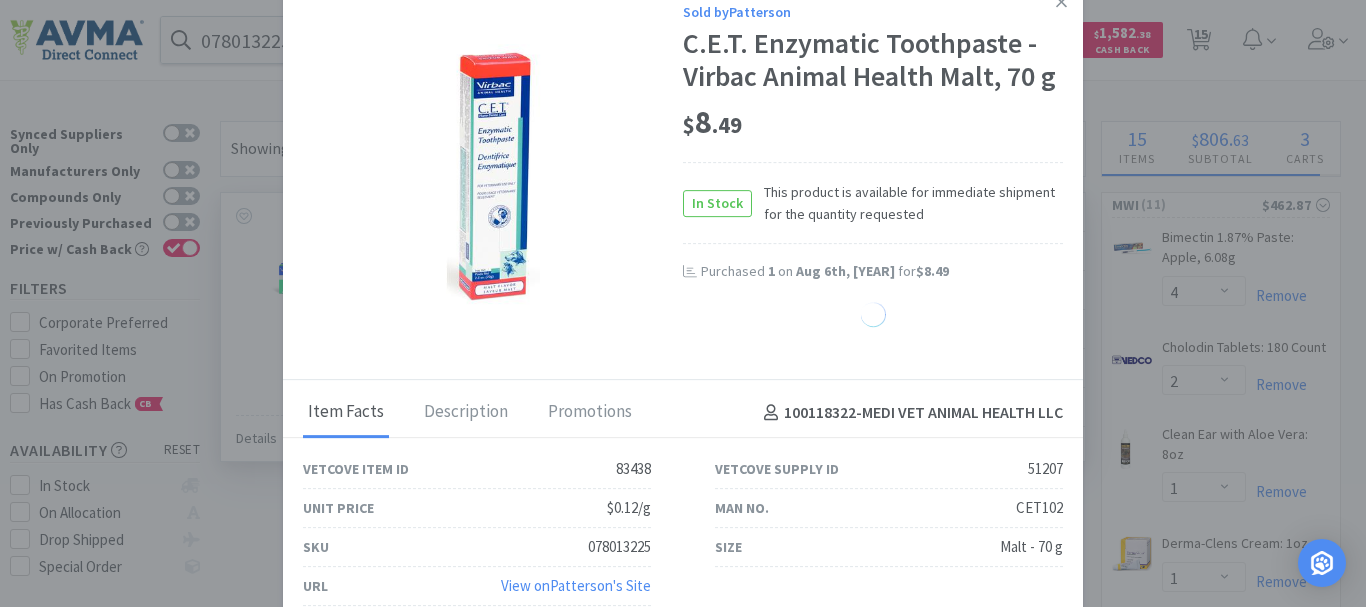 select on "2" 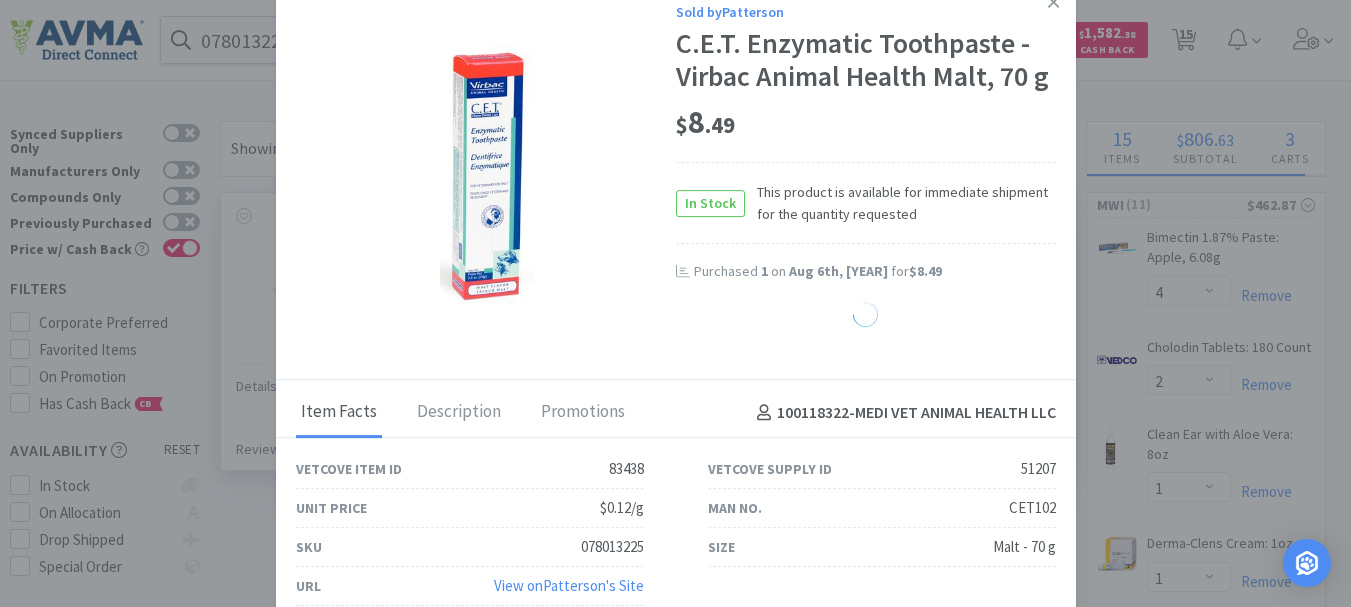 select on "1" 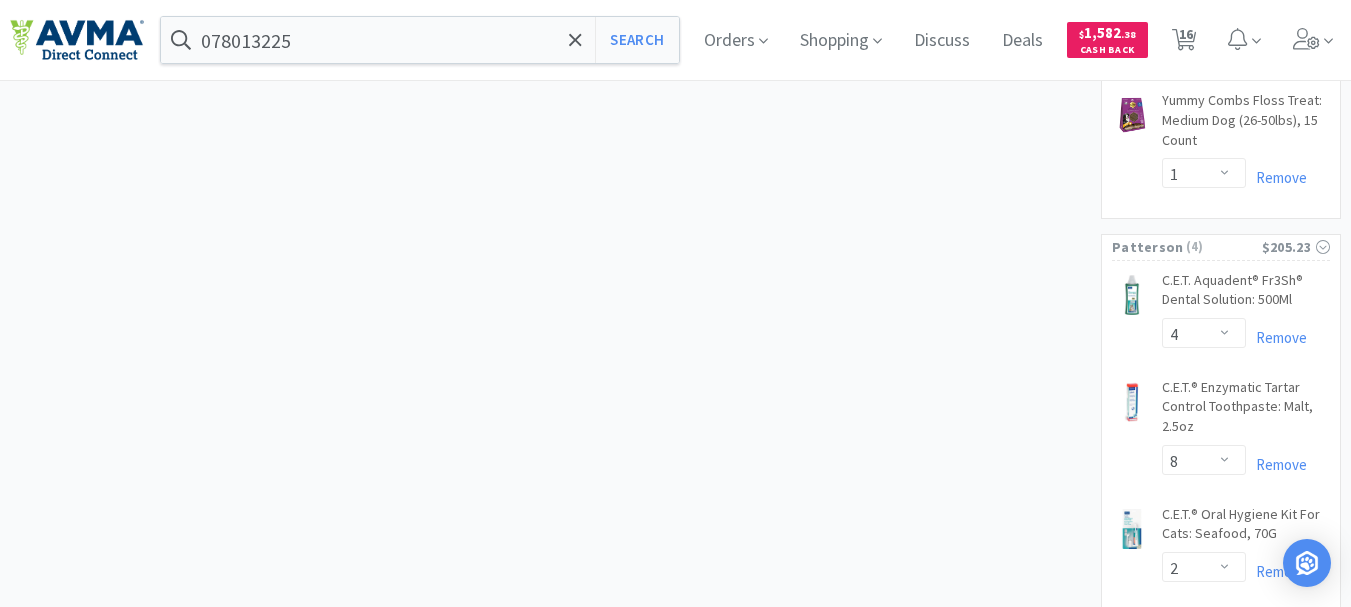 scroll, scrollTop: 1300, scrollLeft: 0, axis: vertical 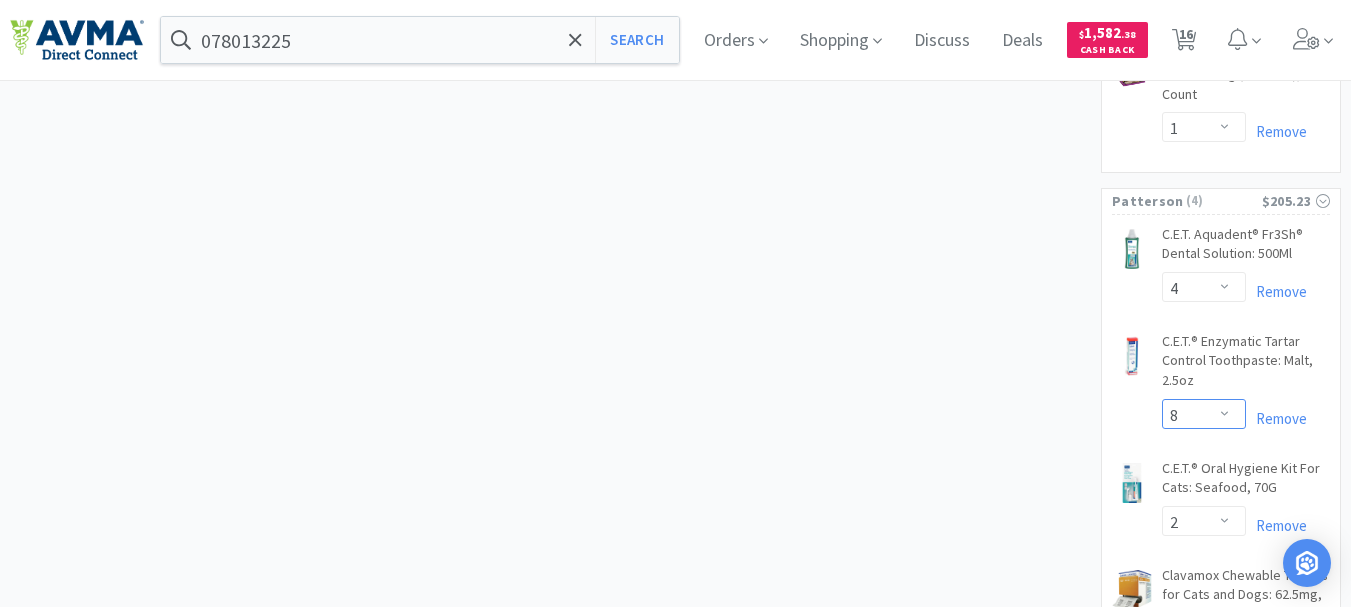 click on "Enter Quantity 1 2 3 4 5 6 7 8 9 10 11 12 13 14 15 16 17 18 19 20 Enter Quantity" at bounding box center [1204, 414] 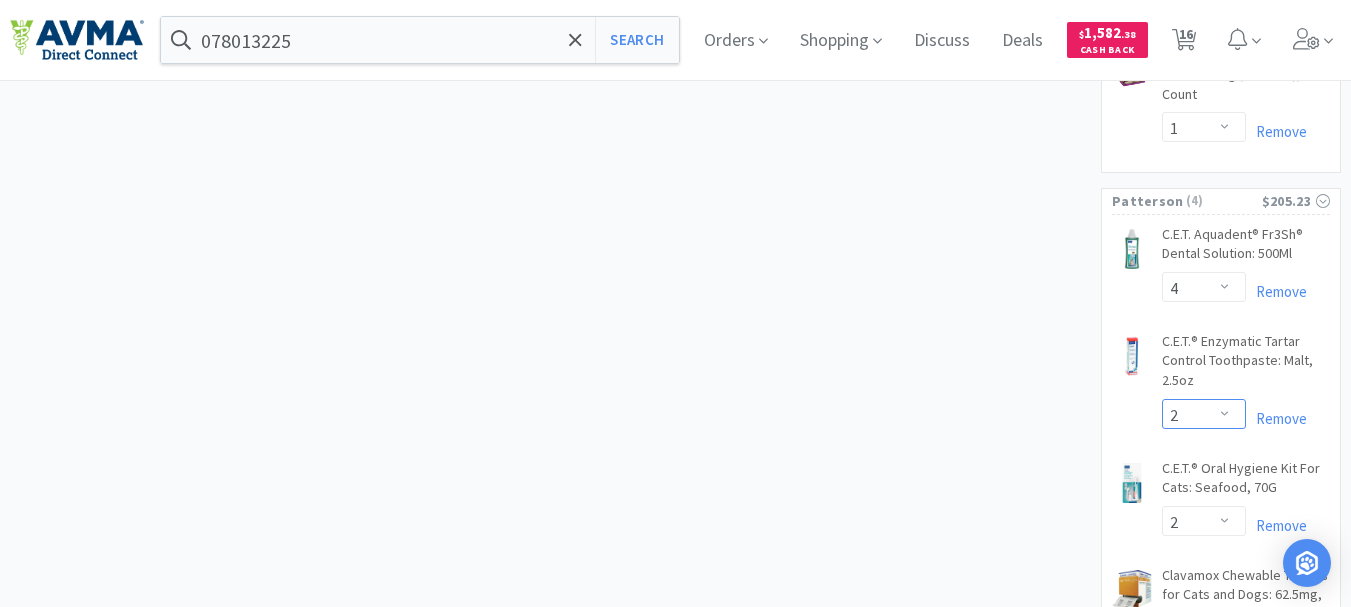 click on "Enter Quantity 1 2 3 4 5 6 7 8 9 10 11 12 13 14 15 16 17 18 19 20 Enter Quantity" at bounding box center [1204, 414] 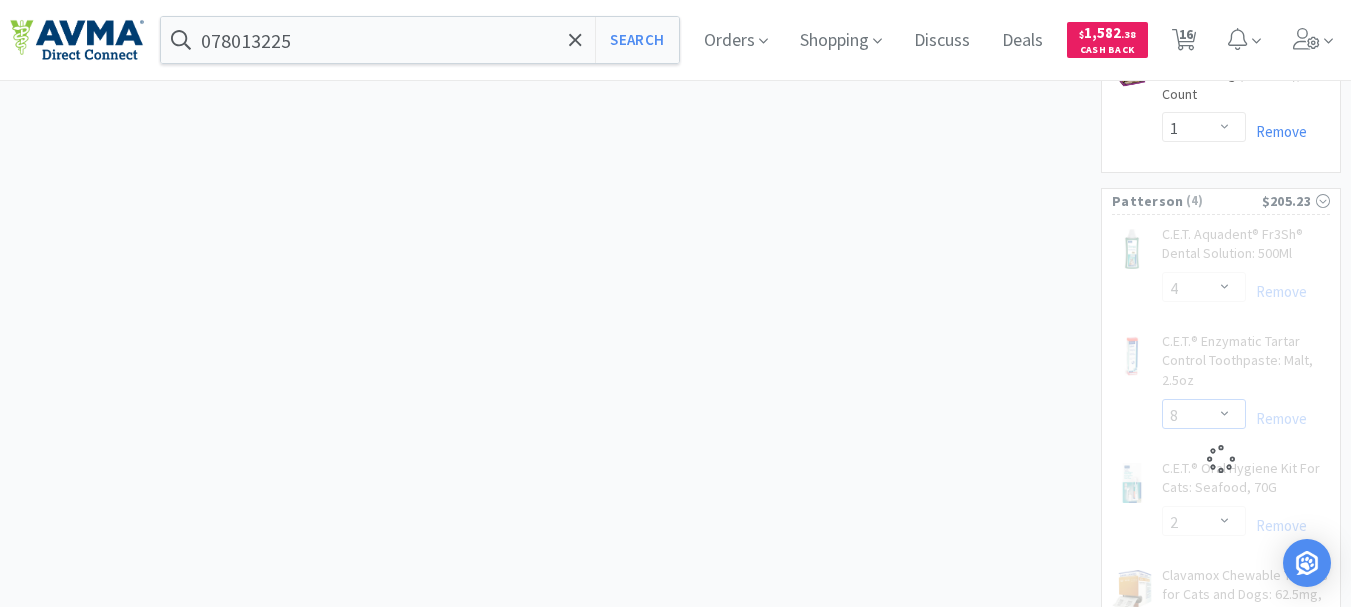 select on "2" 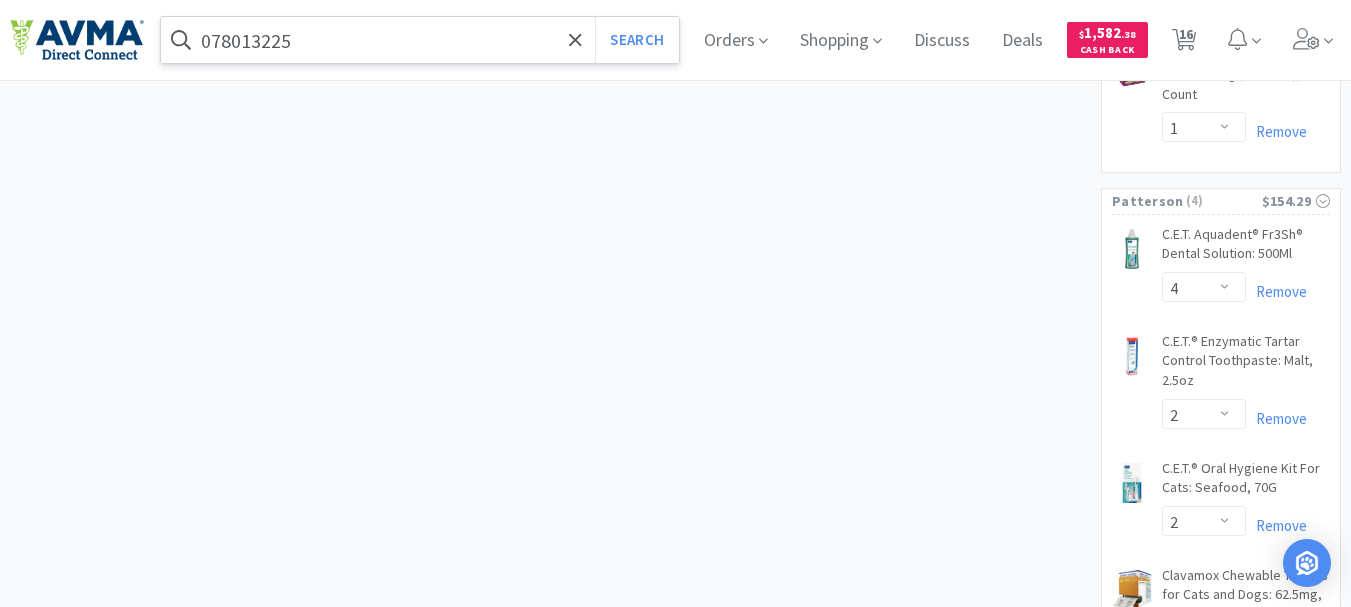 click on "078013225" at bounding box center (420, 40) 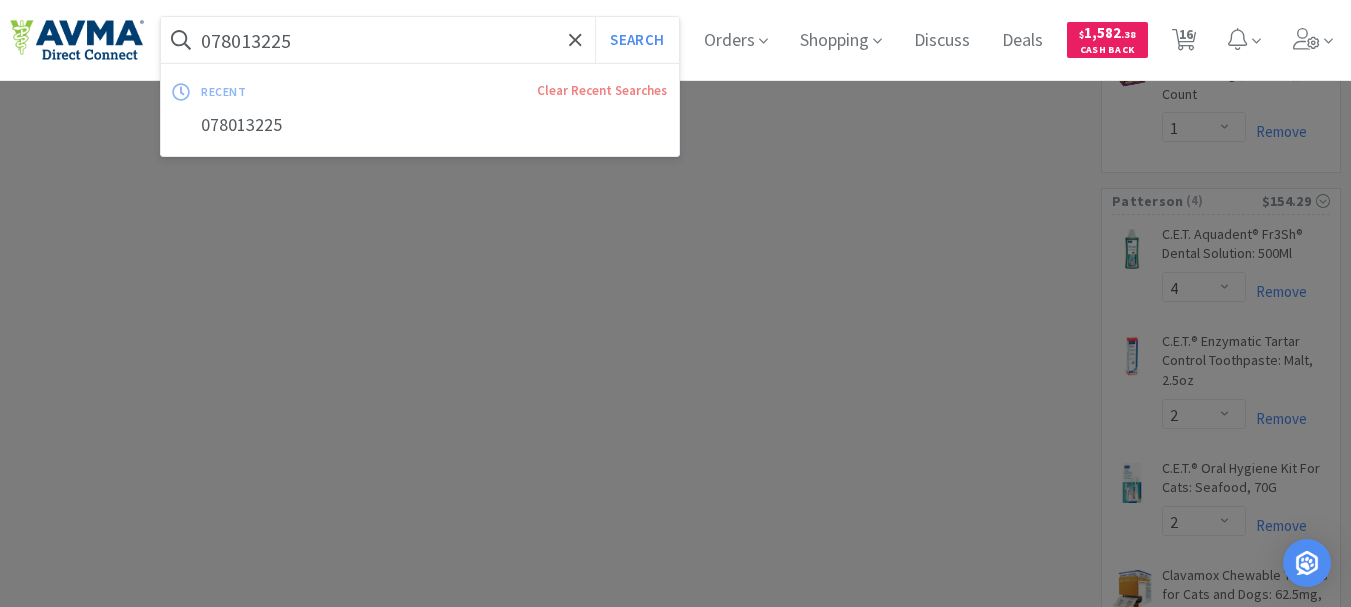 paste on "940846" 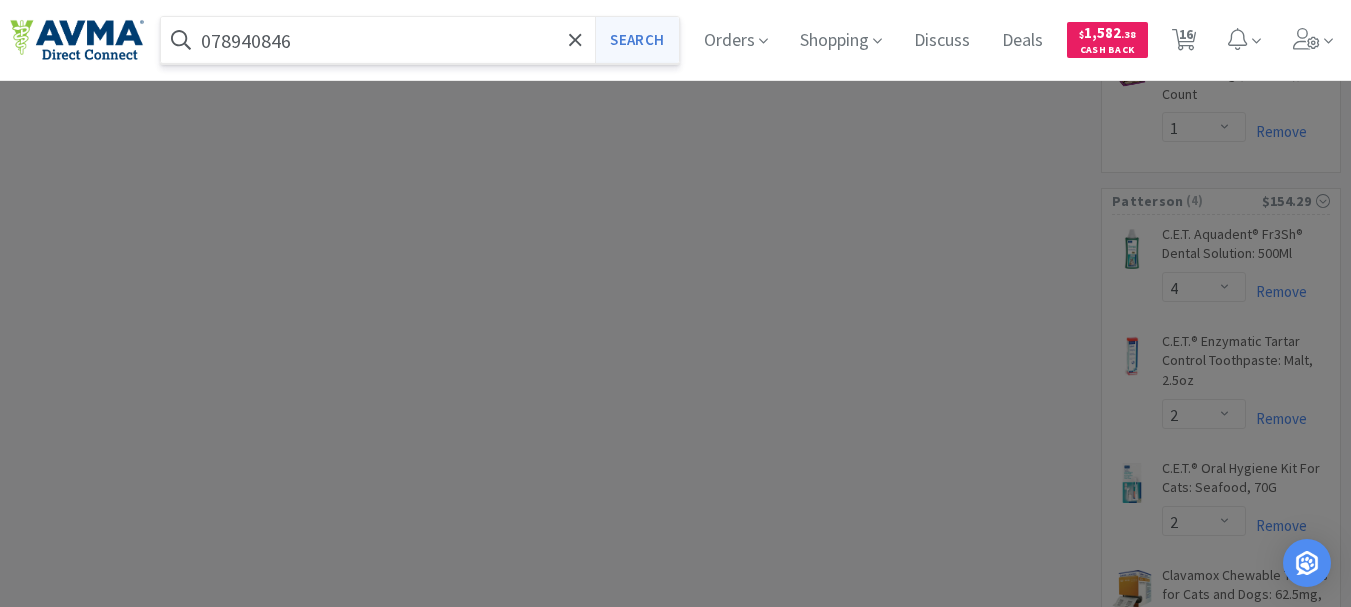 type on "078940846" 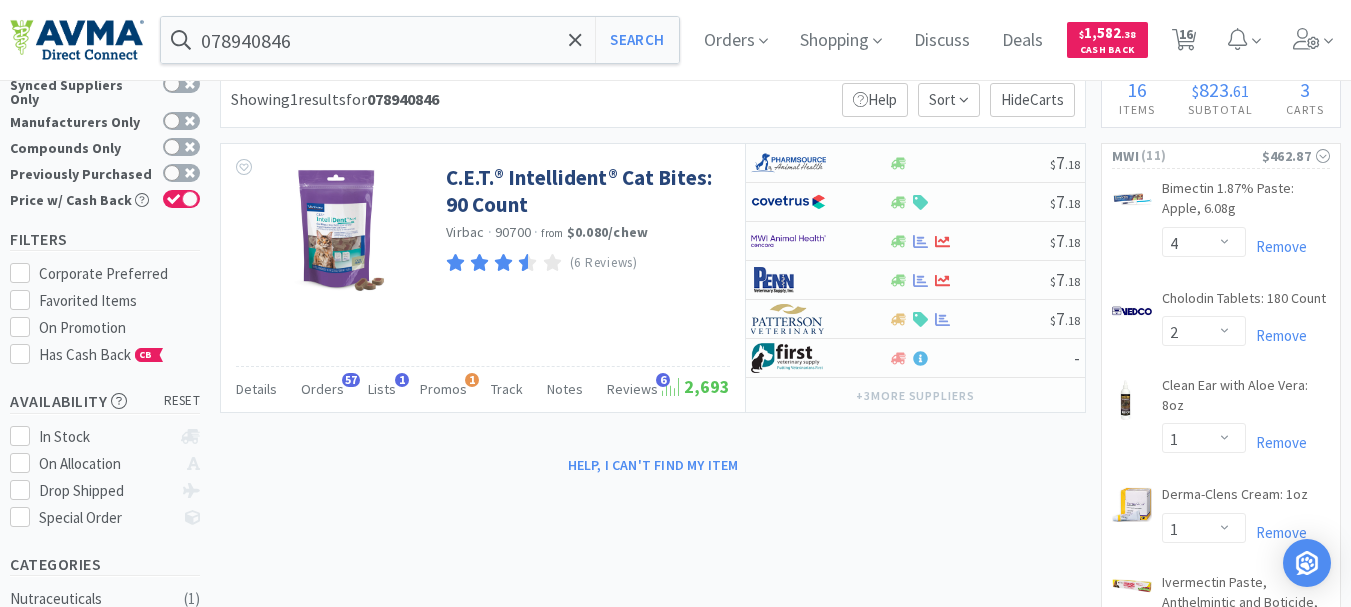 scroll, scrollTop: 0, scrollLeft: 0, axis: both 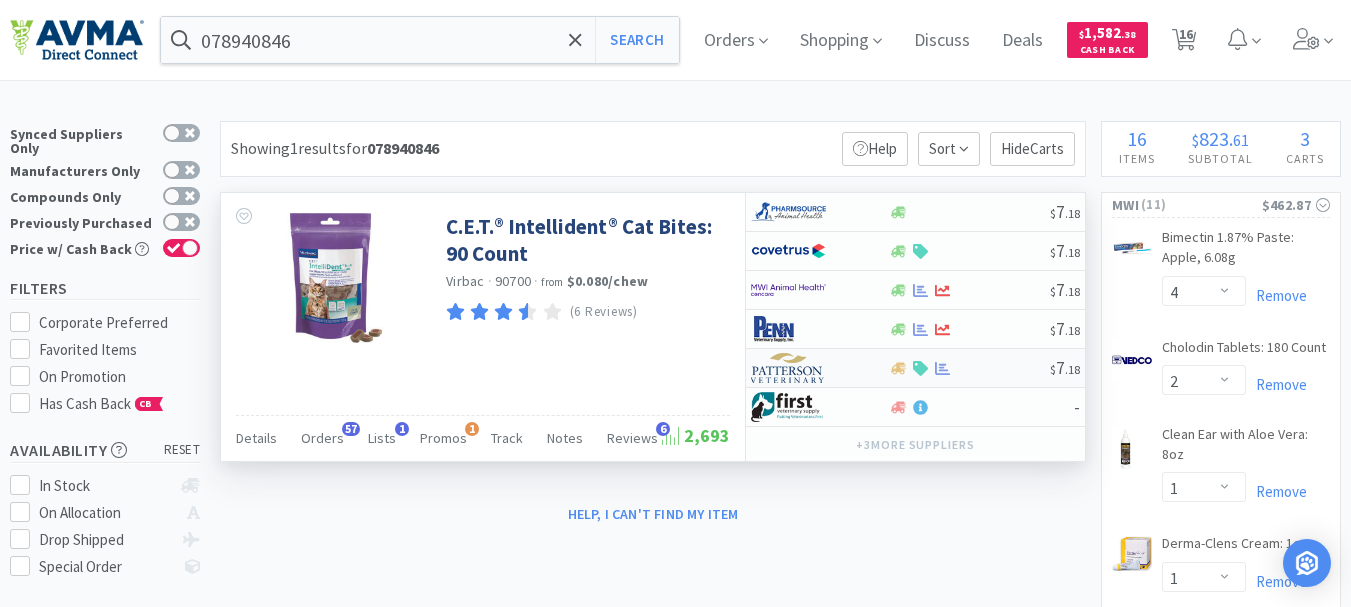 click at bounding box center (788, 368) 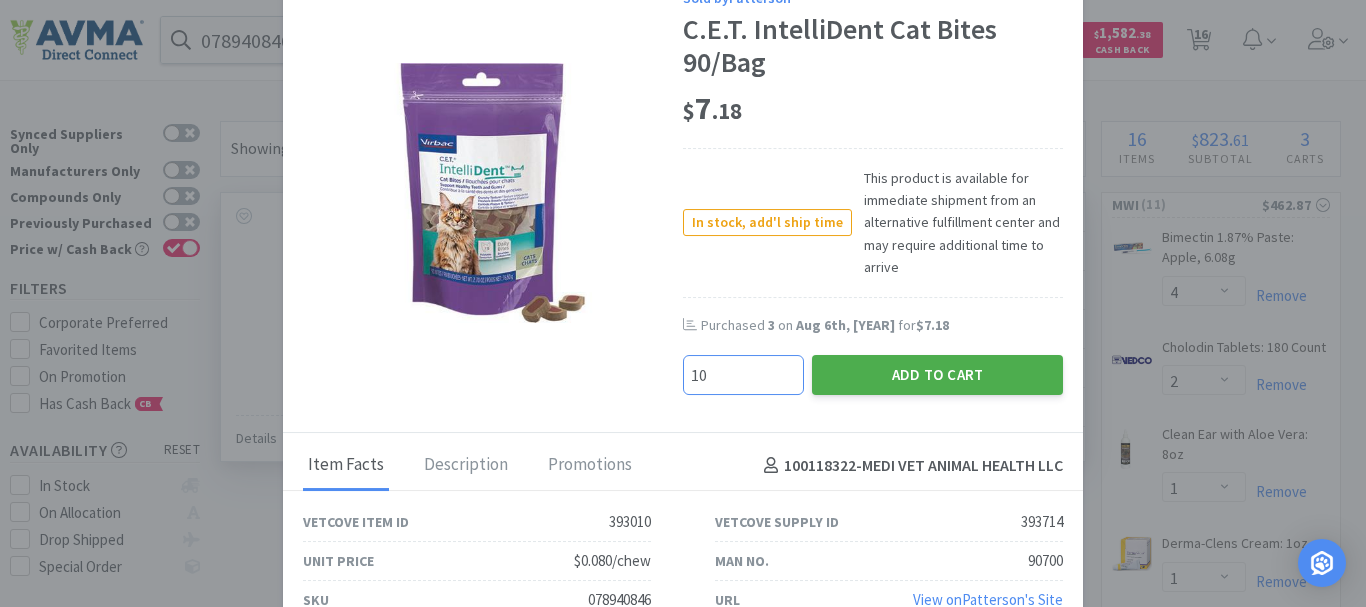 type on "10" 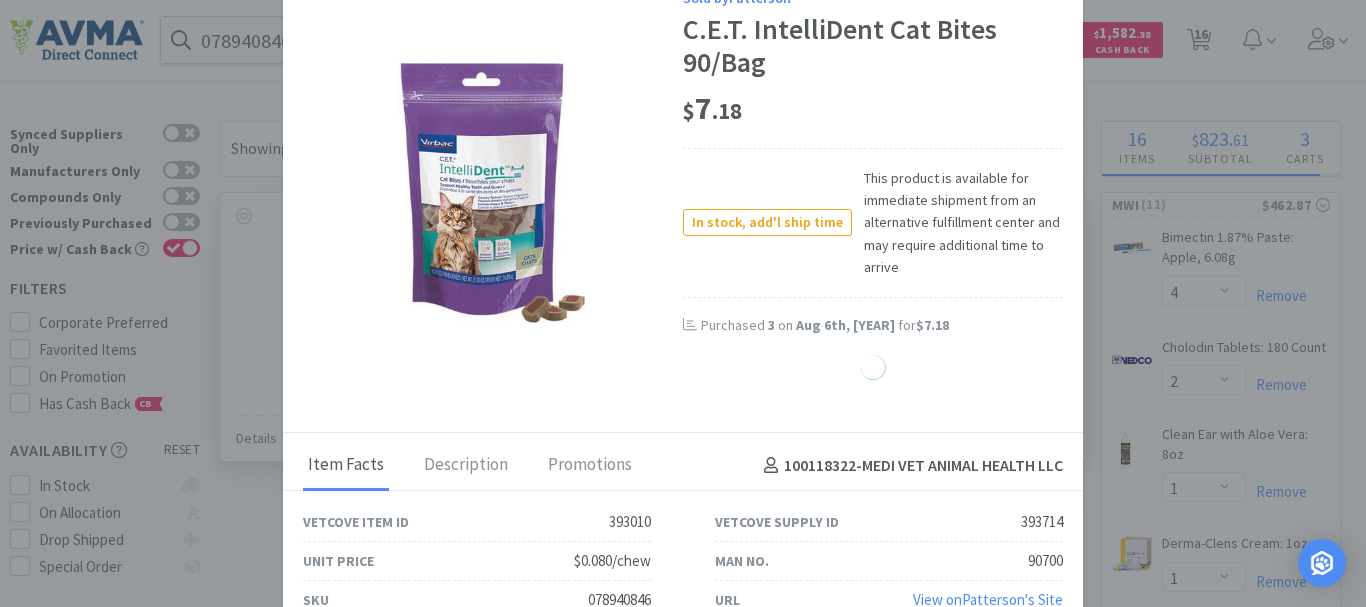select on "10" 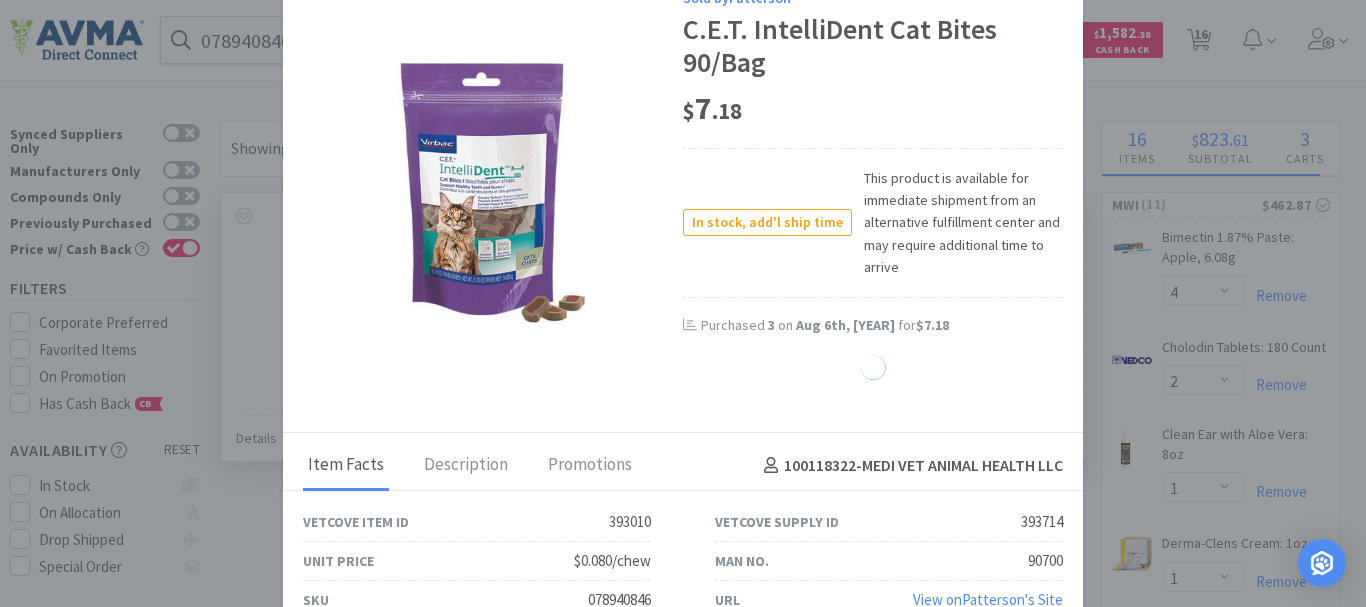 select on "2" 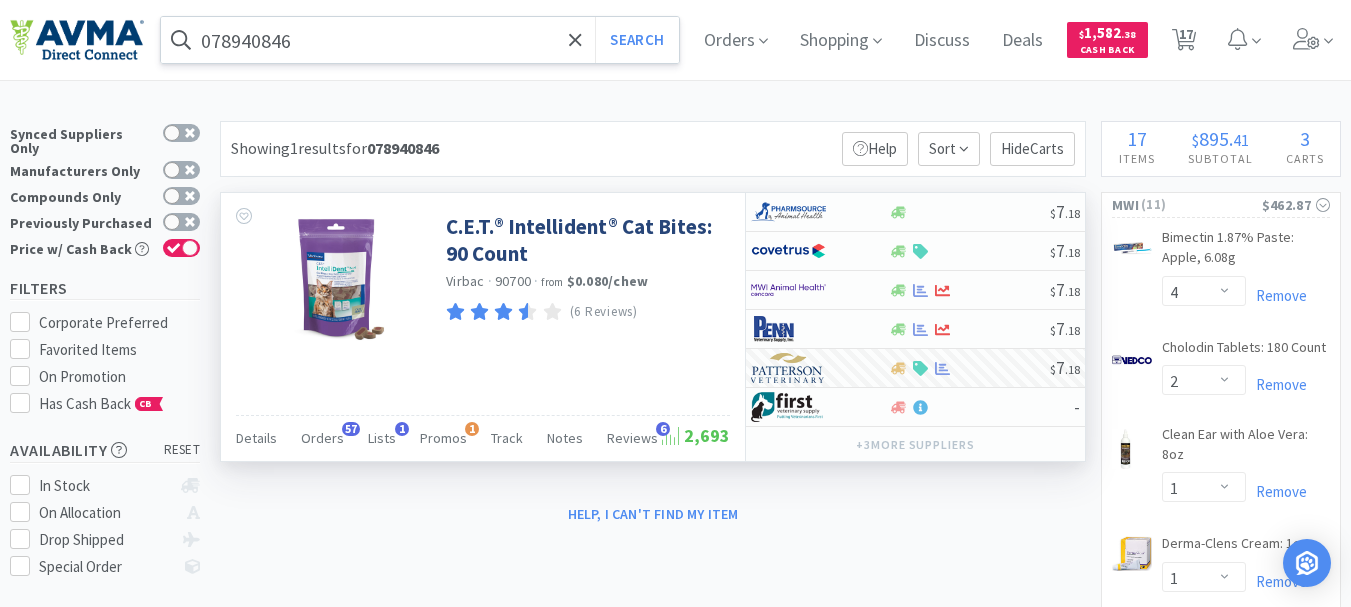 click on "078940846" at bounding box center (420, 40) 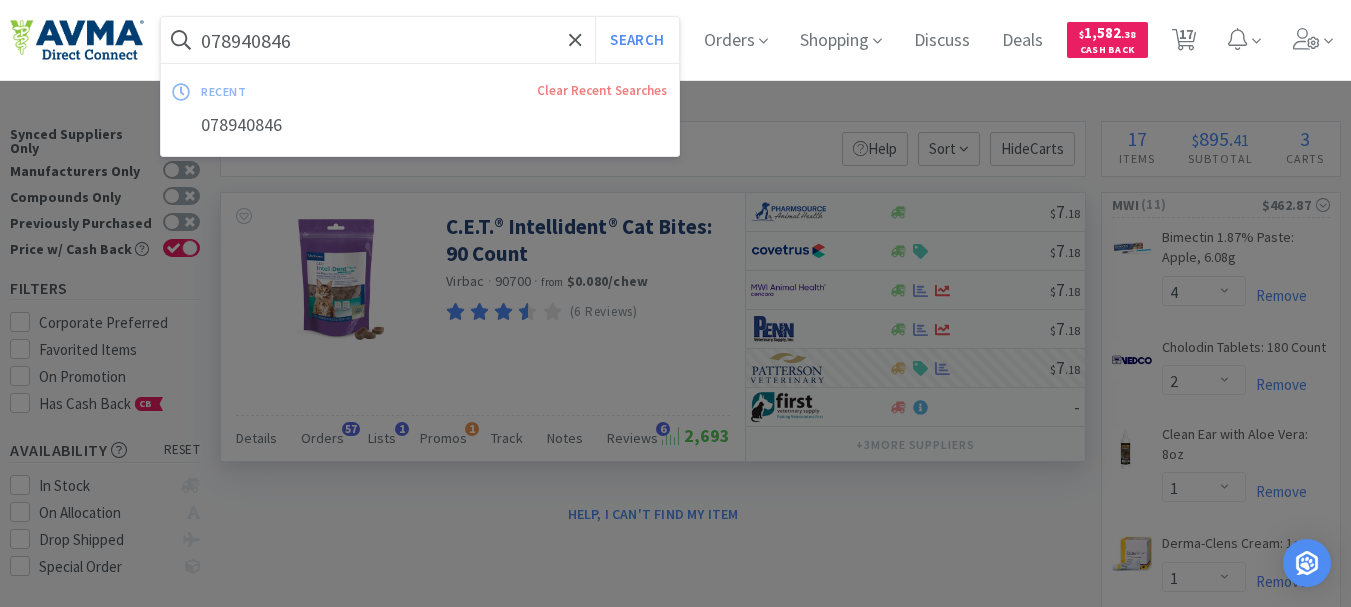 paste on "502314" 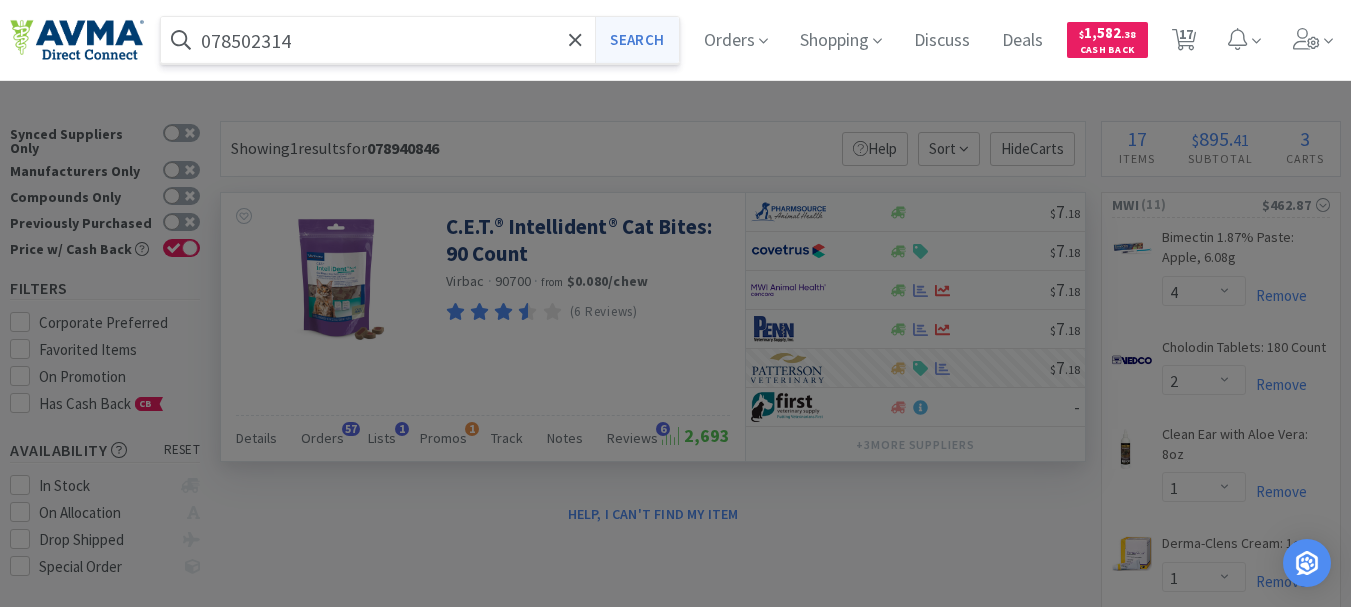 type on "078502314" 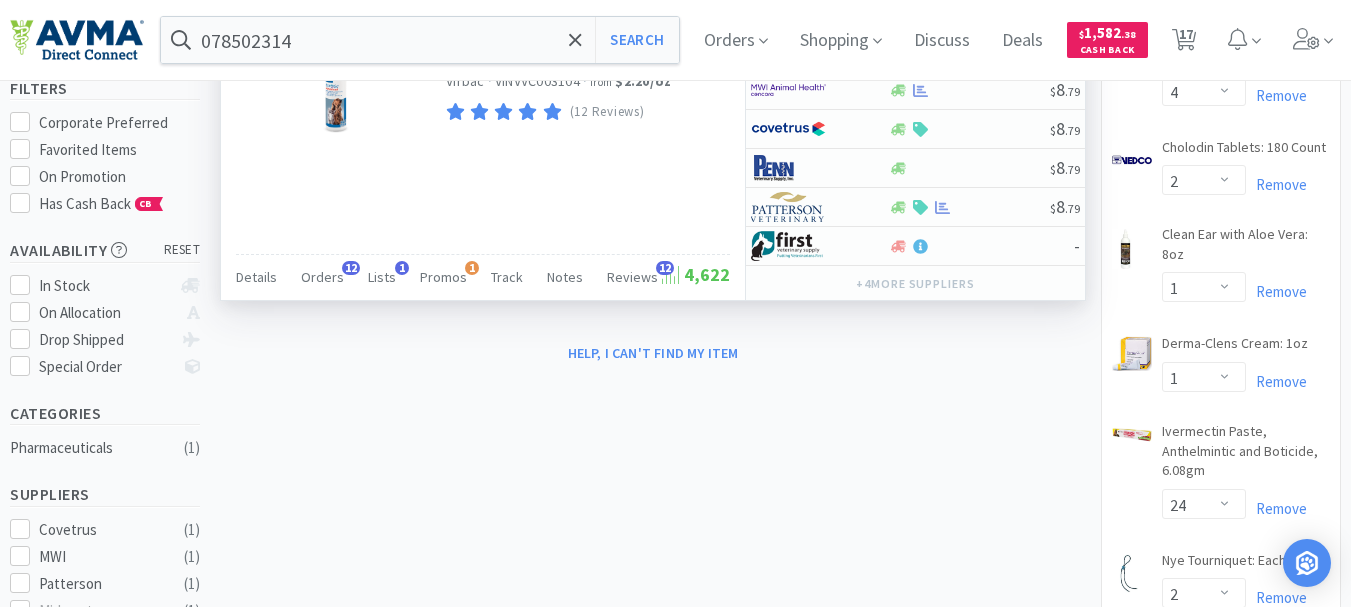 scroll, scrollTop: 100, scrollLeft: 0, axis: vertical 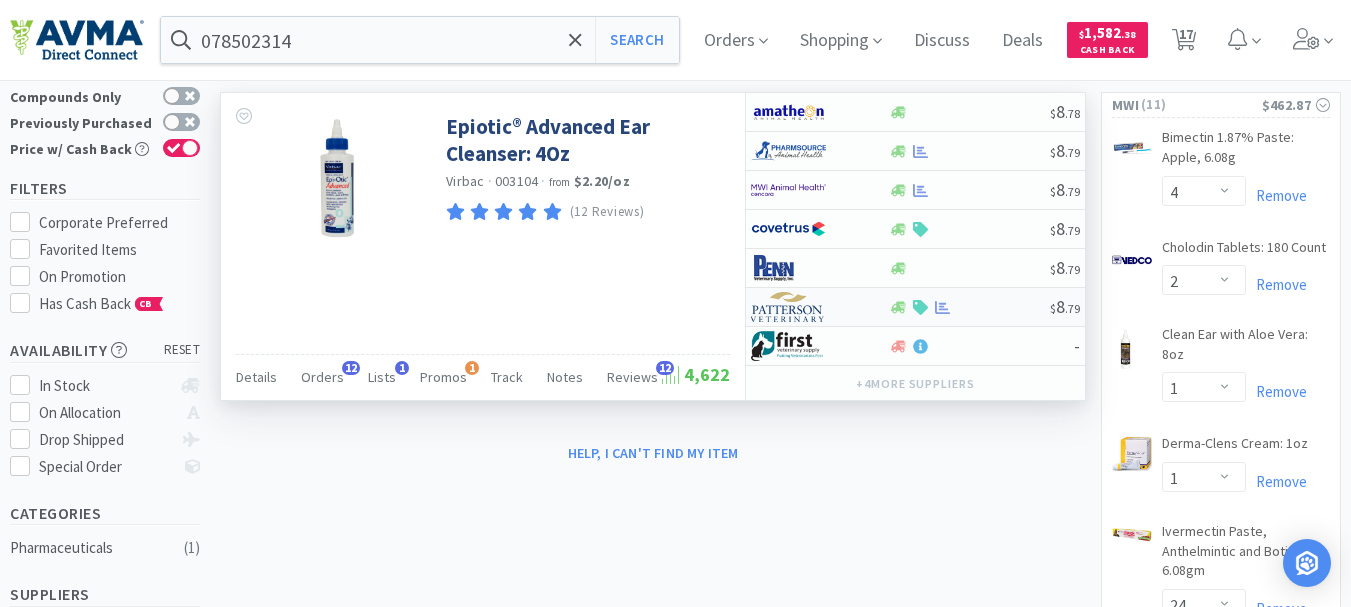 click at bounding box center [788, 307] 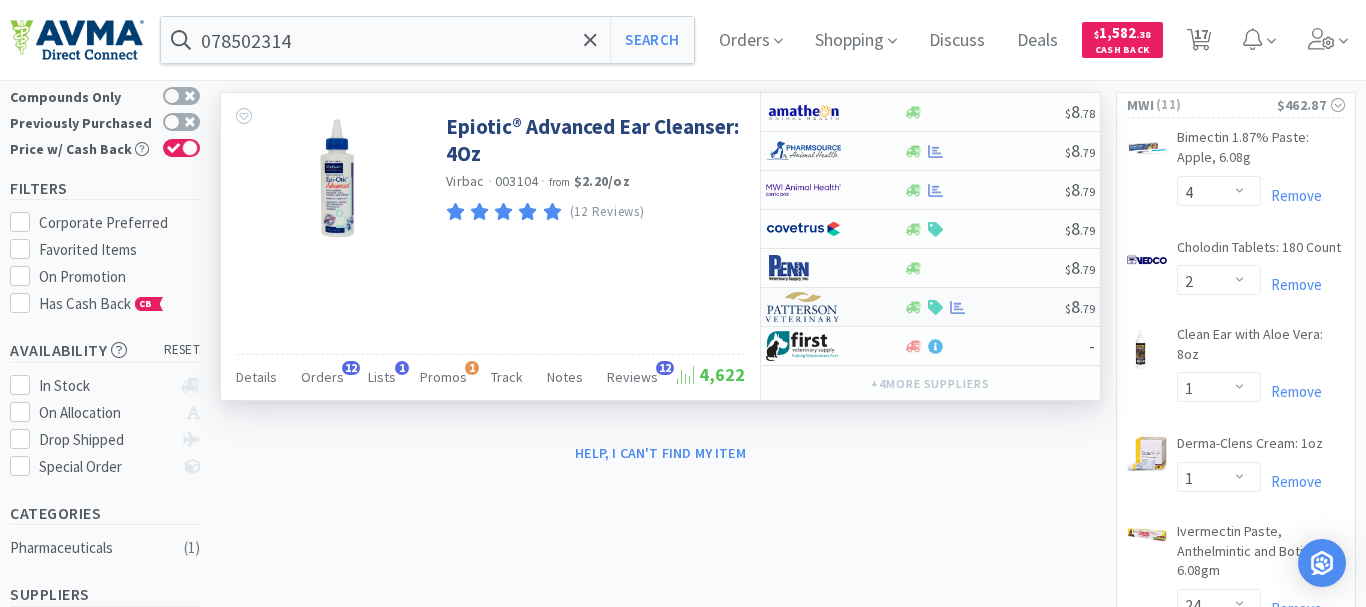 select on "1" 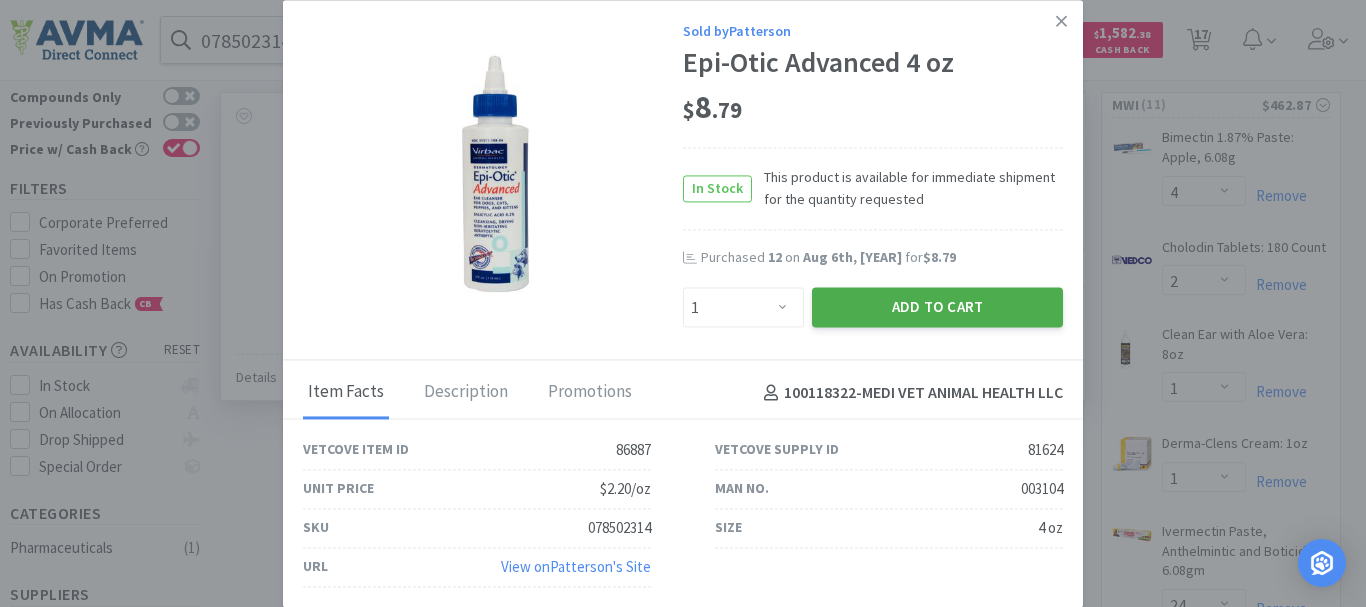 click on "Add to Cart" at bounding box center (937, 308) 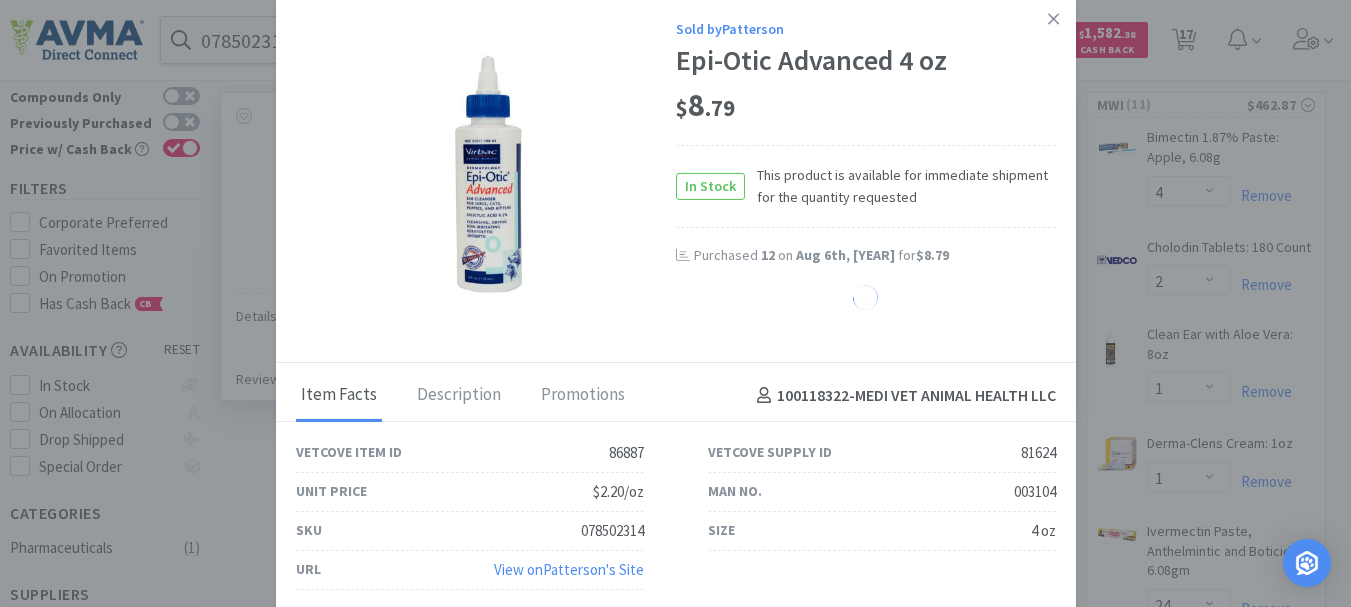 select on "1" 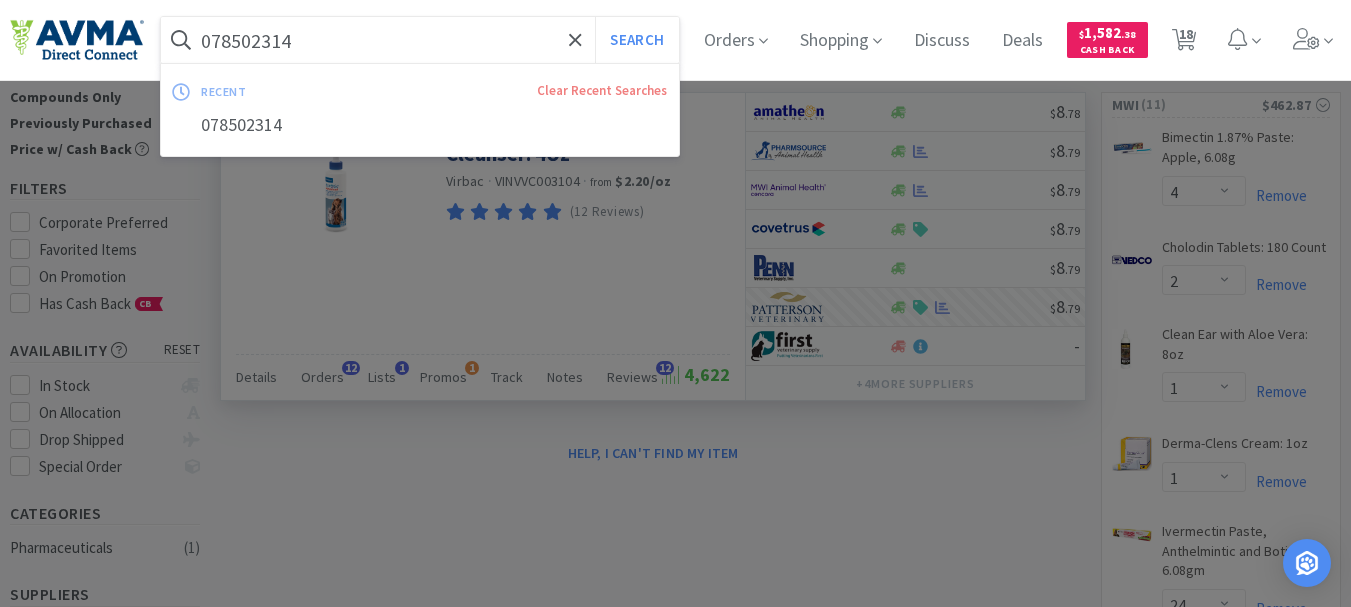 click on "078502314" at bounding box center [420, 40] 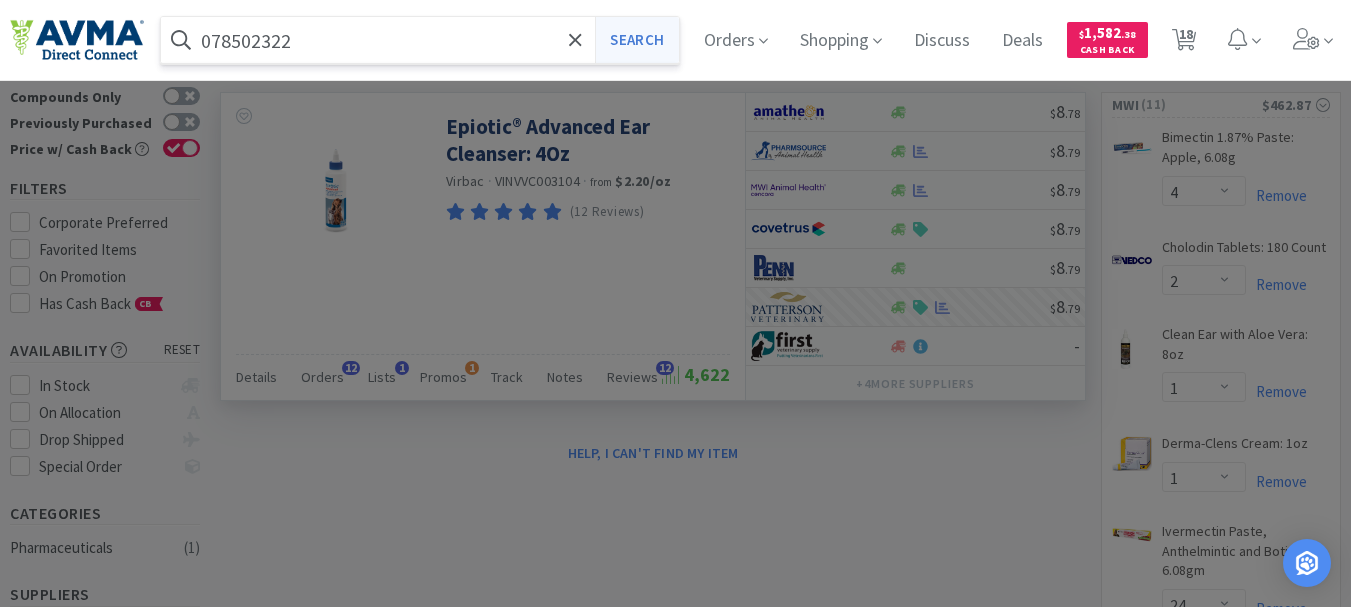 type on "078502322" 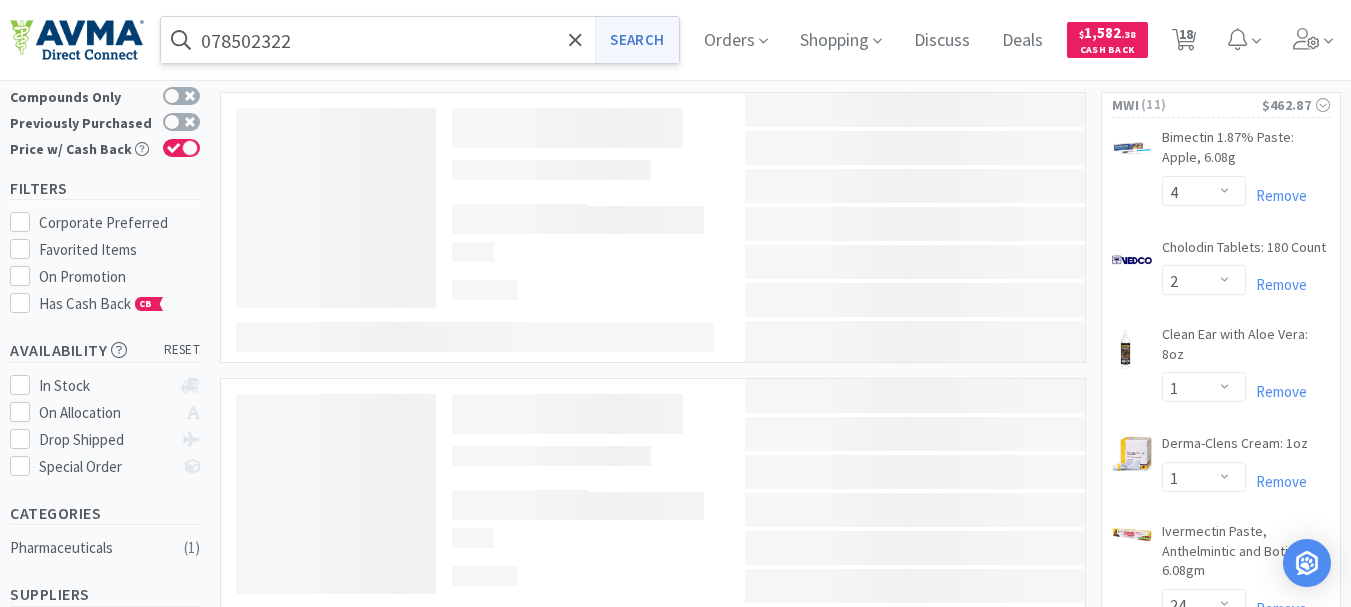 scroll, scrollTop: 0, scrollLeft: 0, axis: both 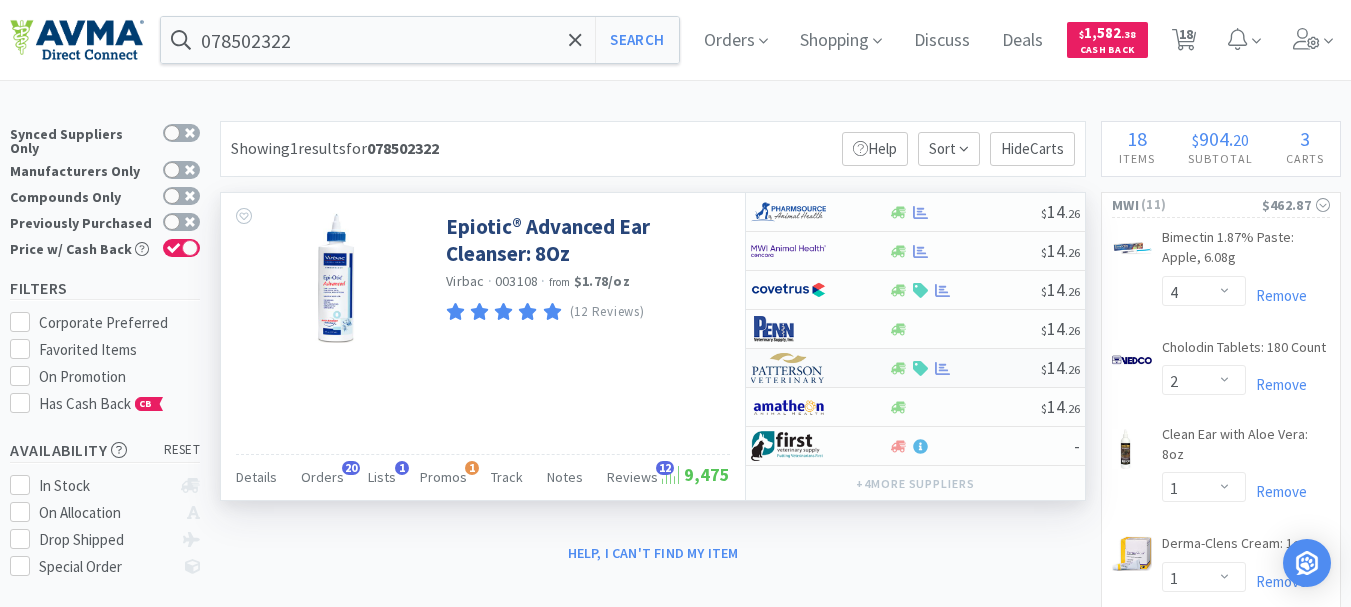 click at bounding box center (788, 368) 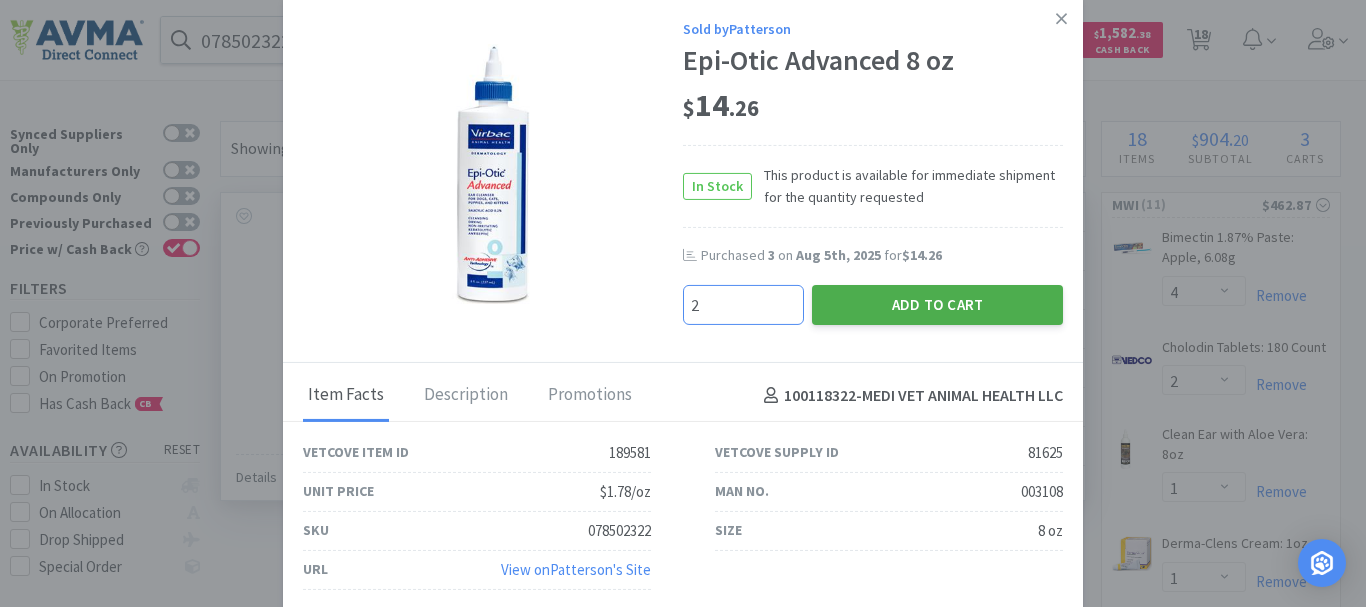type on "2" 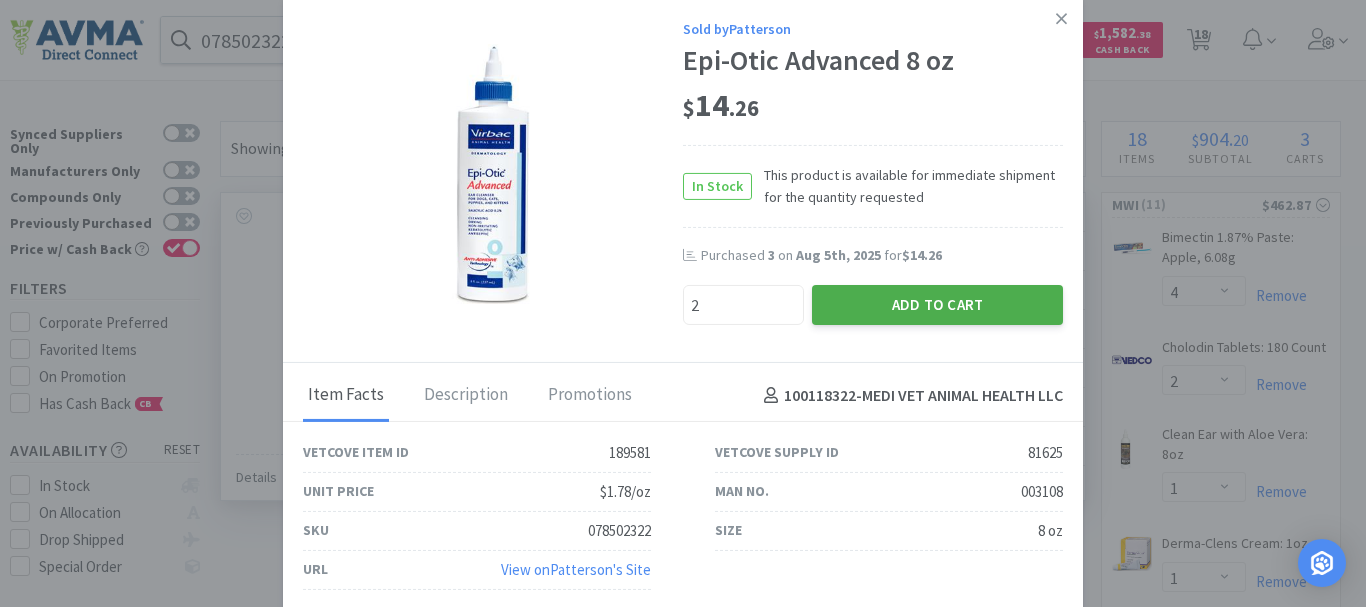 click on "Add to Cart" at bounding box center [937, 305] 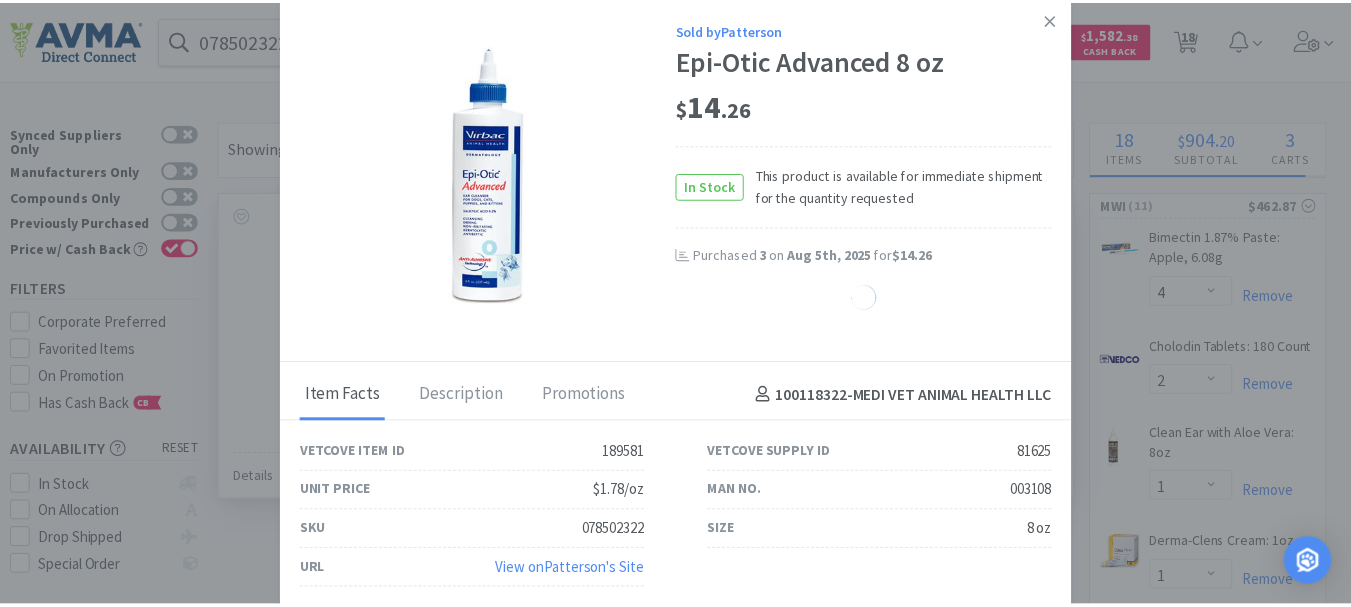 select on "2" 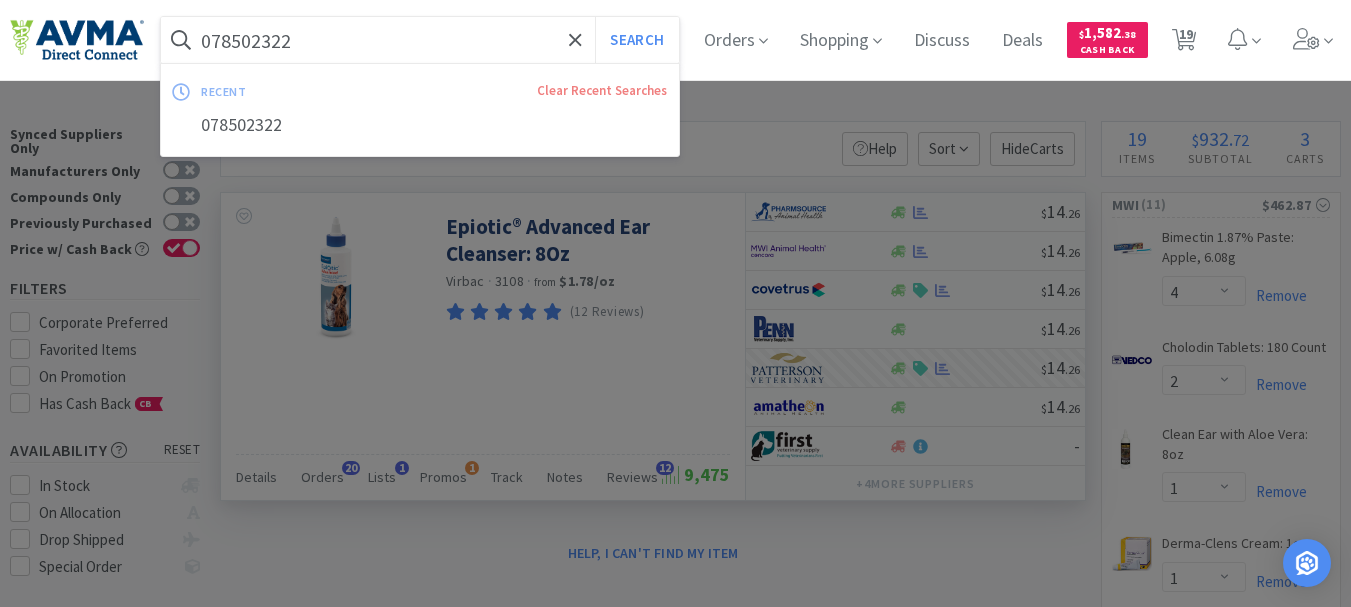 click on "078502322" at bounding box center [420, 40] 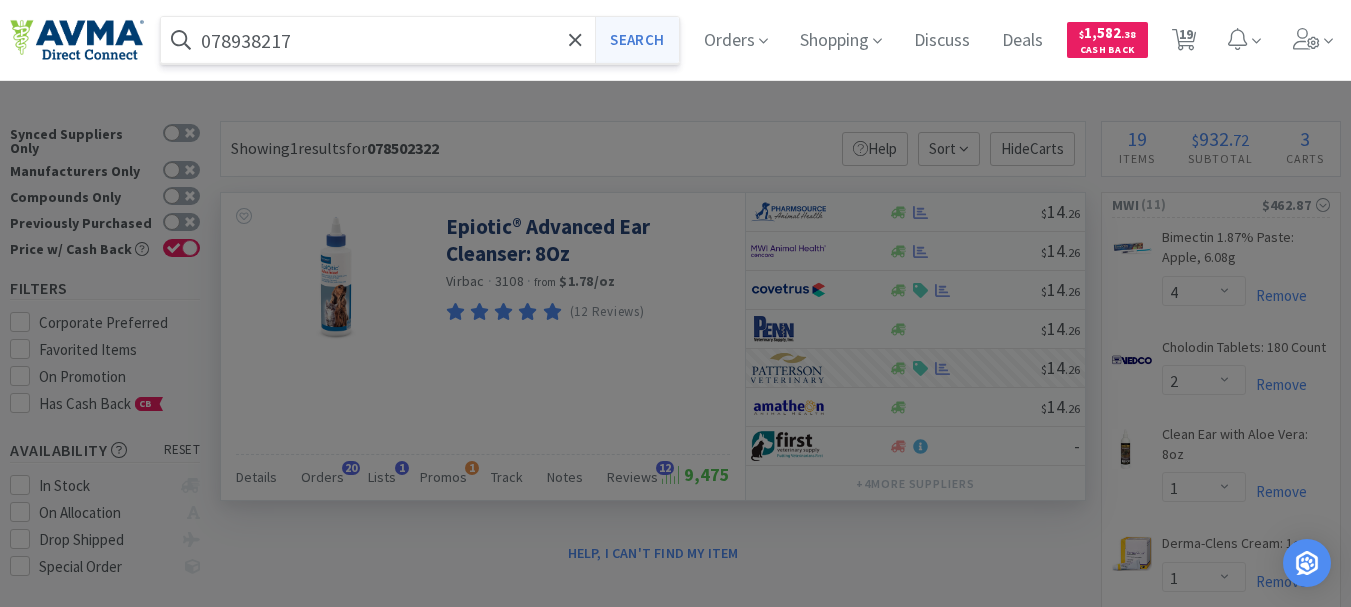type on "078938217" 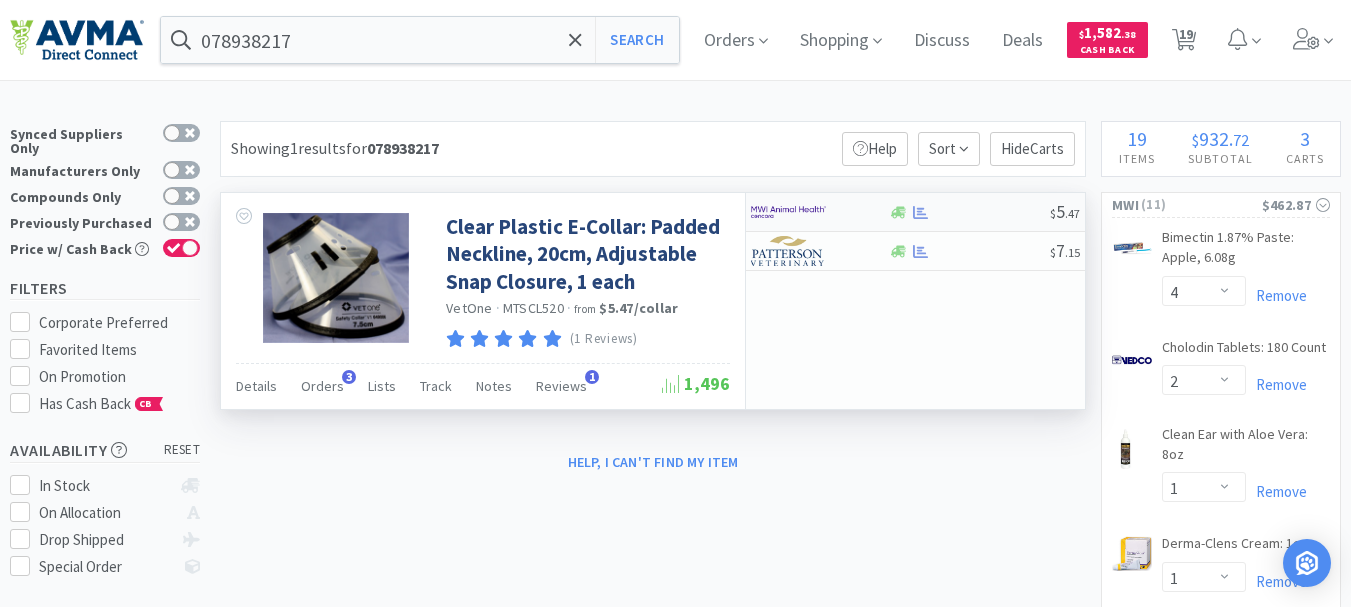 click at bounding box center (788, 212) 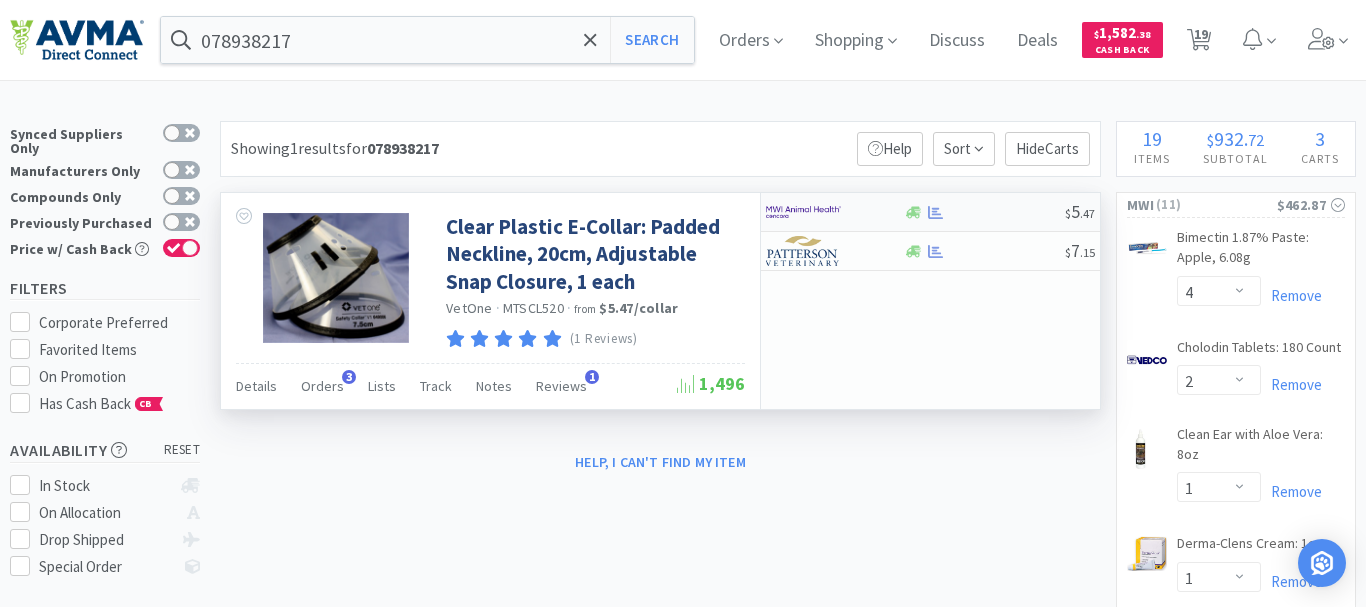 select on "10" 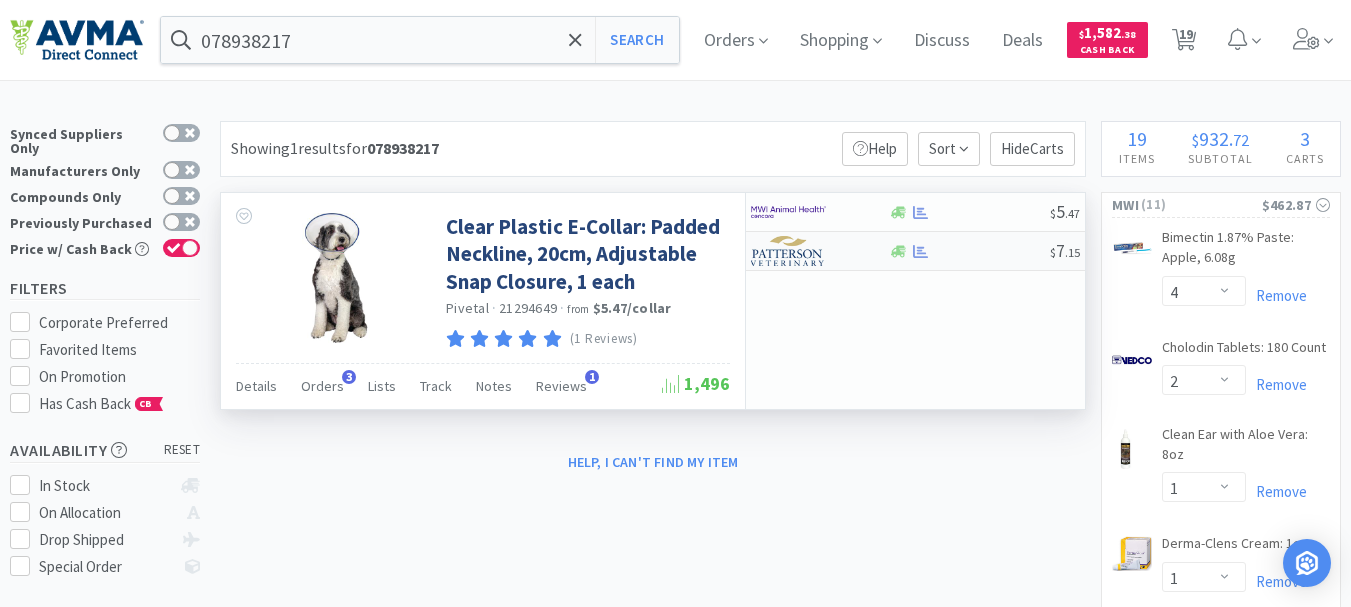 click at bounding box center (788, 251) 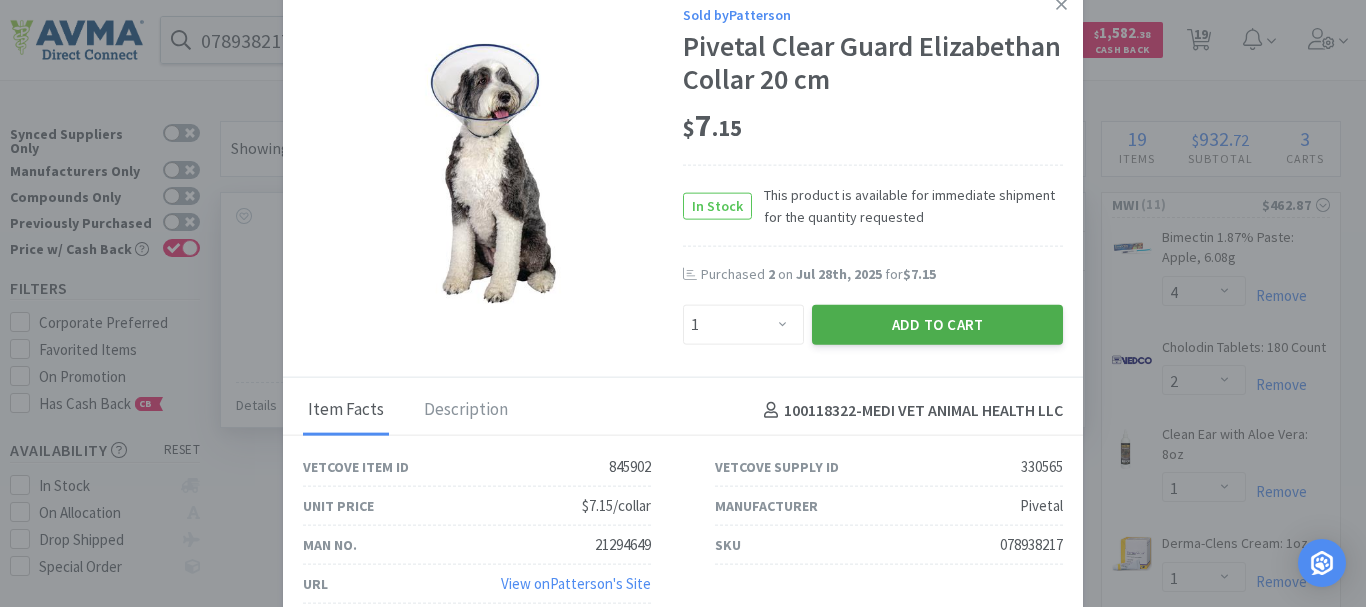 click on "Add to Cart" at bounding box center [937, 325] 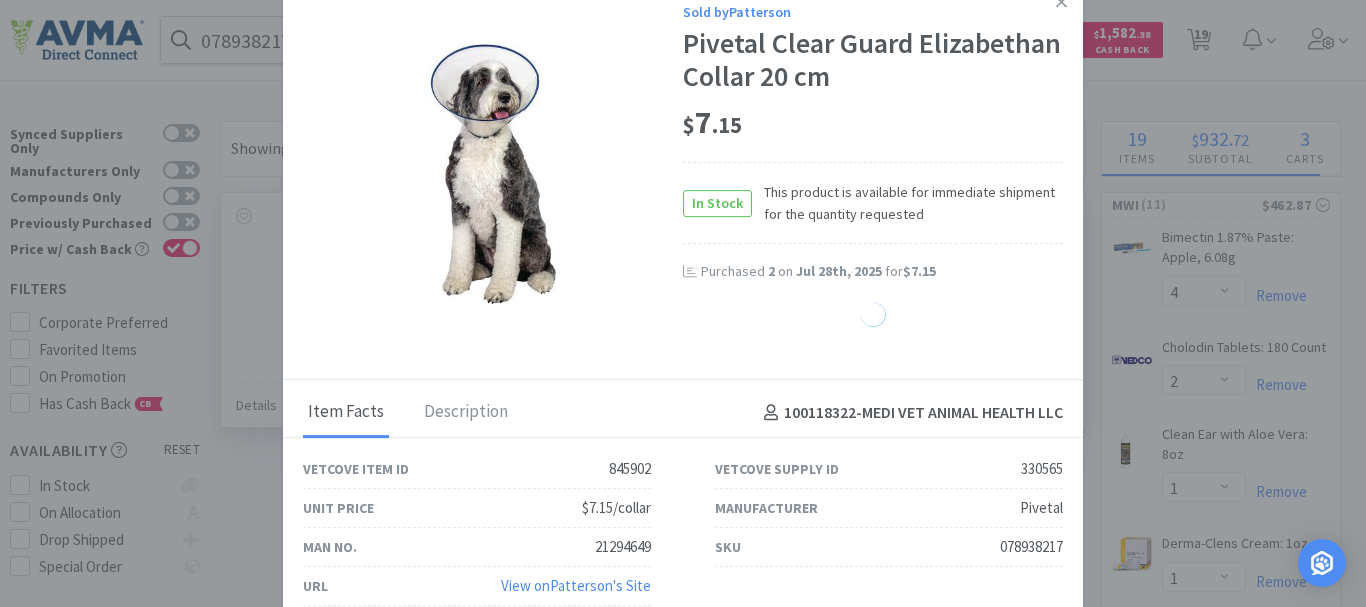 select on "1" 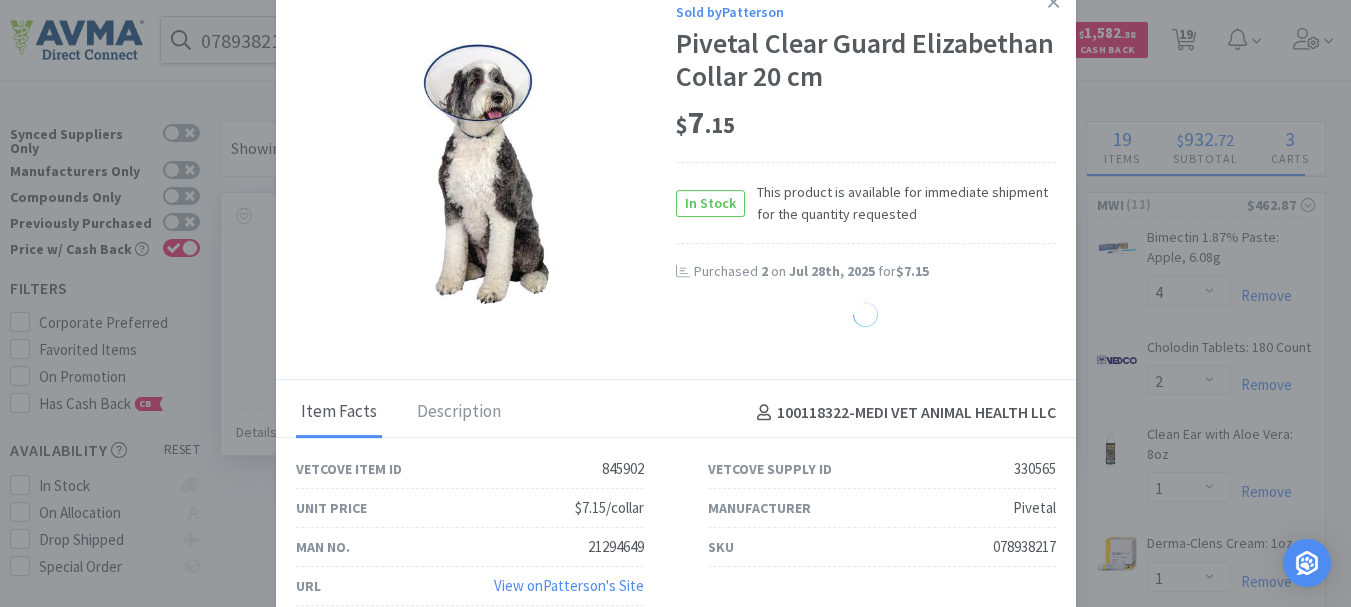 select on "2" 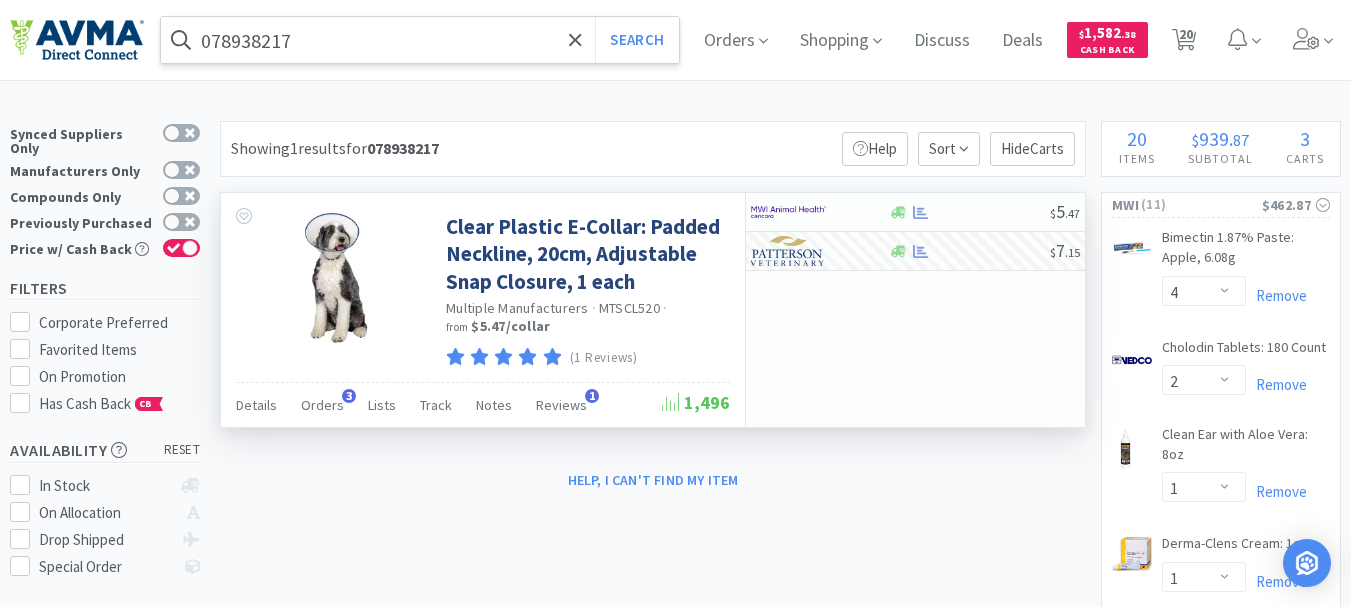 click on "078938217" at bounding box center (420, 40) 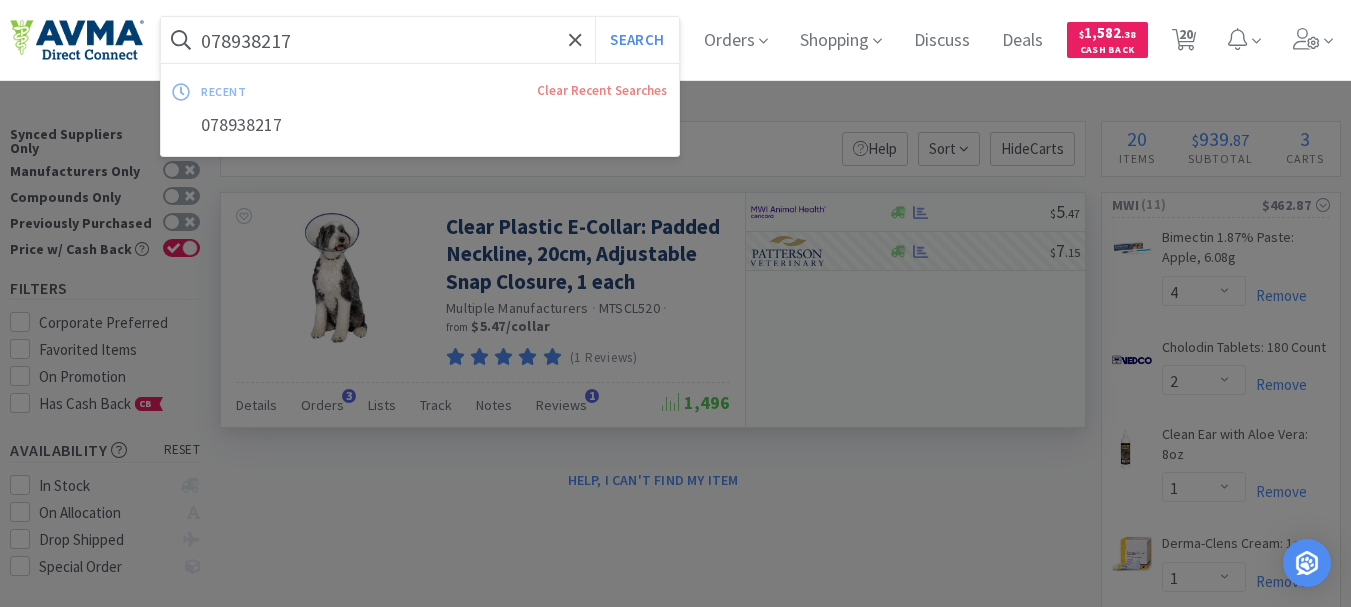 paste on "7805" 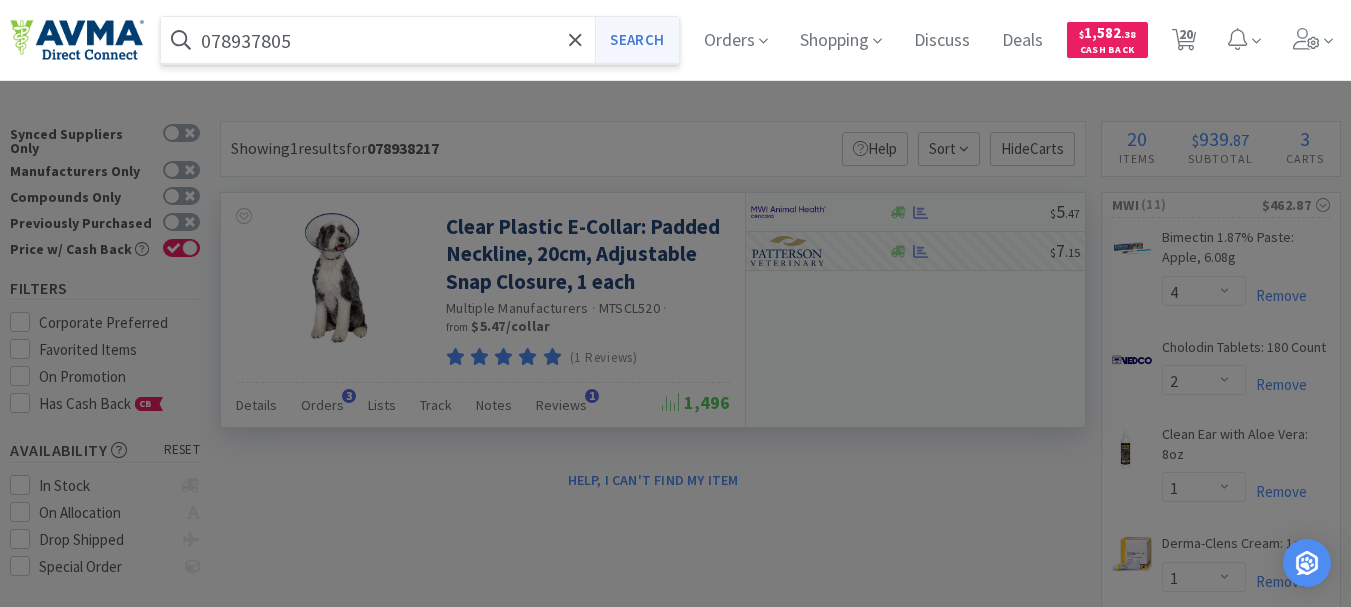 type on "078937805" 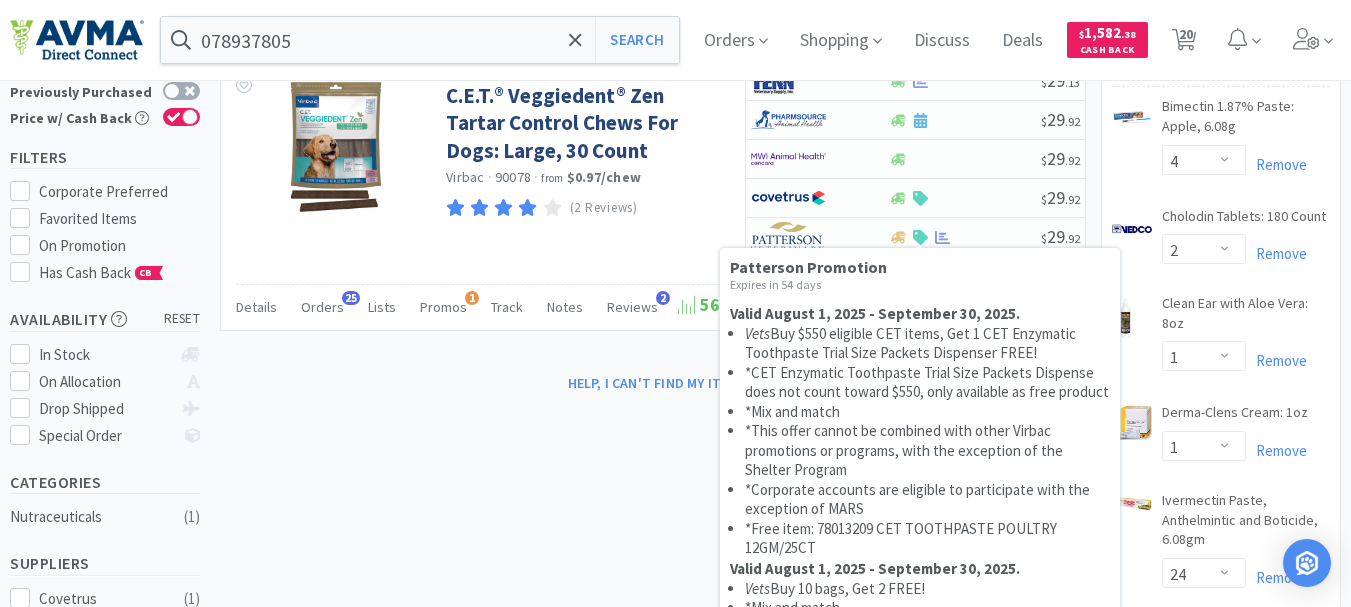 scroll, scrollTop: 100, scrollLeft: 0, axis: vertical 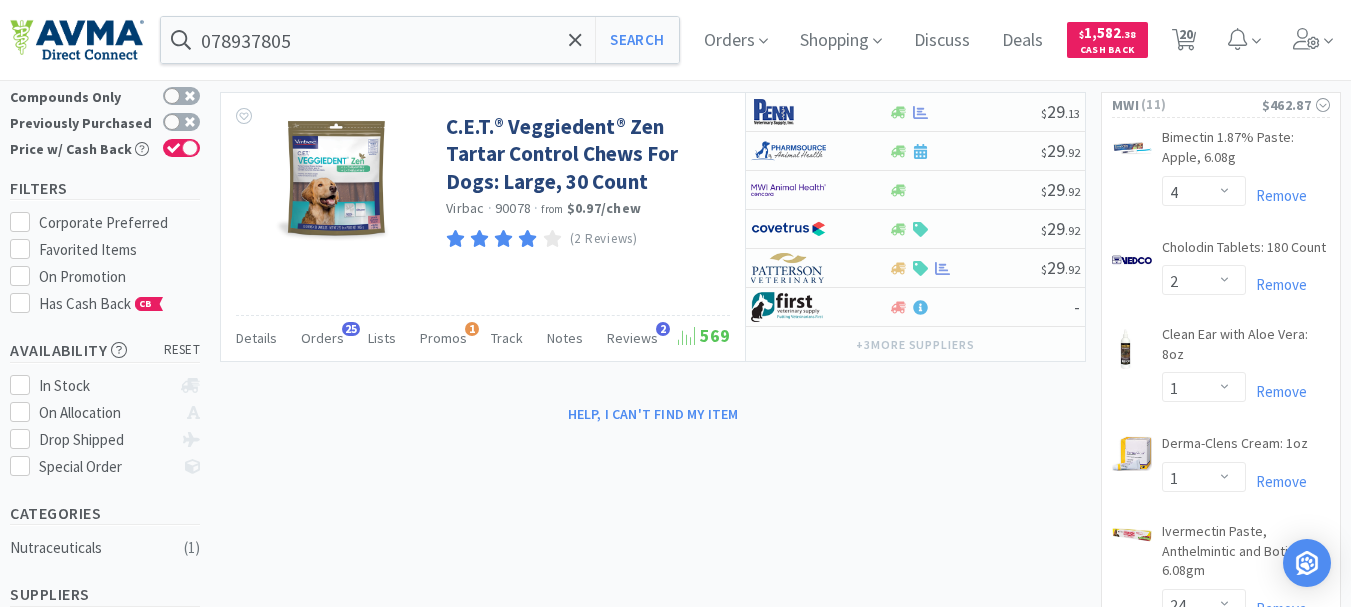 click on "Showing  1  results  for  [PHONE]      Filters  Help Sort   Hide  Carts C.E.T.® Veggiedent® Zen Tartar Control Chews For Dogs: Large, 30 Count Virbac · 90078 · from     $0.97 / chew   (2 Reviews)     Details     Orders 25     Lists     Promos 1     Track     Notes     Reviews 2     569 $ 29 . 13 $ 29 . 92 $ 29 . 92 $ 29 . 92 $ 29 . 92 - +  3  more supplier s Help, I can't find my item" at bounding box center [648, 226] 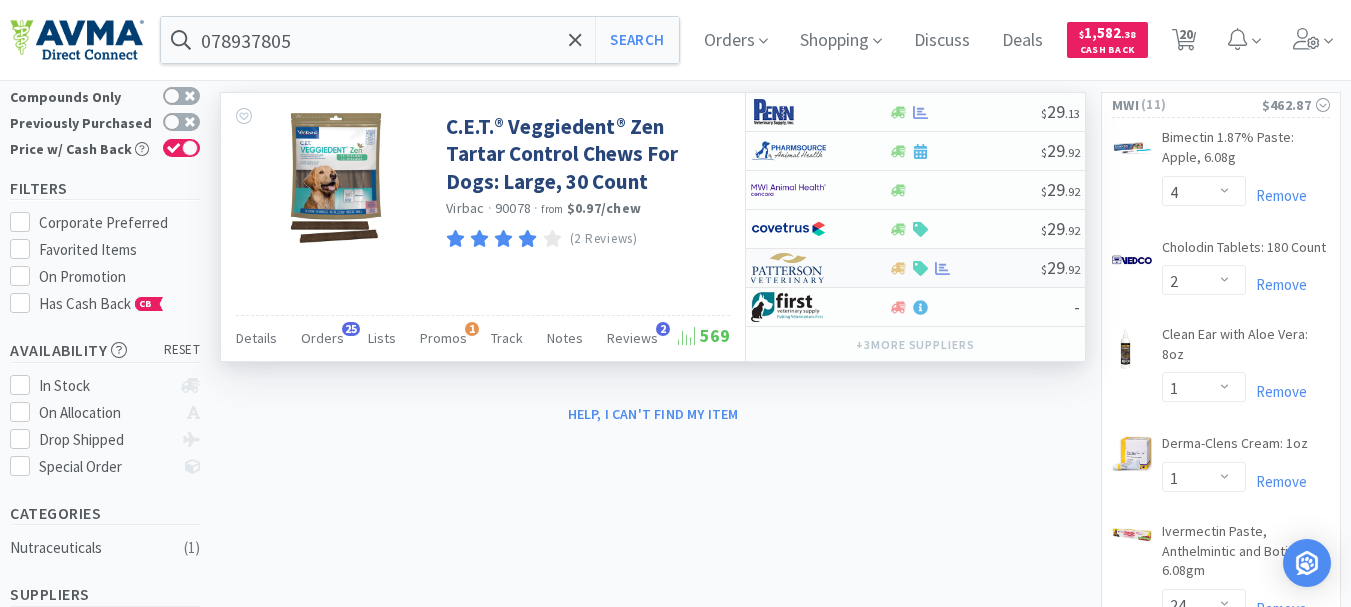 click at bounding box center [788, 268] 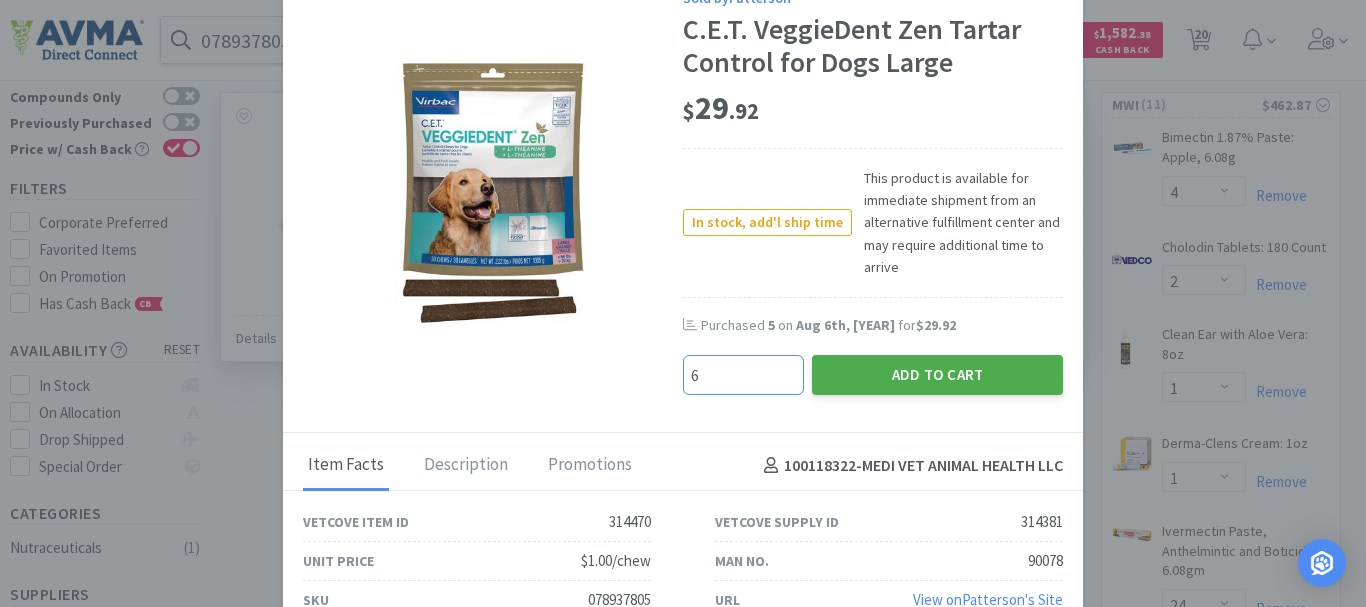 type on "6" 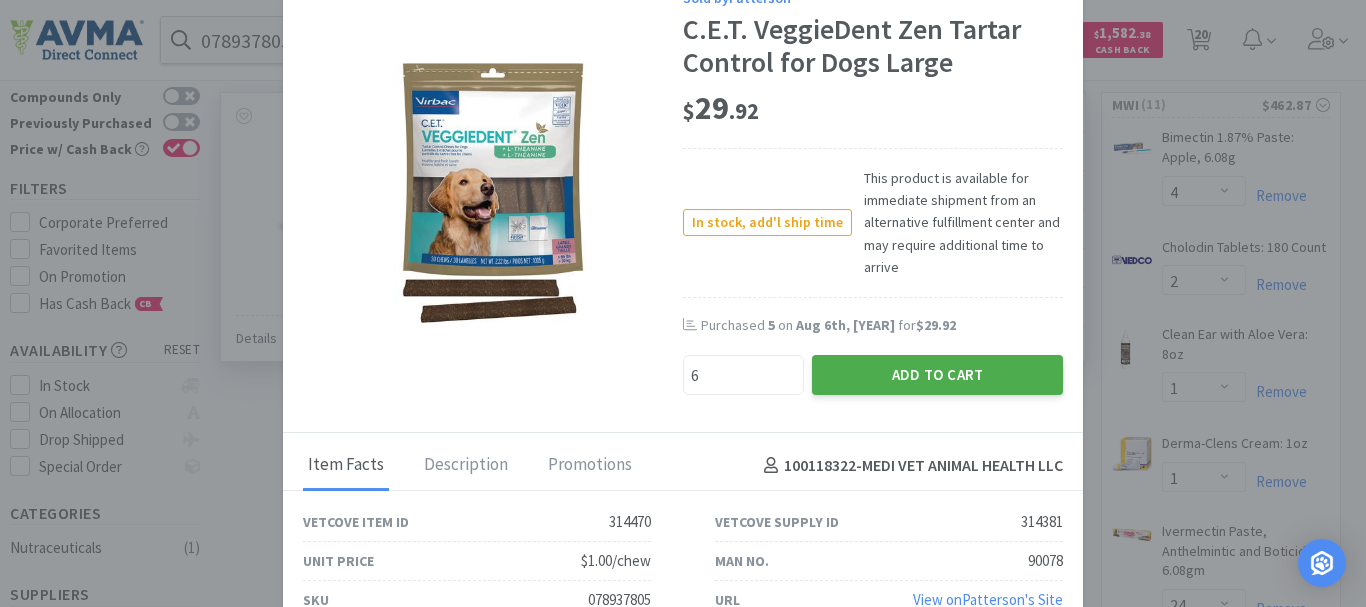click on "Add to Cart" at bounding box center (937, 375) 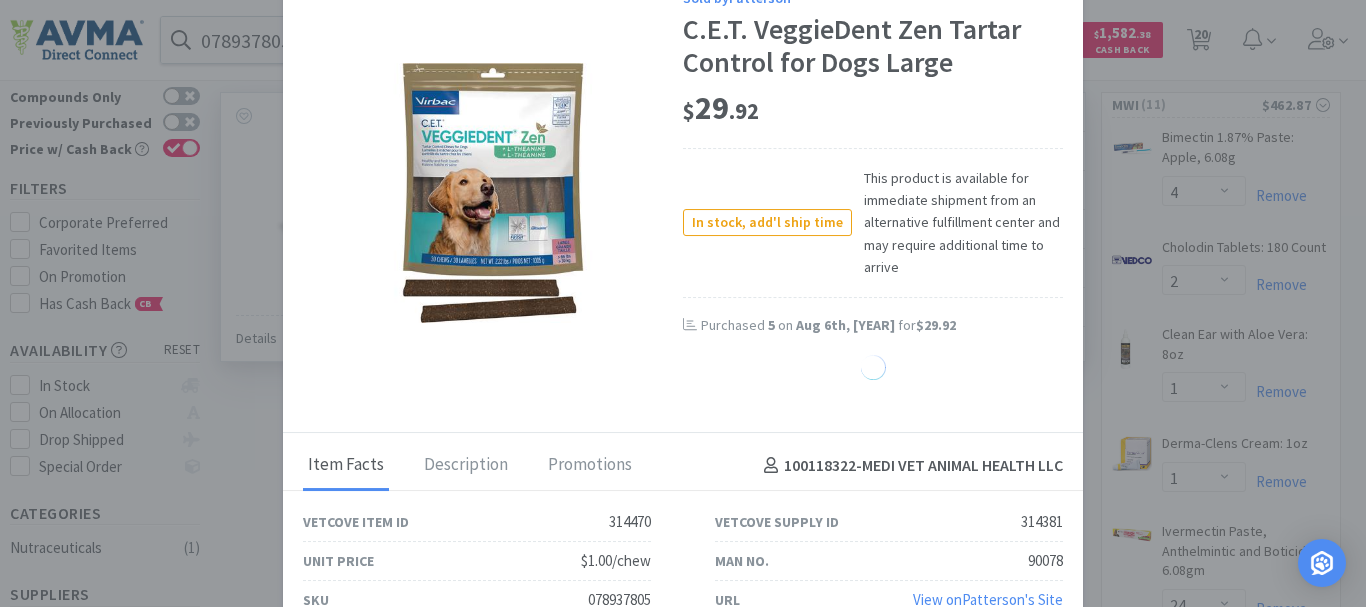 select on "6" 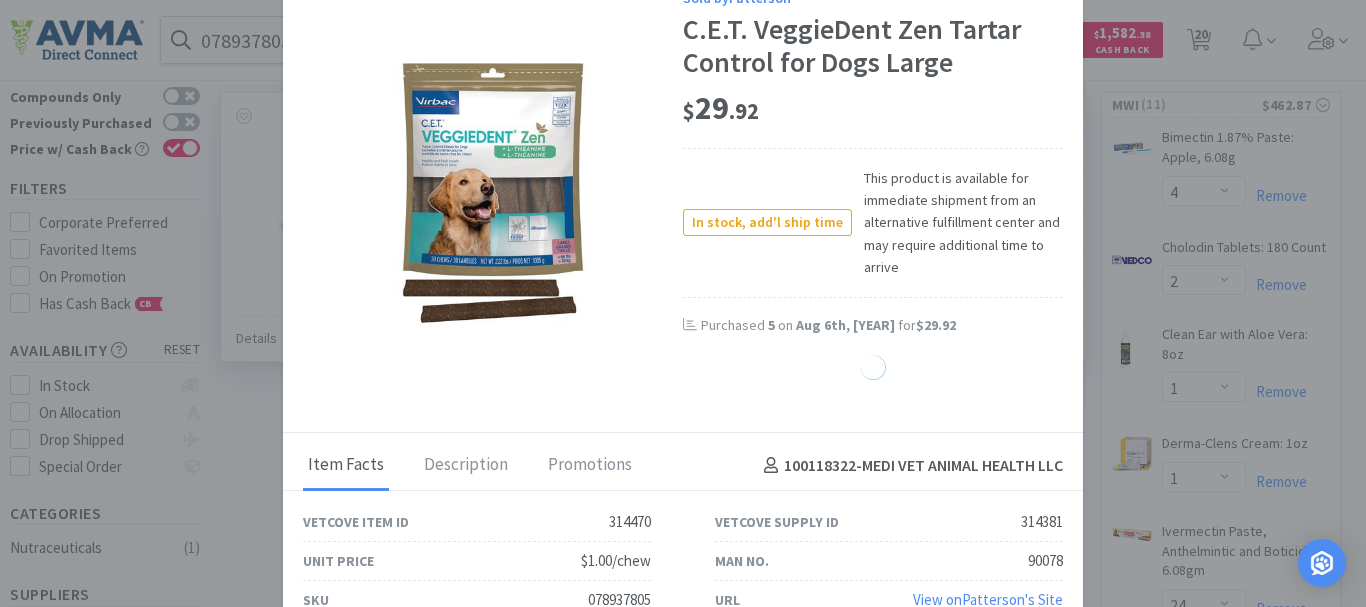 select on "1" 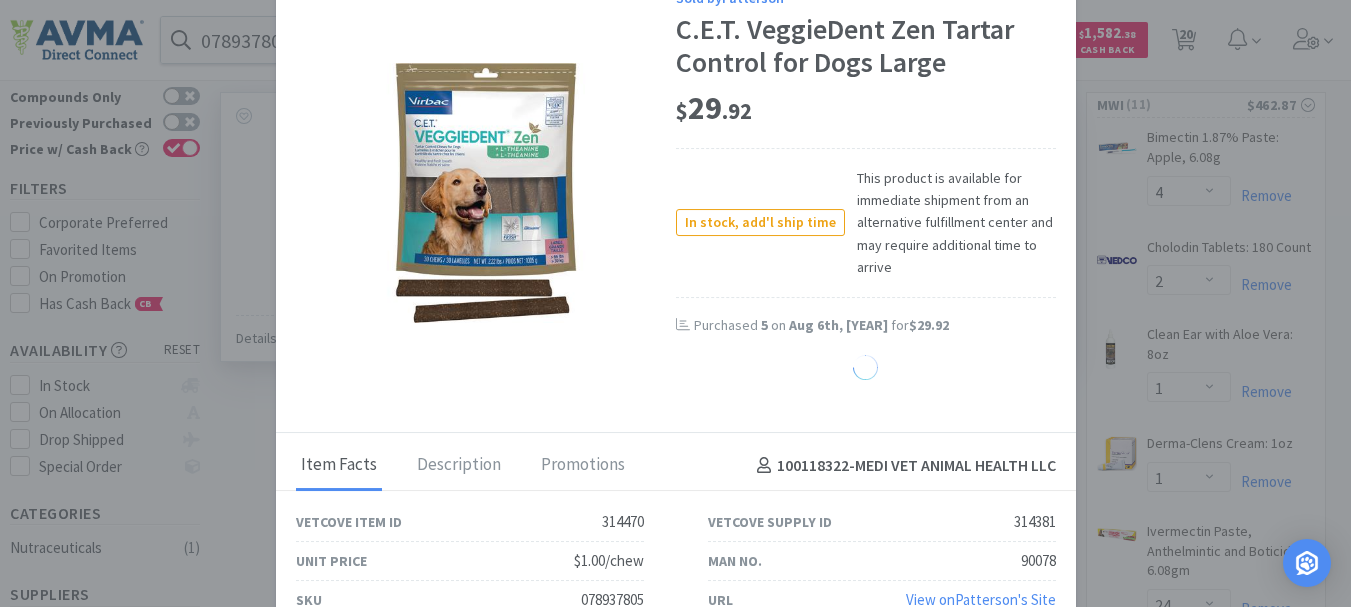 select on "2" 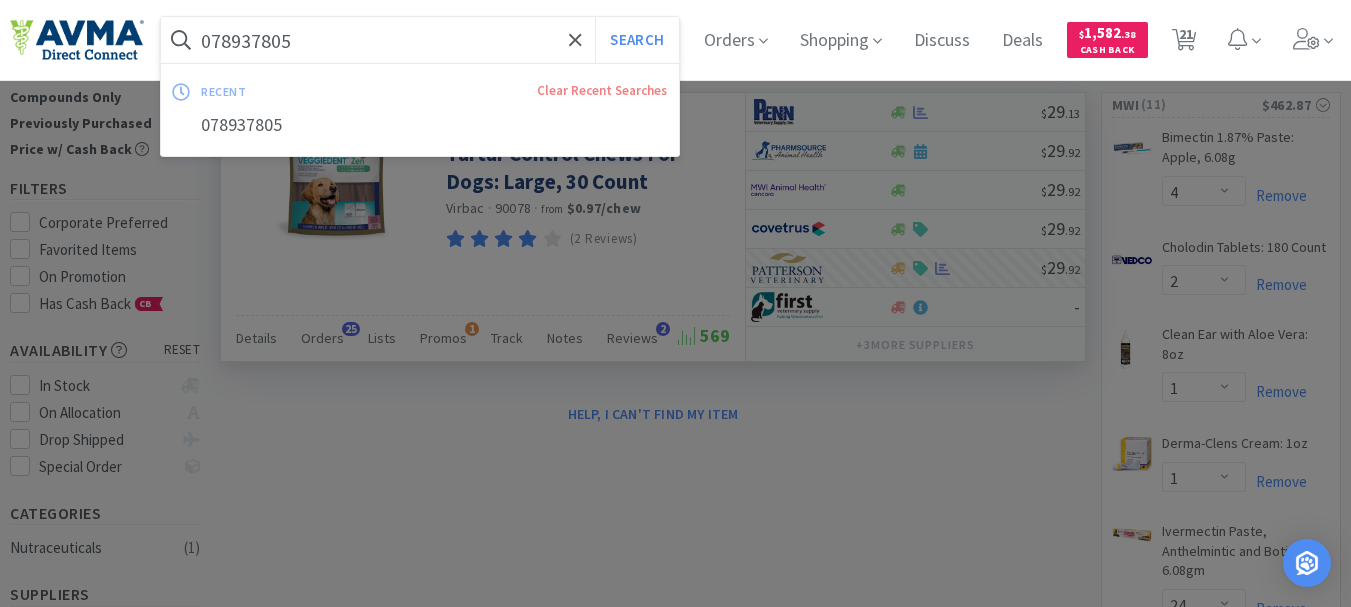 click on "078937805" at bounding box center (420, 40) 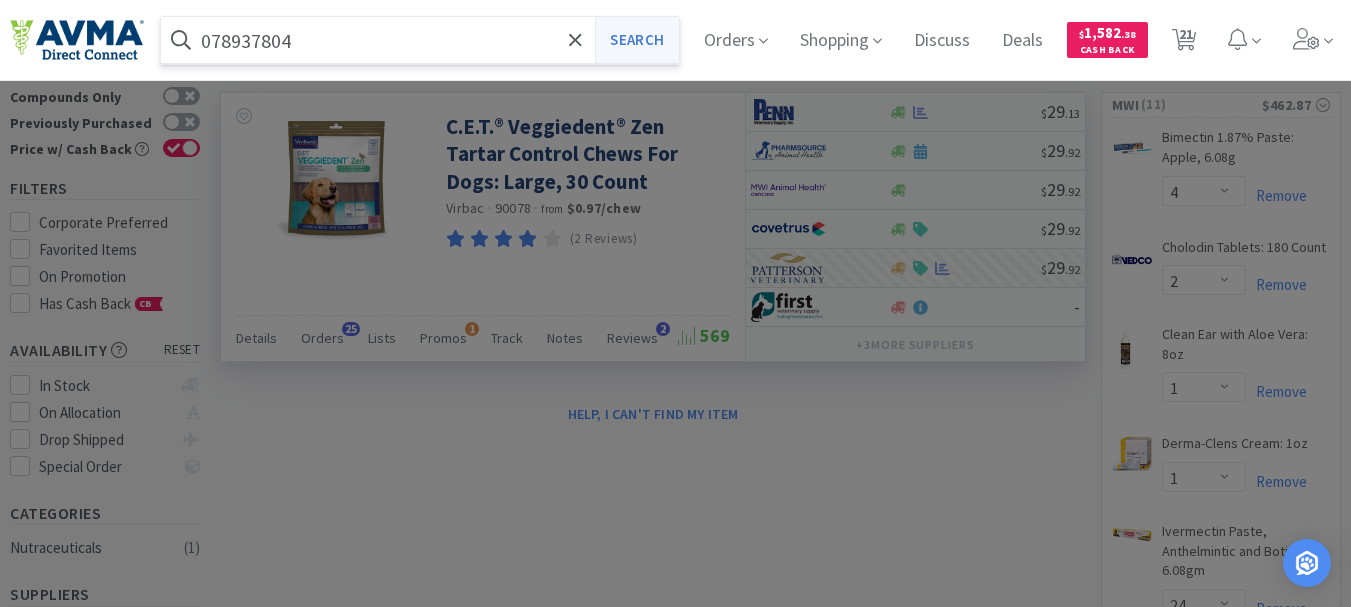 type on "078937804" 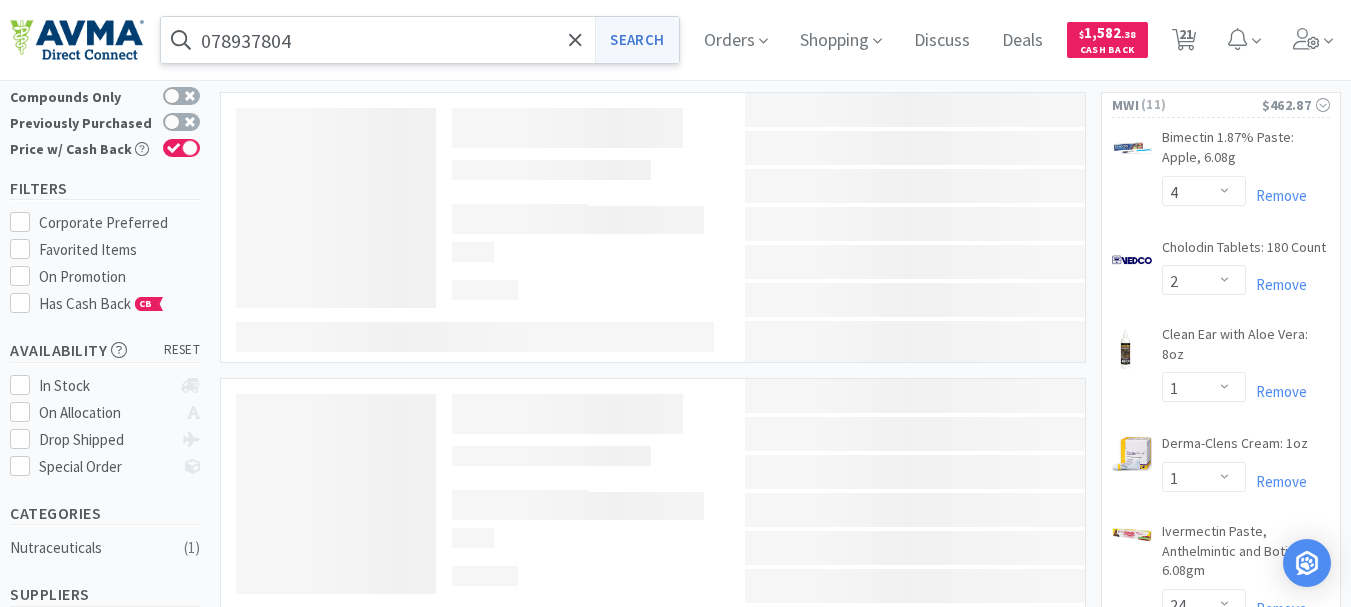 scroll, scrollTop: 0, scrollLeft: 0, axis: both 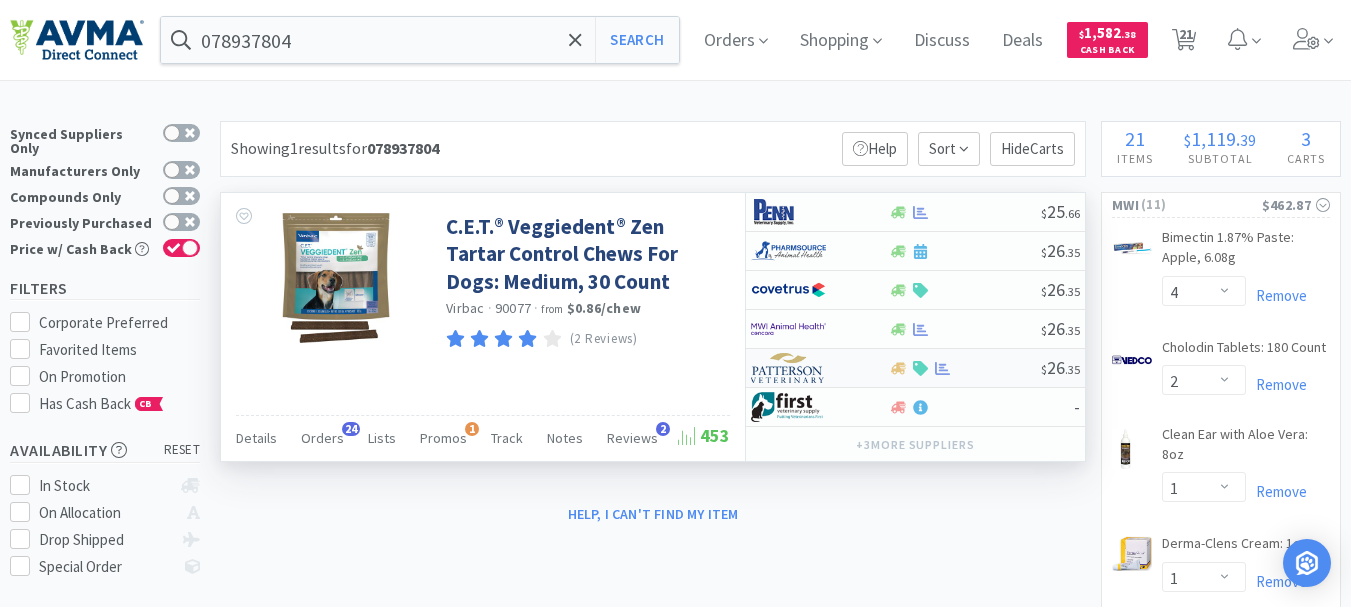 click at bounding box center [788, 368] 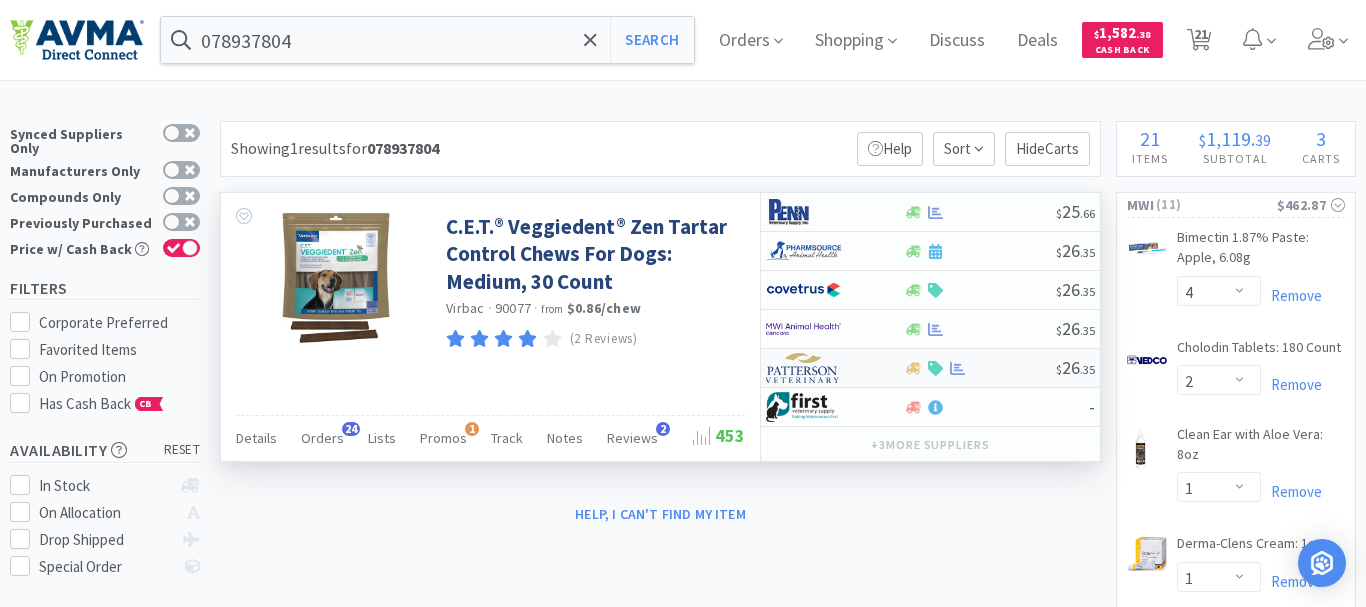 select on "1" 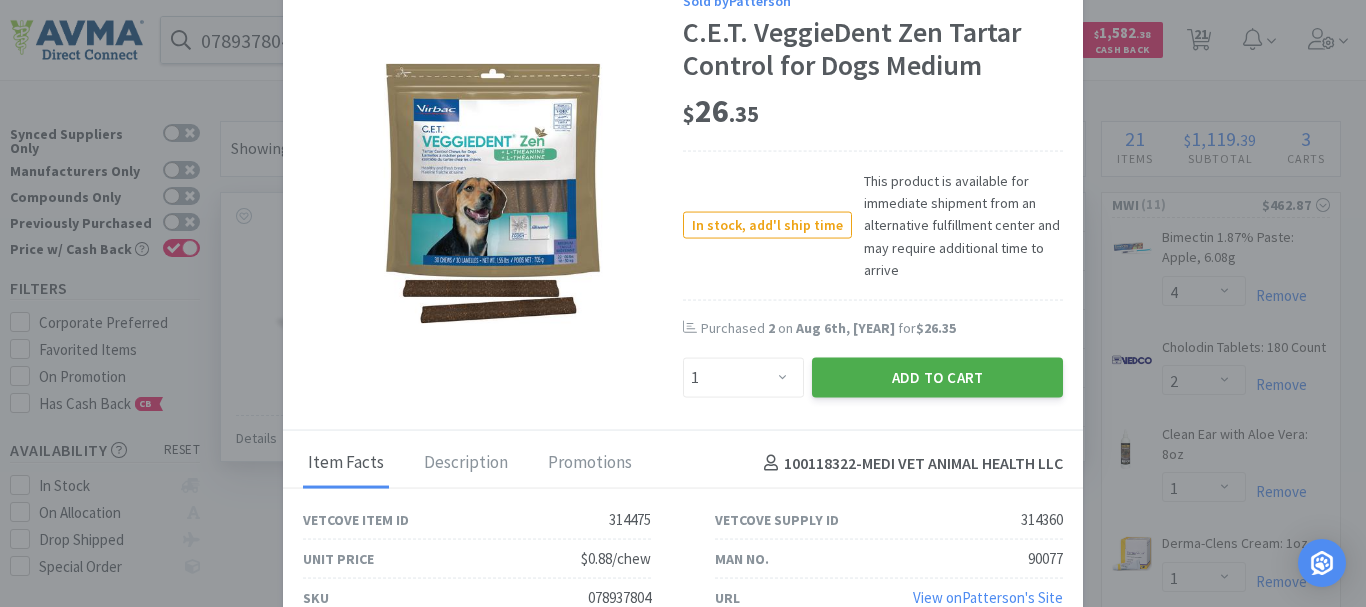 click on "Add to Cart" at bounding box center [937, 378] 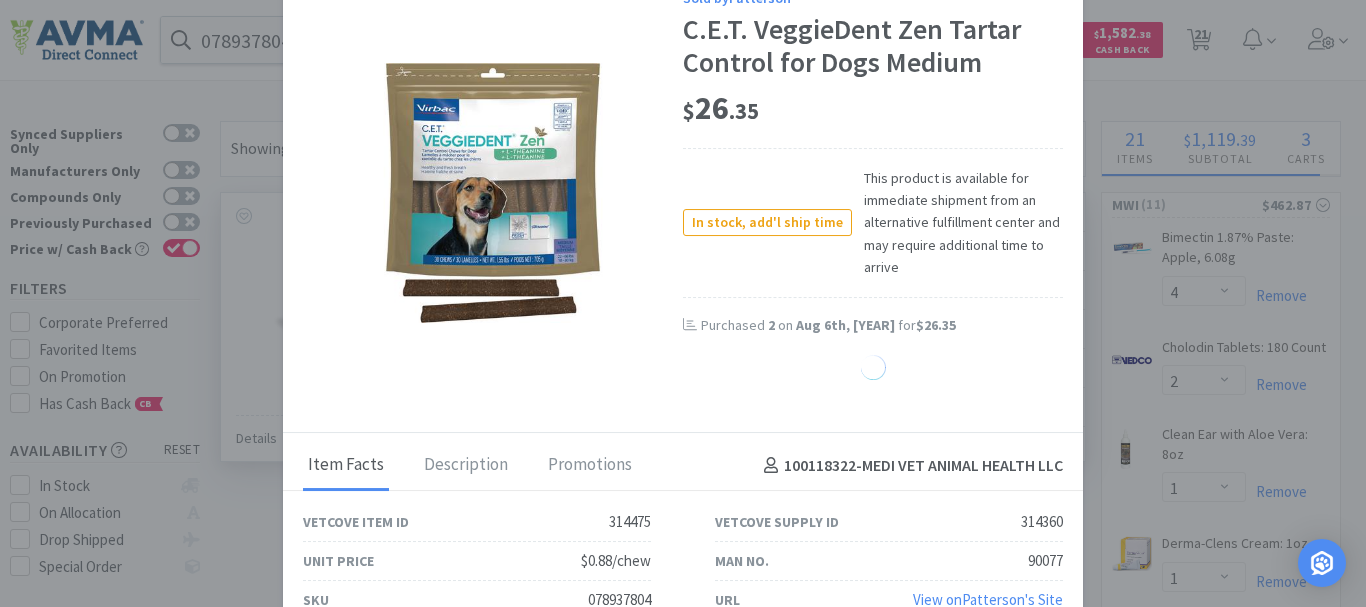 select on "1" 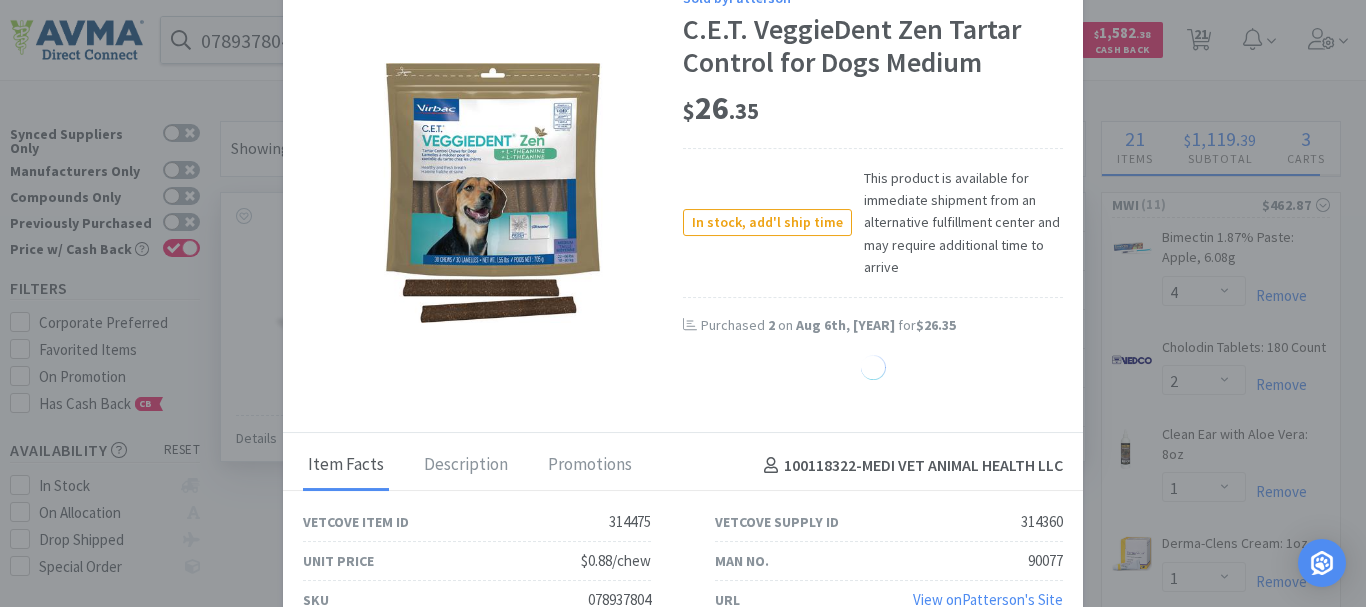 select on "2" 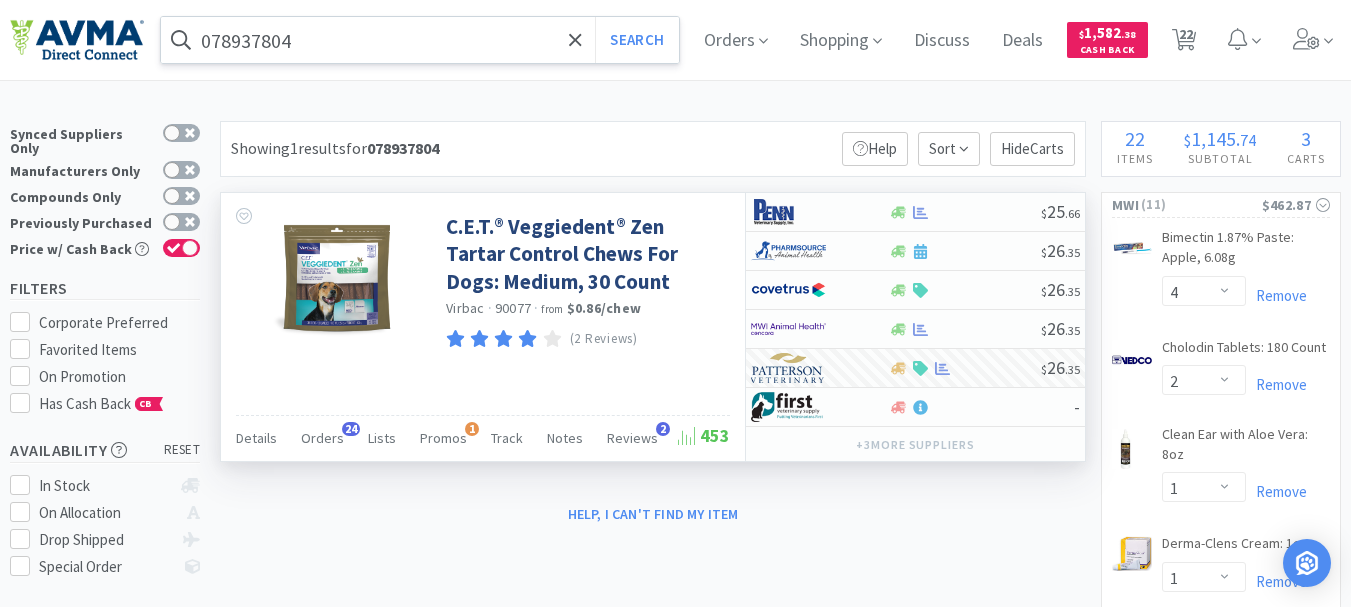 click on "078937804" at bounding box center (420, 40) 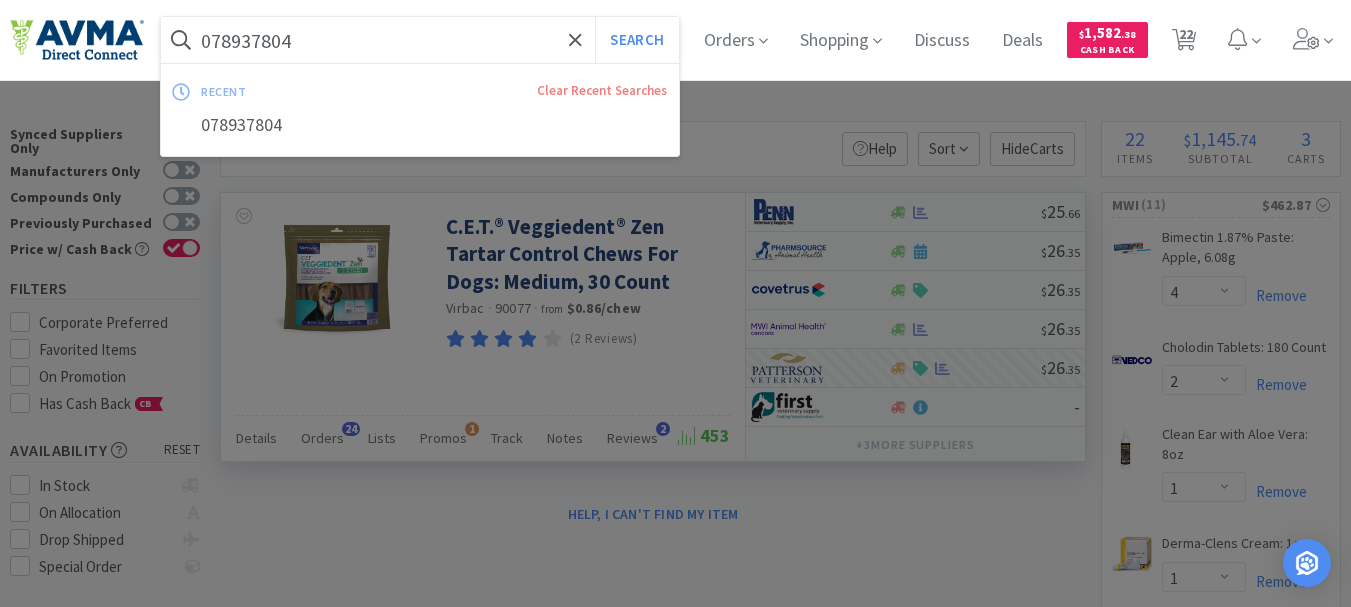 paste on "2" 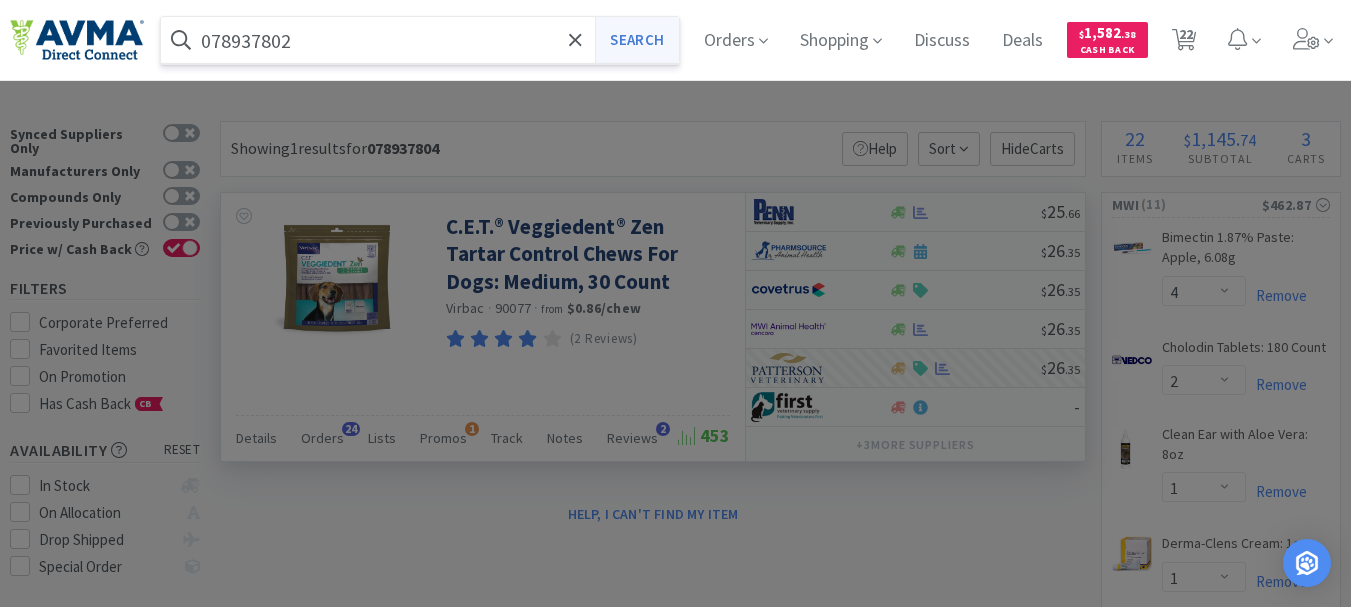 type on "078937802" 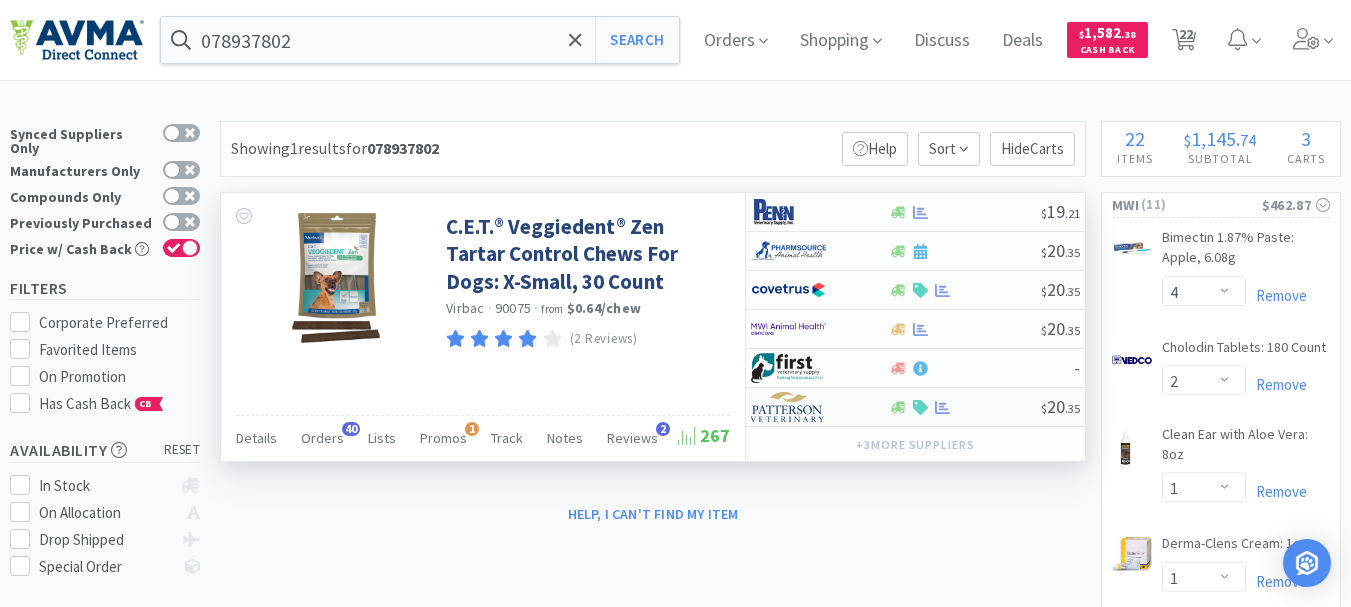 click at bounding box center (788, 407) 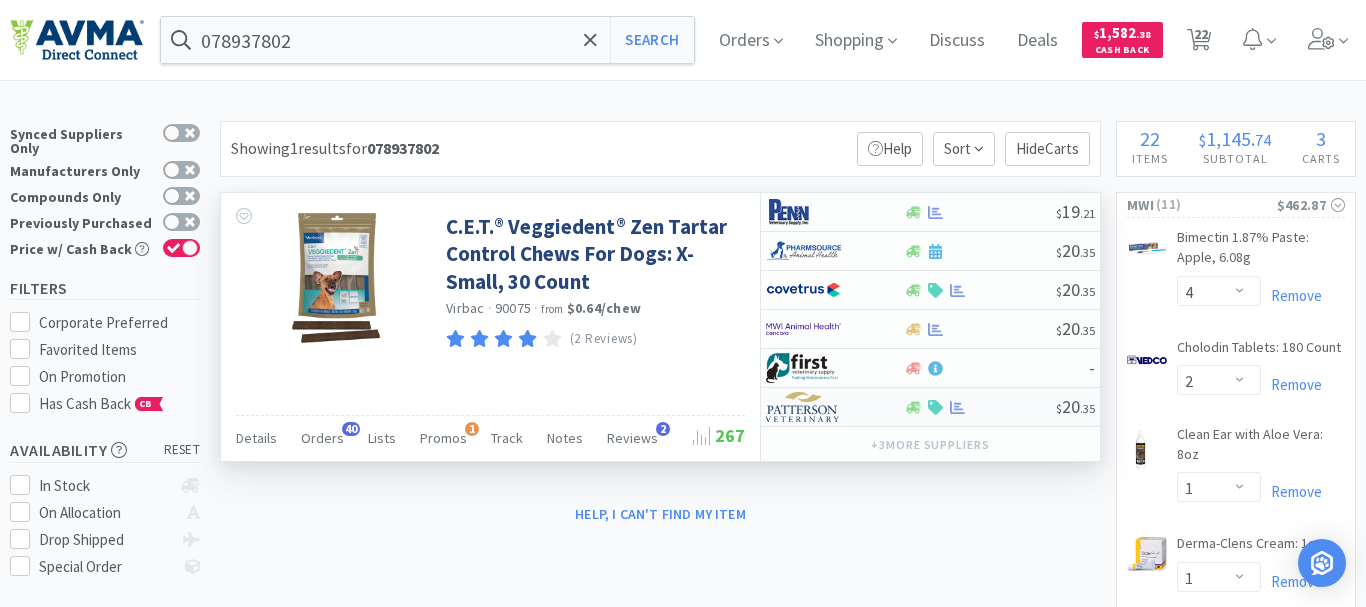 select on "1" 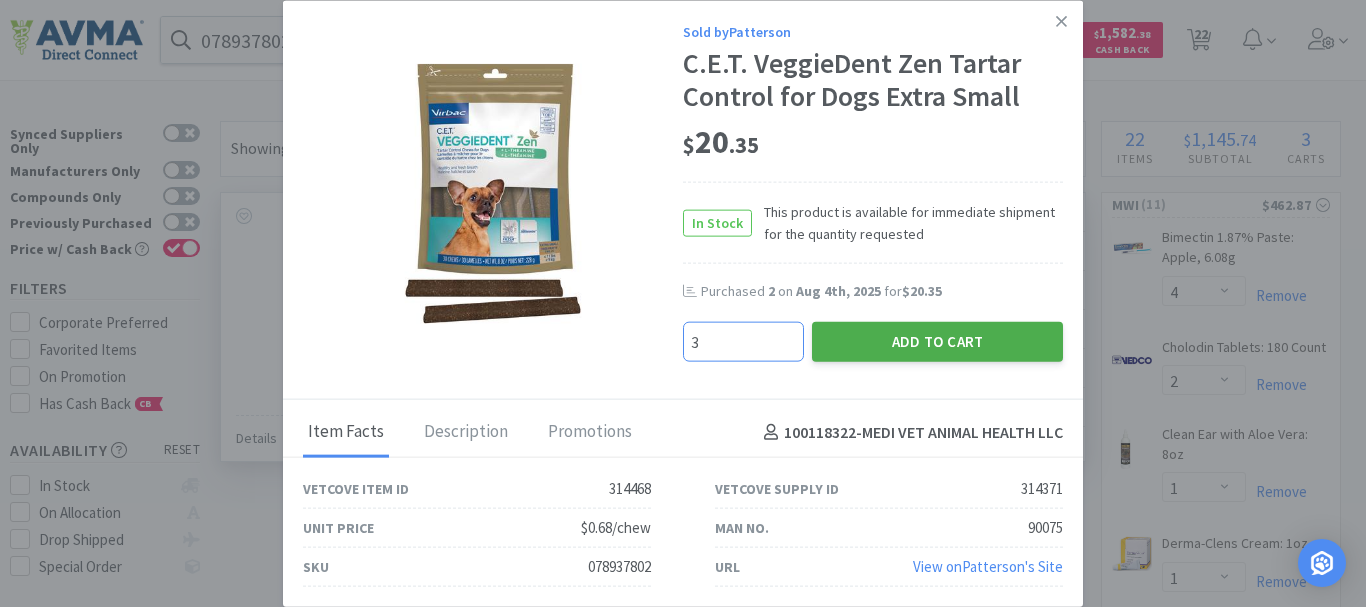 type on "3" 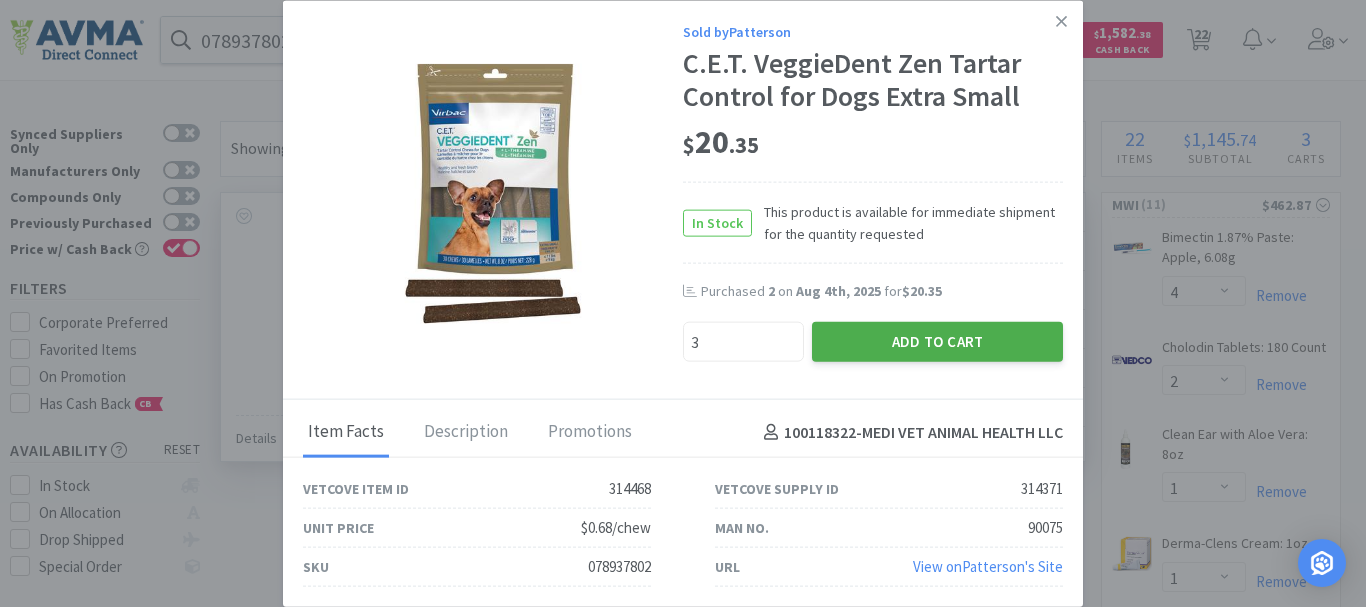 click on "Add to Cart" at bounding box center [937, 342] 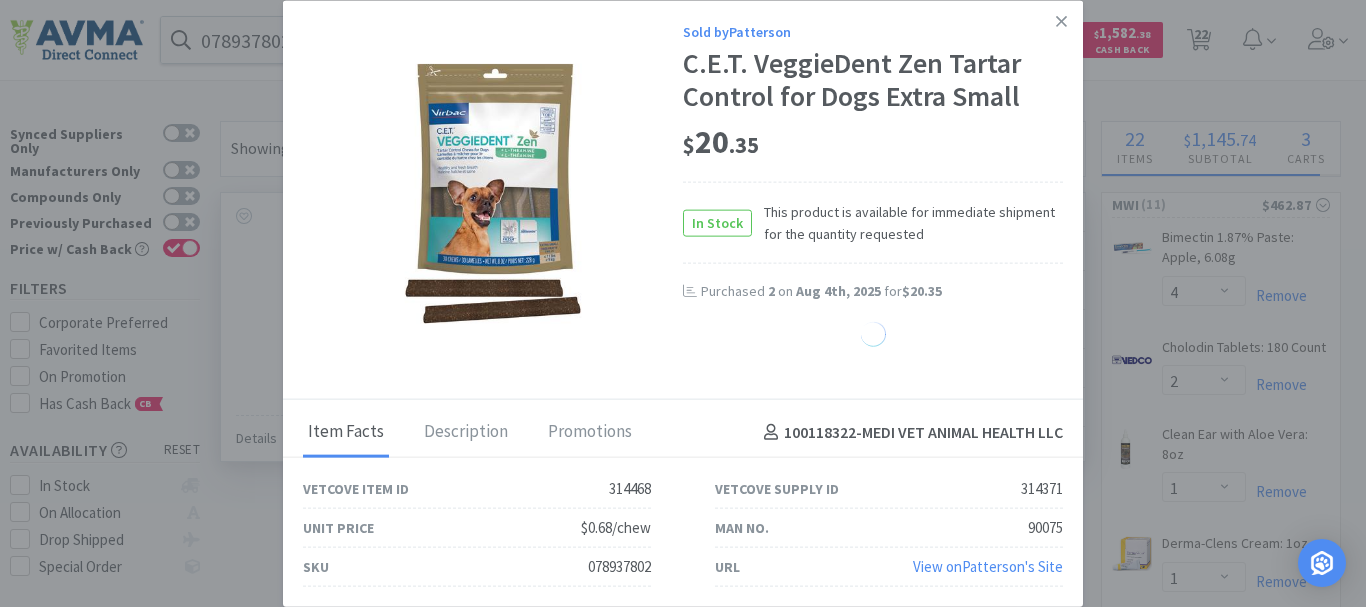select on "3" 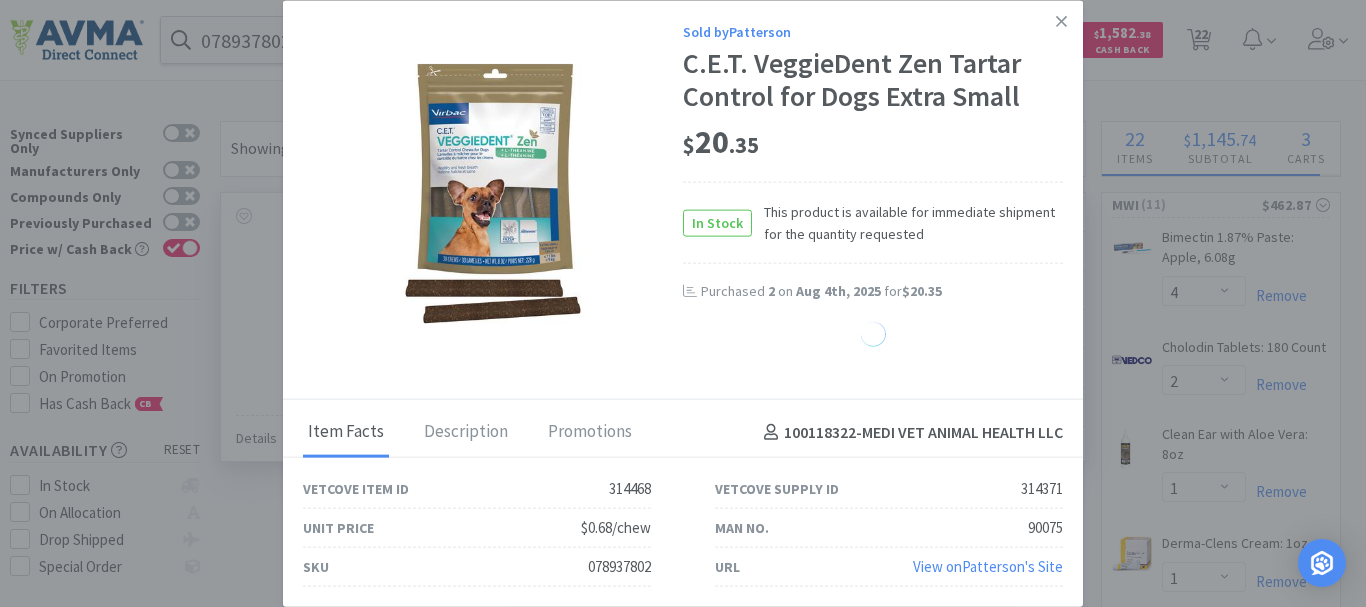 select on "1" 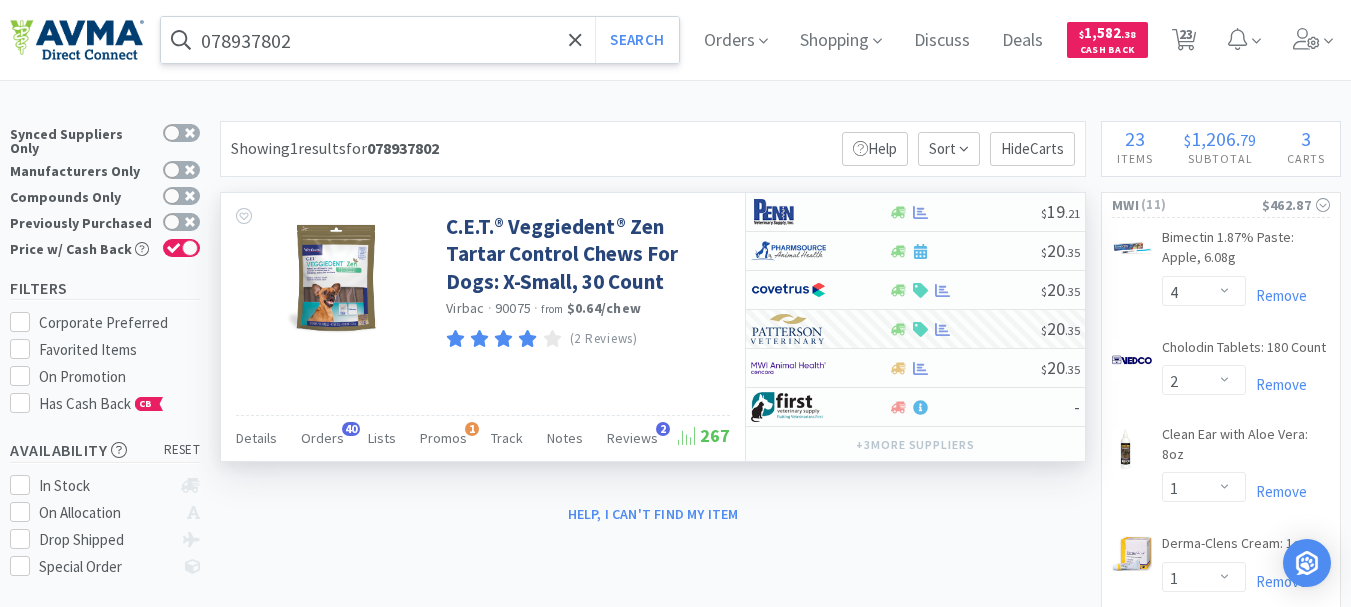 click on "078937802" at bounding box center [420, 40] 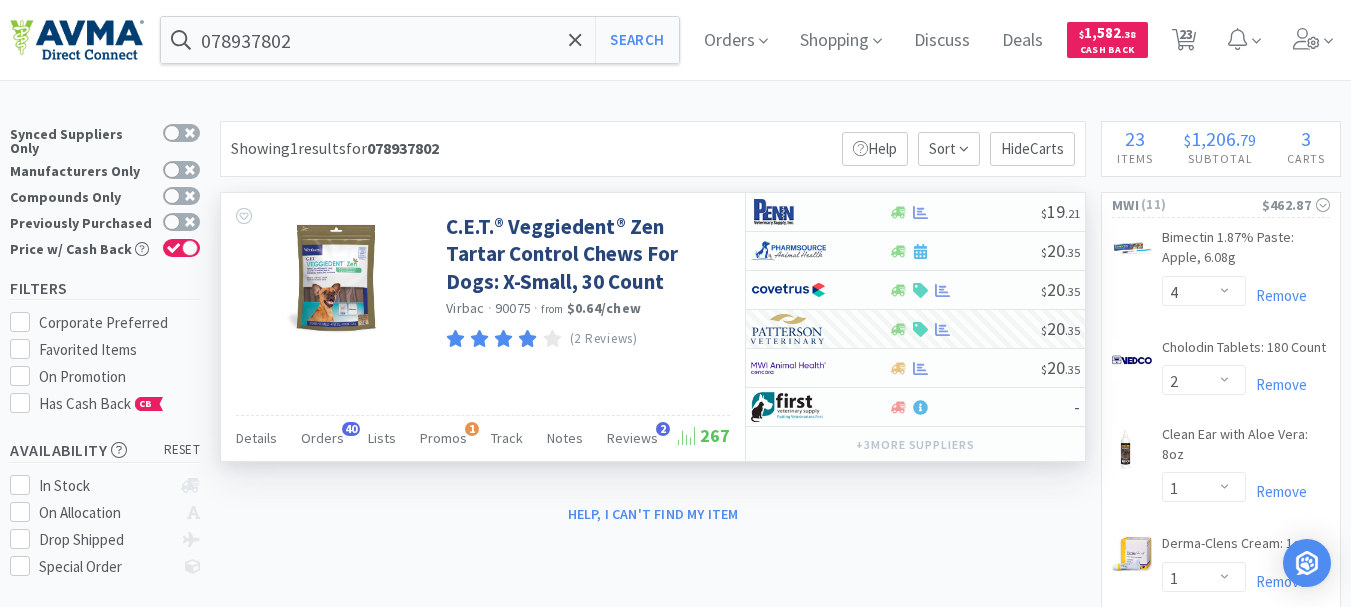 click at bounding box center (675, 303) 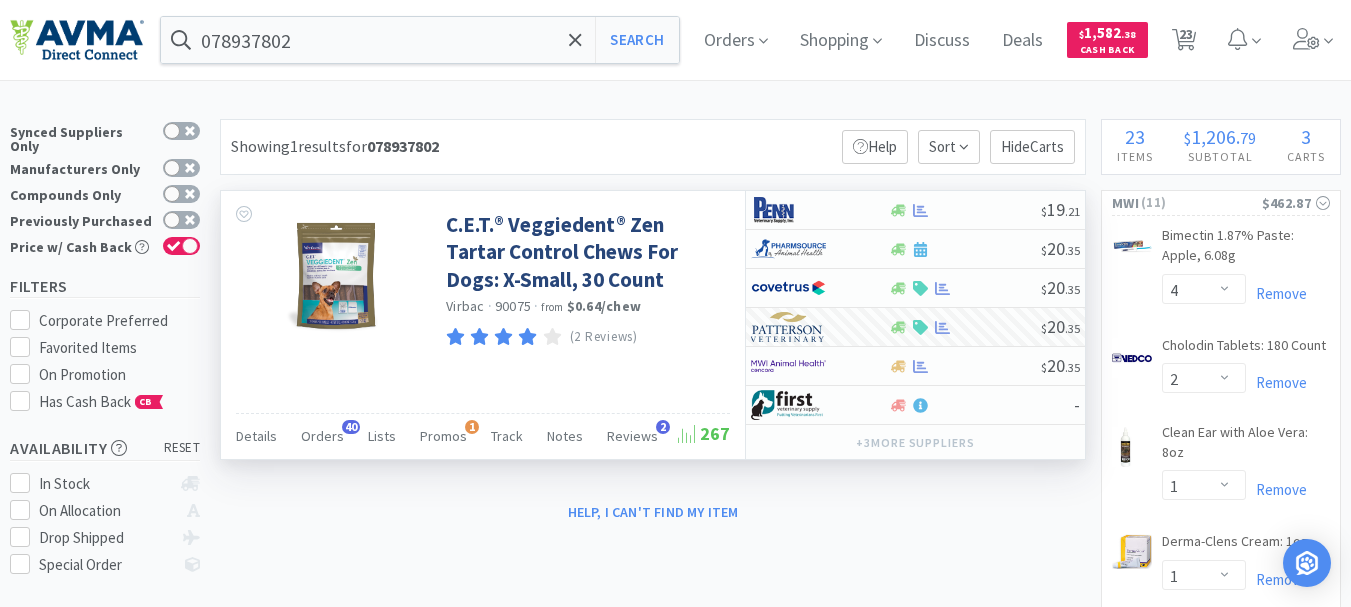 scroll, scrollTop: 0, scrollLeft: 0, axis: both 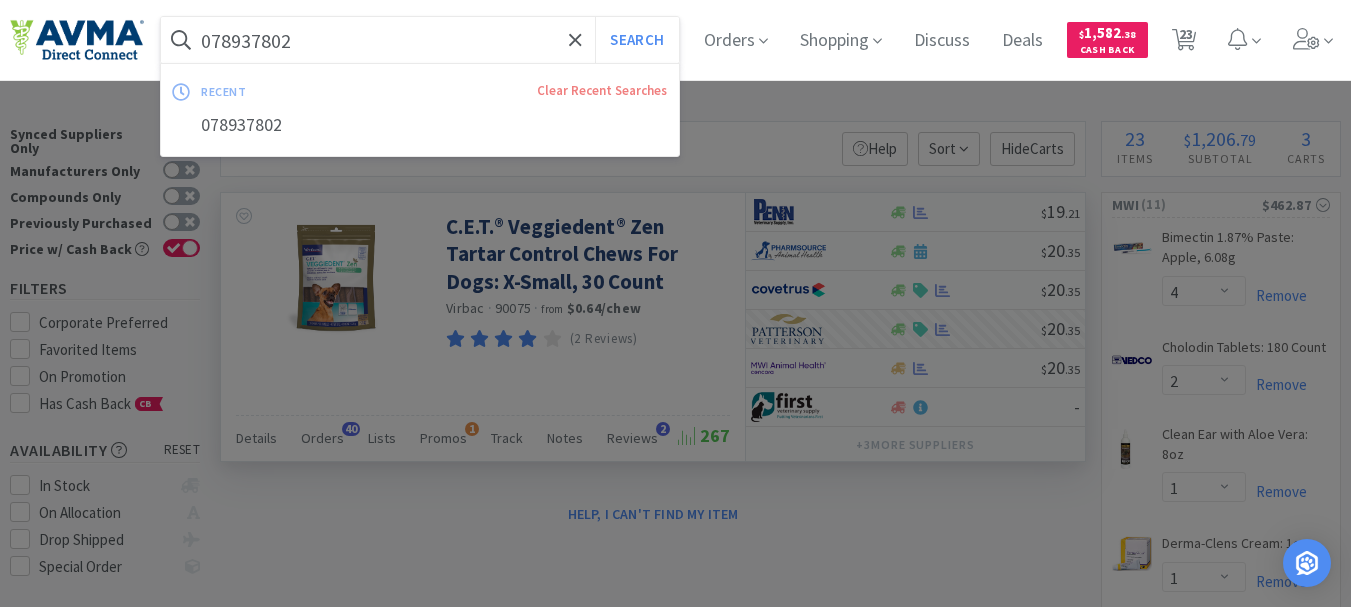 click on "078937802" at bounding box center [420, 40] 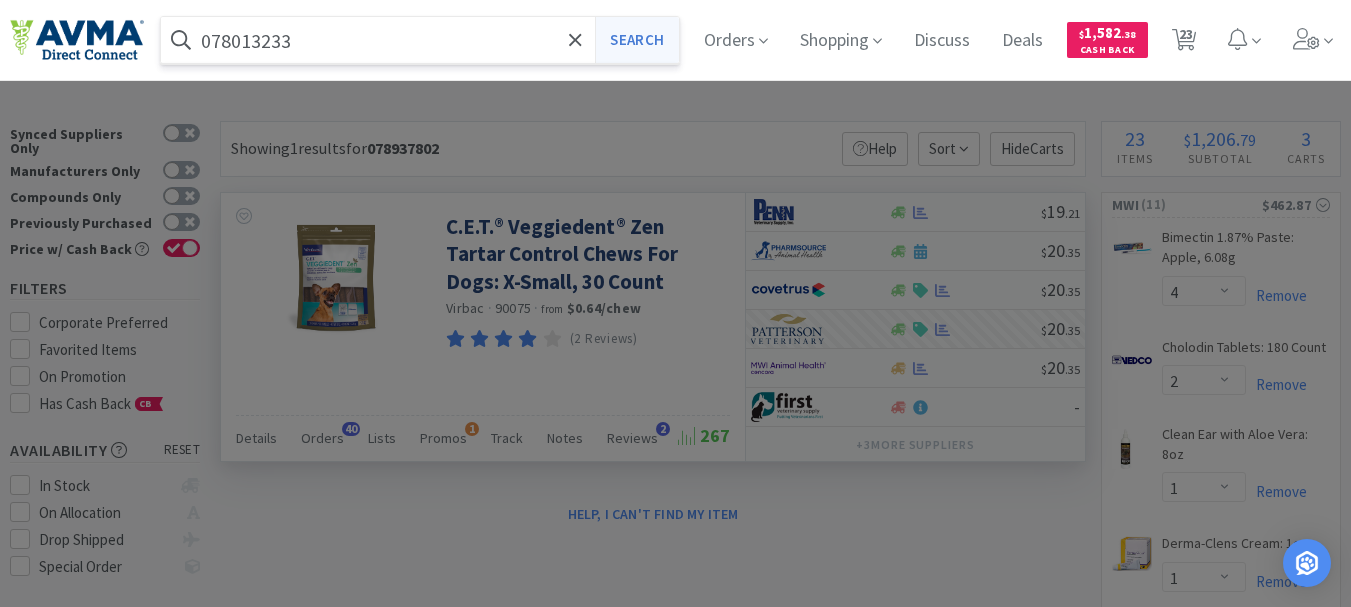 type on "078013233" 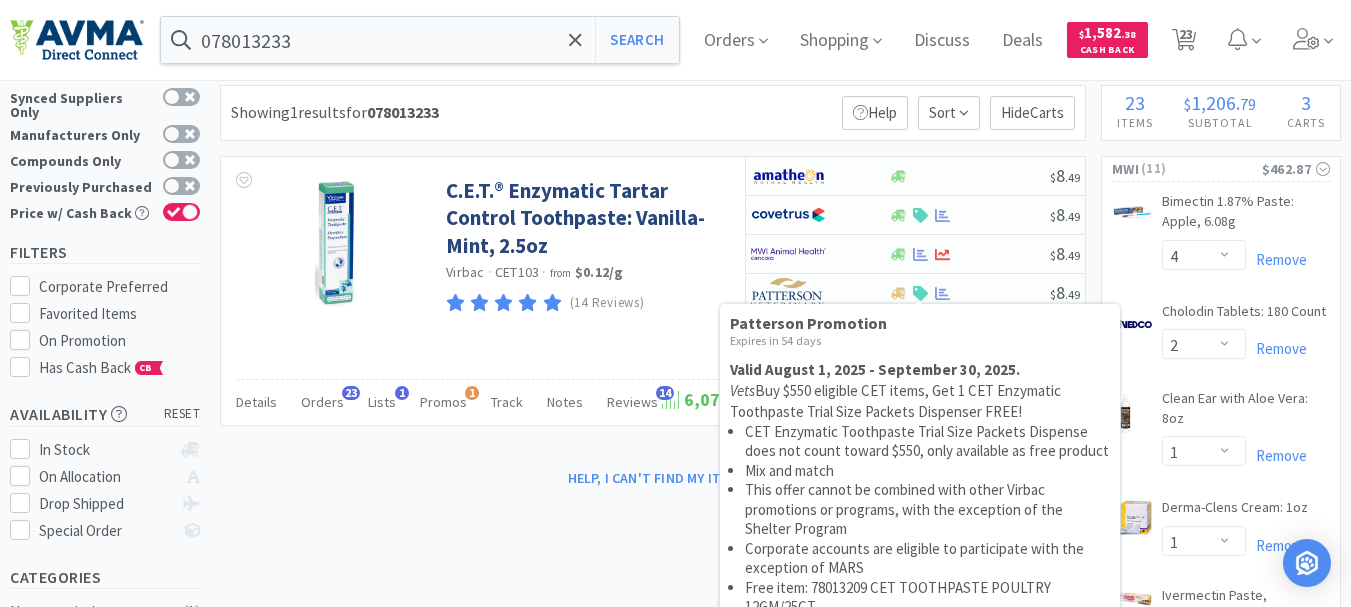 scroll, scrollTop: 0, scrollLeft: 0, axis: both 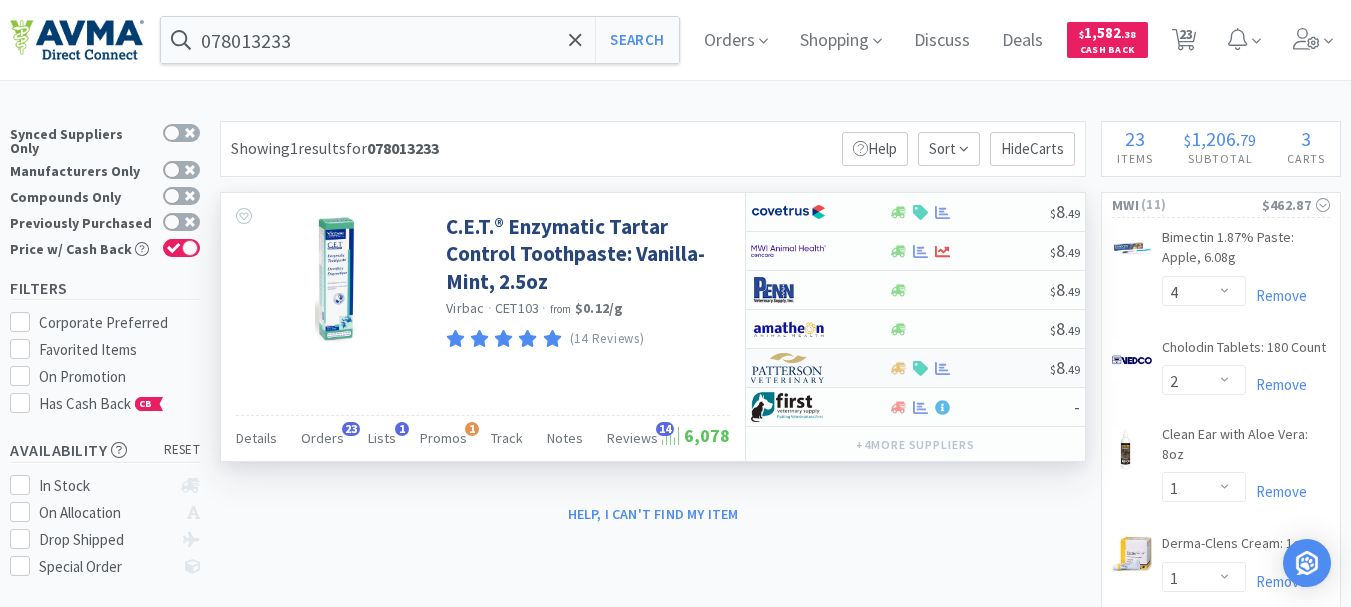 click at bounding box center (788, 368) 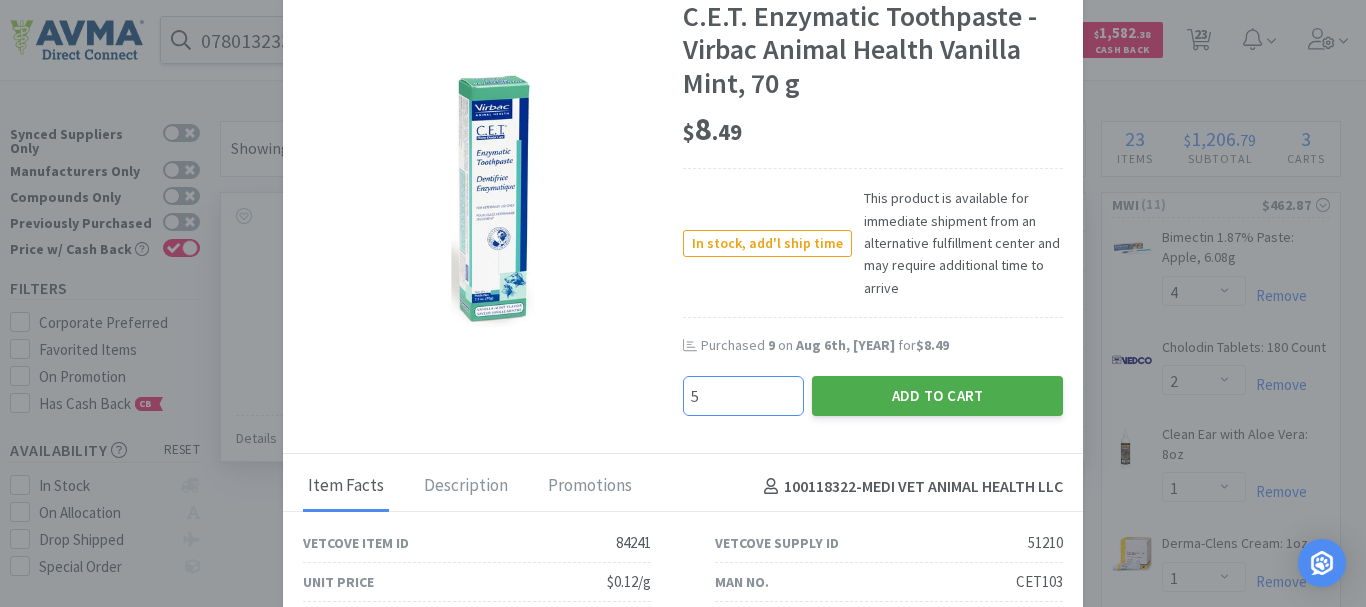 type on "5" 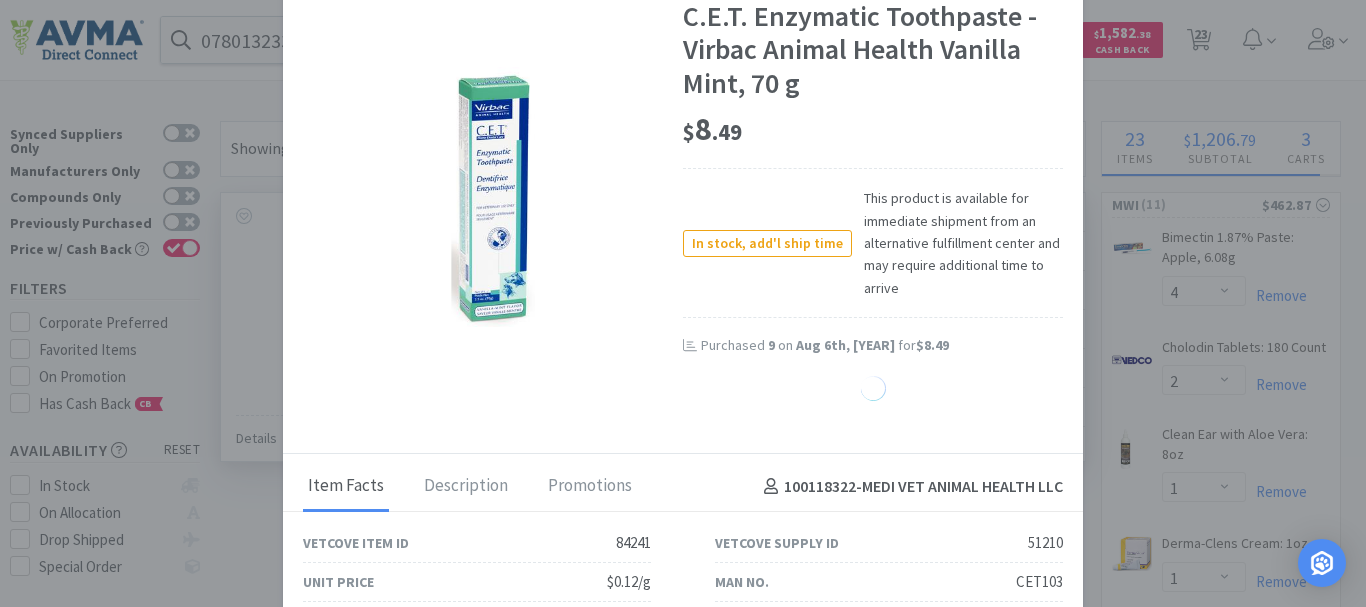 select on "5" 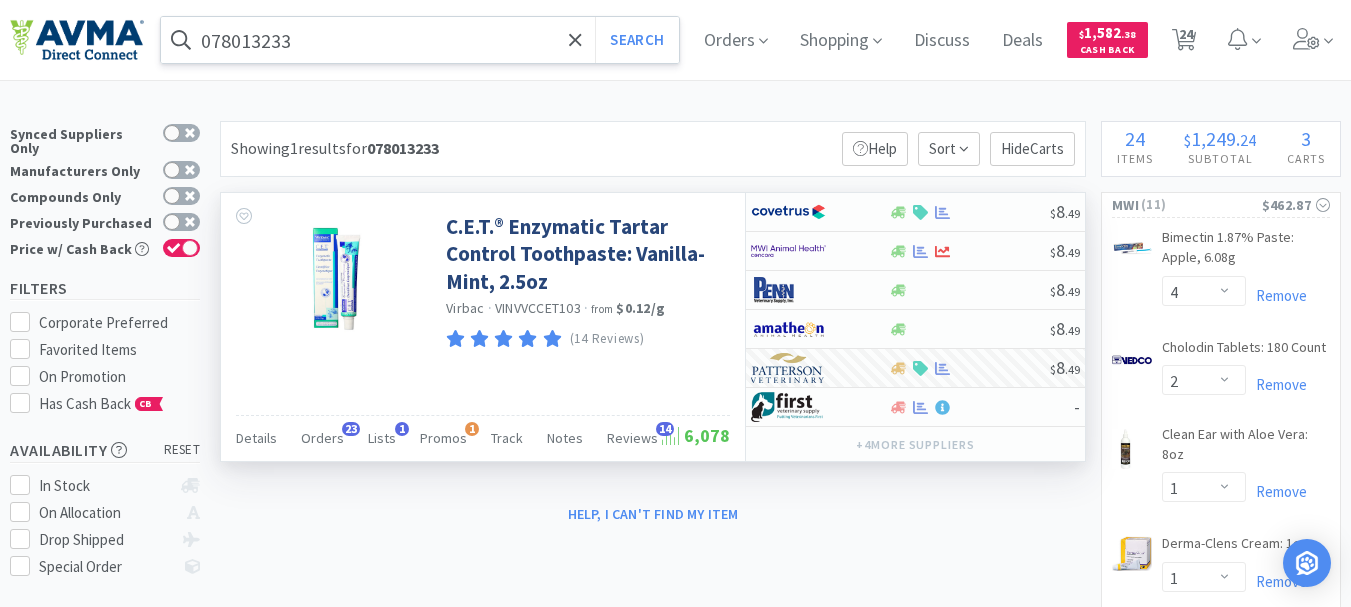 click on "078013233" at bounding box center (420, 40) 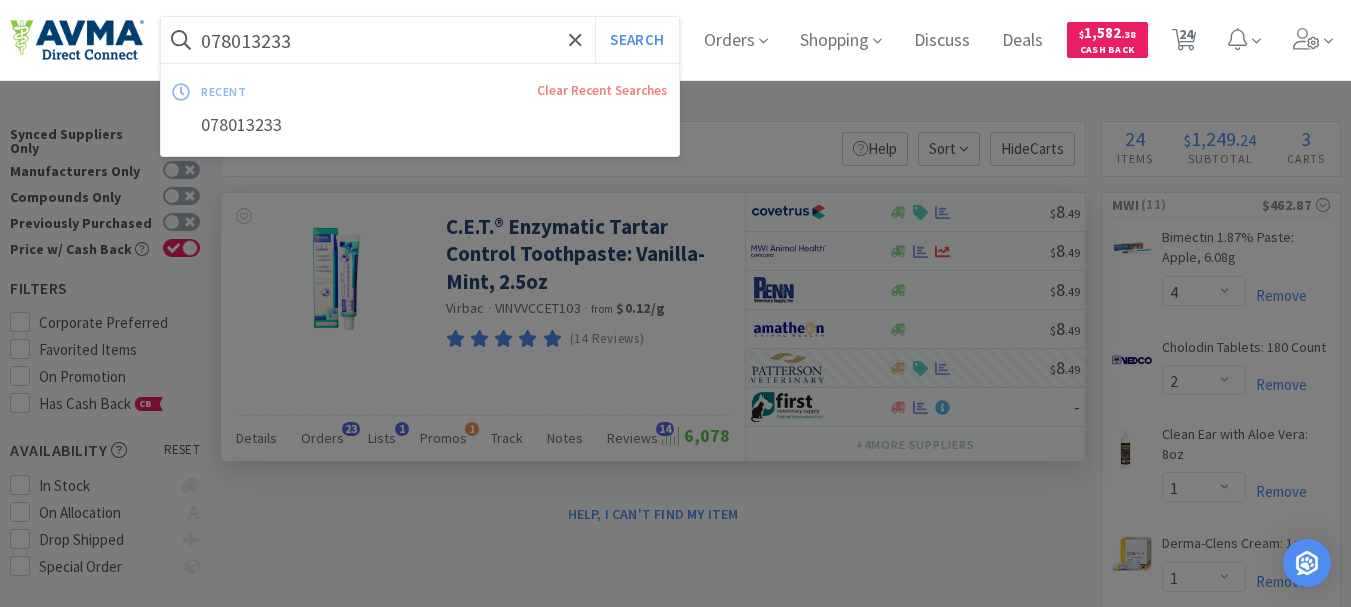 paste on "BUT66002" 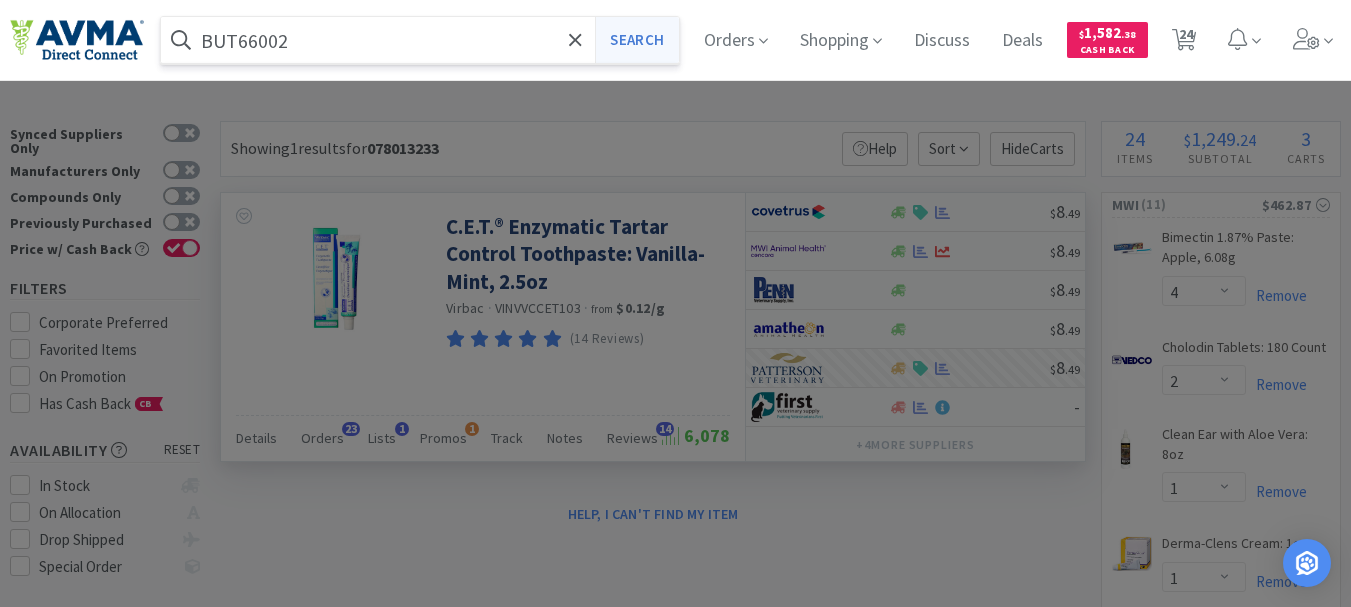 type on "BUT66002" 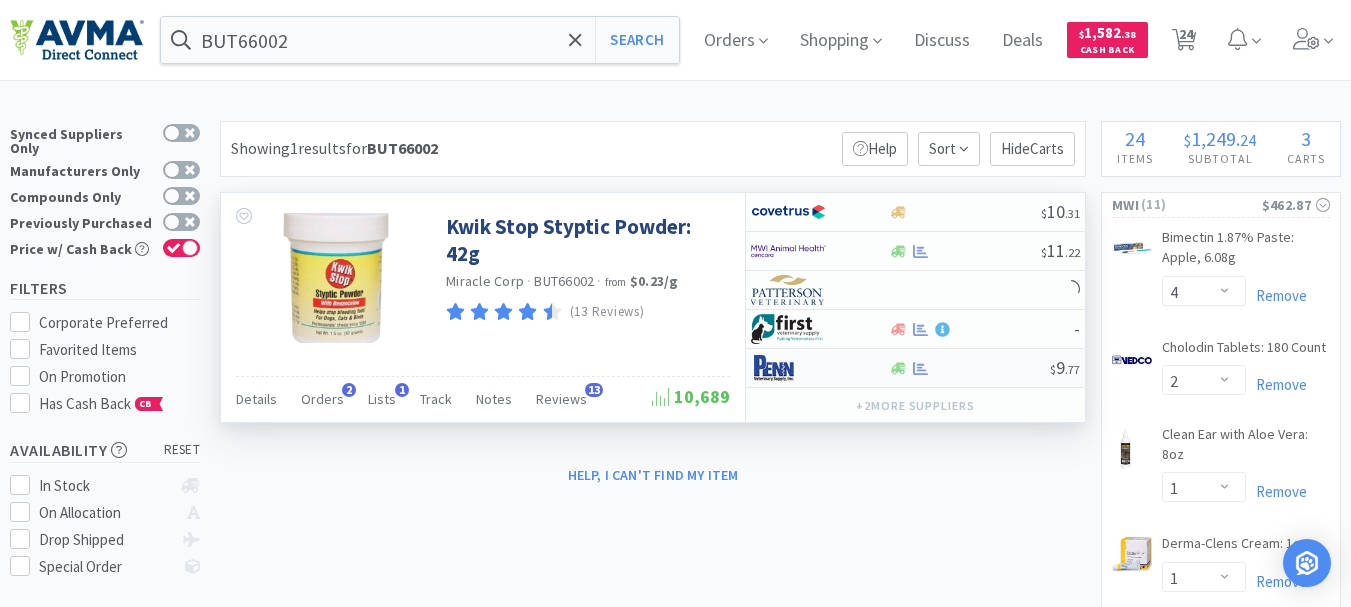 click at bounding box center [788, 368] 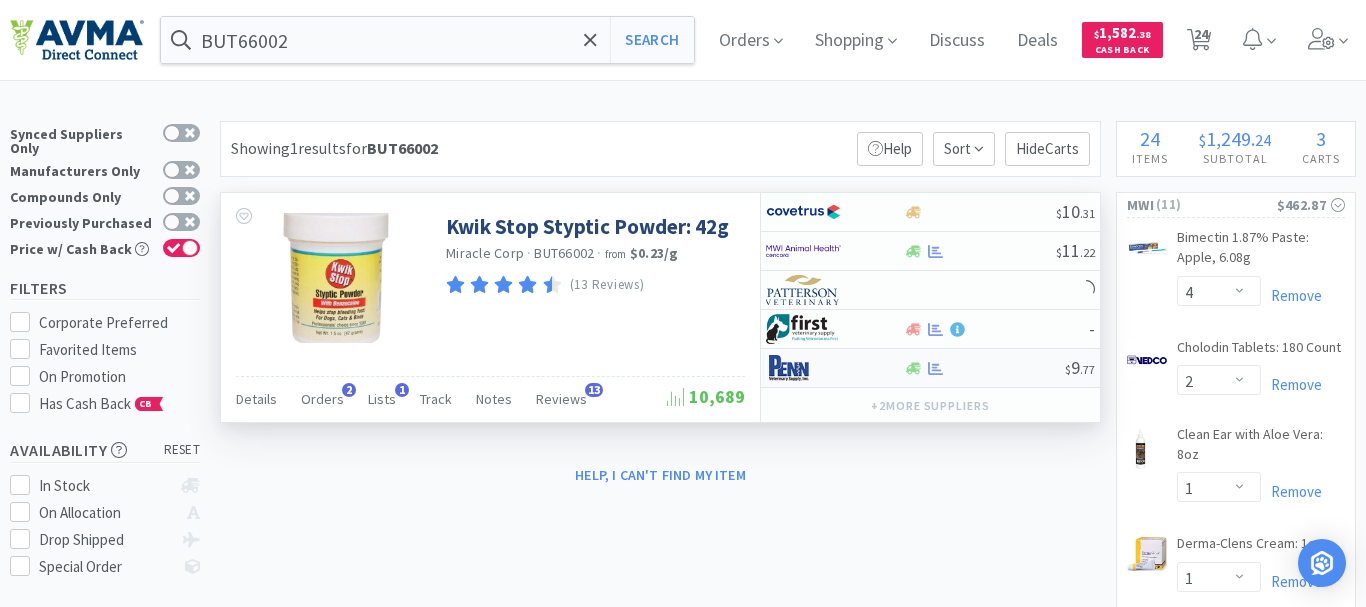 select on "1" 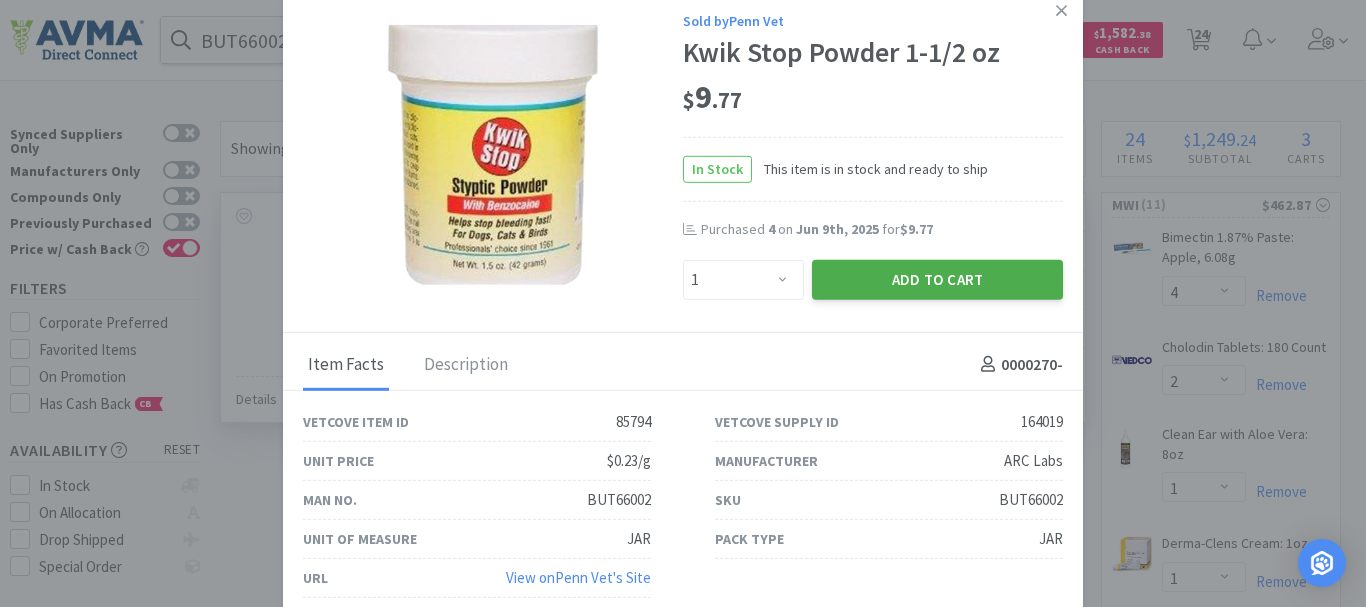 click on "Add to Cart" at bounding box center [937, 279] 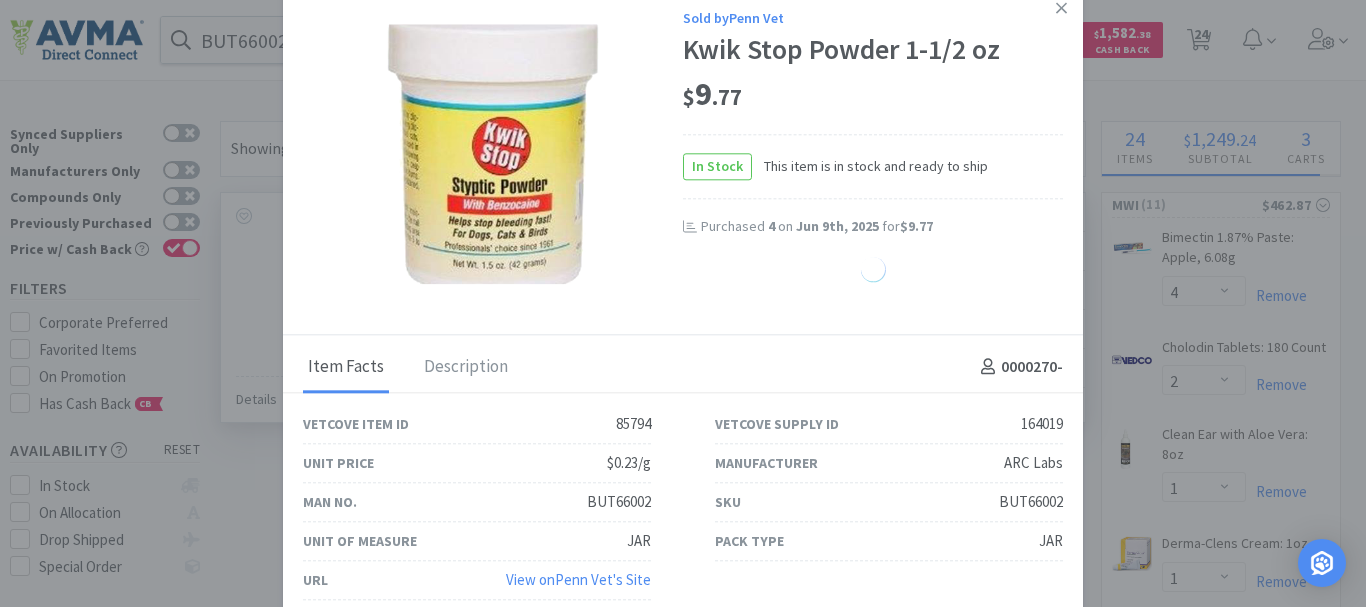 select on "1" 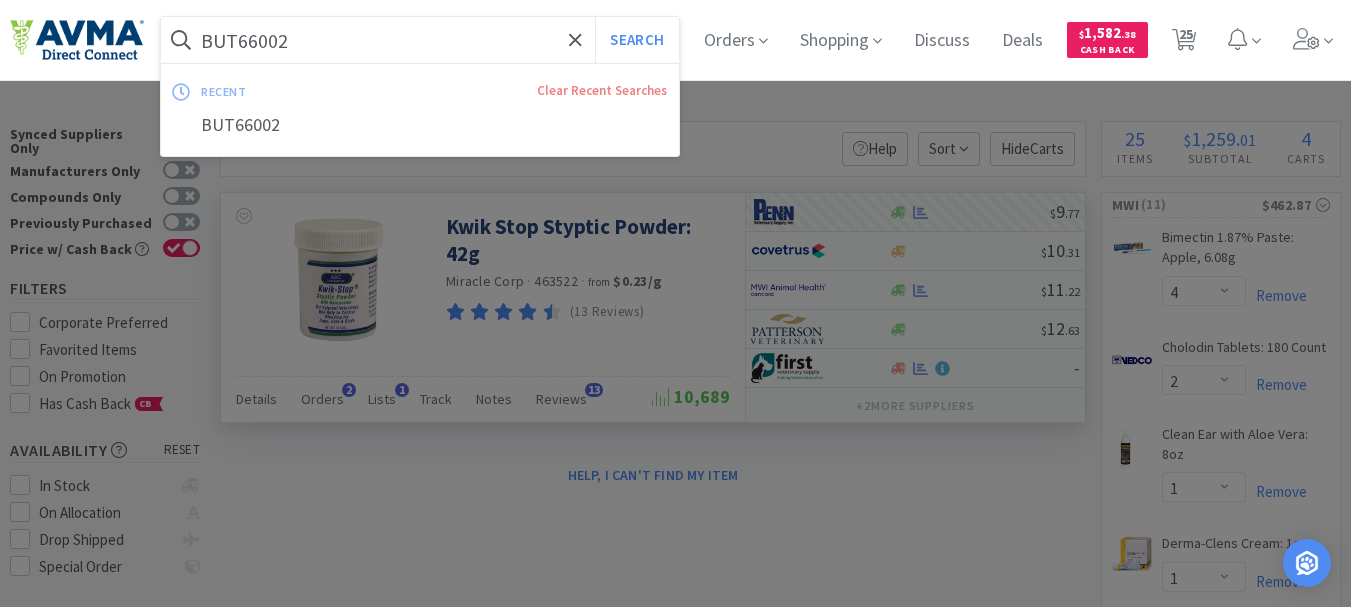 click on "BUT66002" at bounding box center (420, 40) 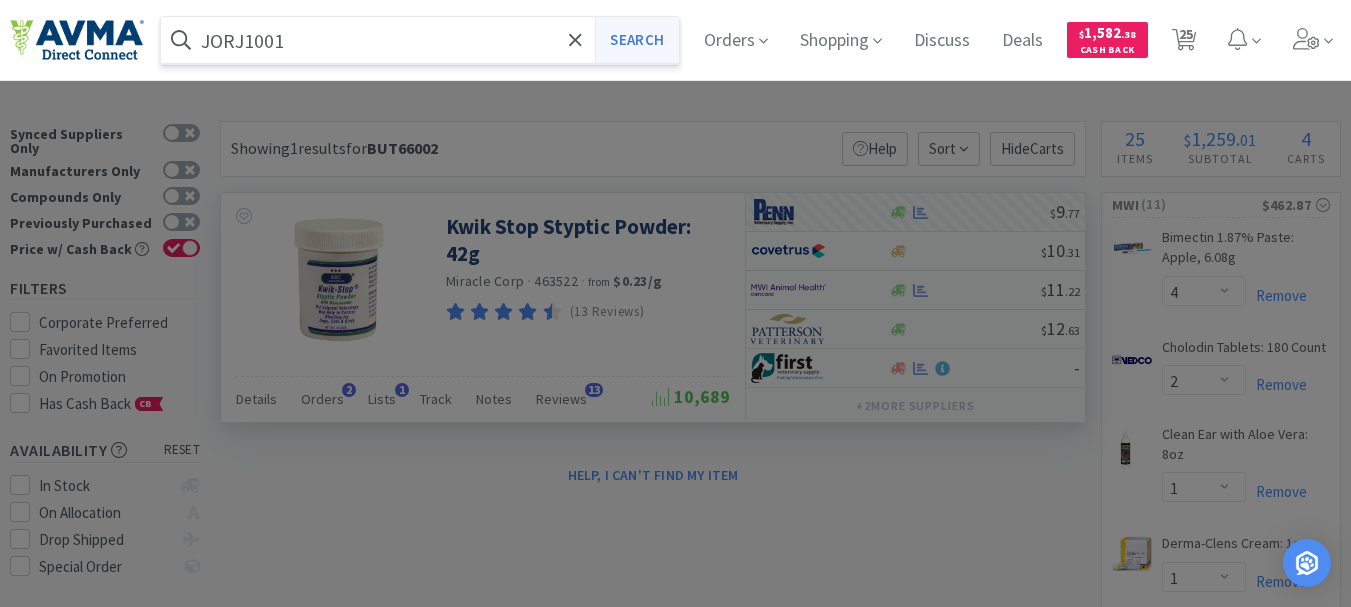 click on "Search" at bounding box center [636, 40] 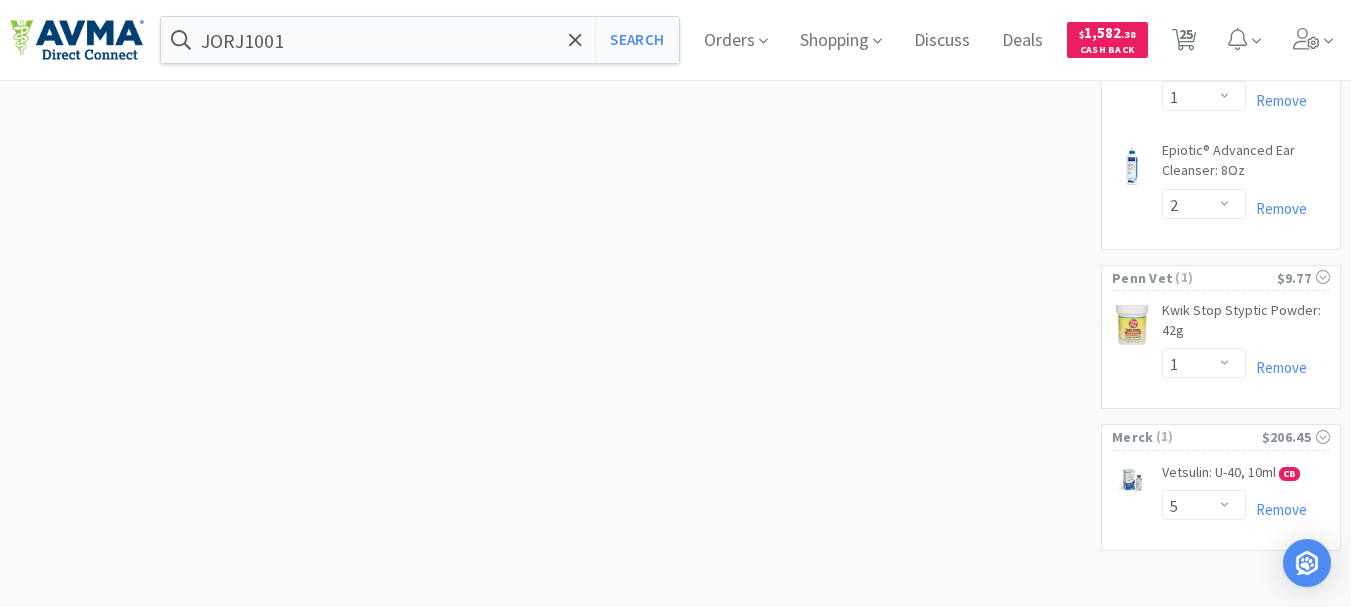 scroll, scrollTop: 2721, scrollLeft: 0, axis: vertical 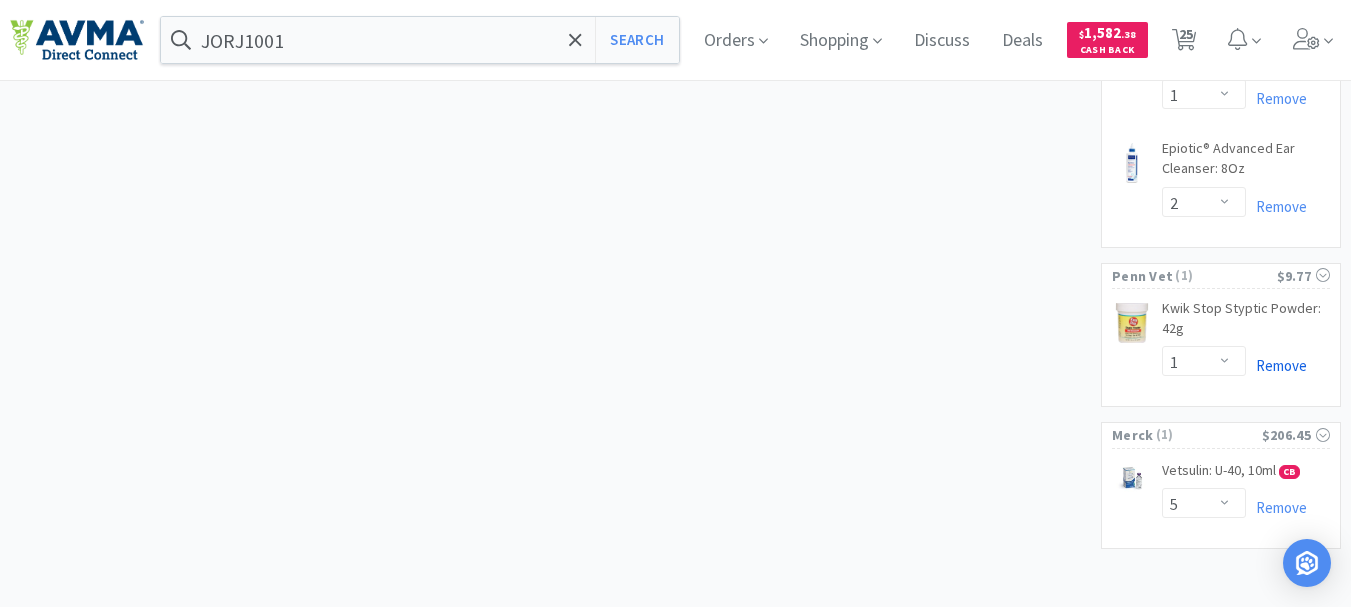 click on "Remove" at bounding box center [1276, 365] 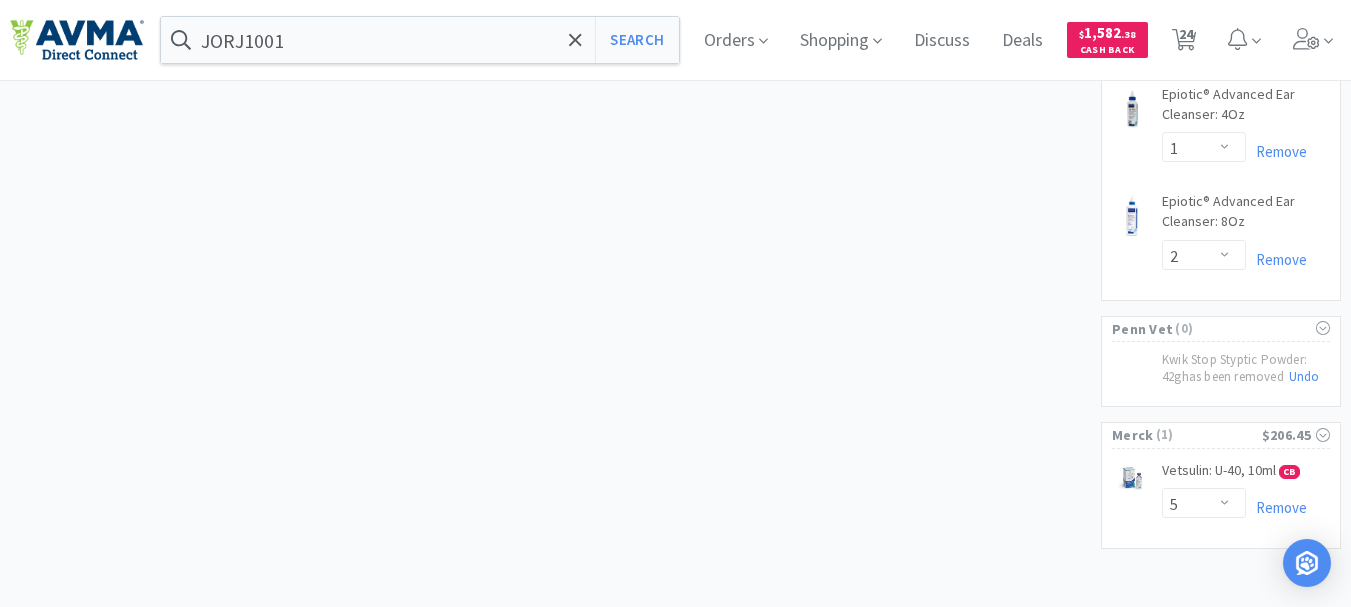 scroll, scrollTop: 2667, scrollLeft: 0, axis: vertical 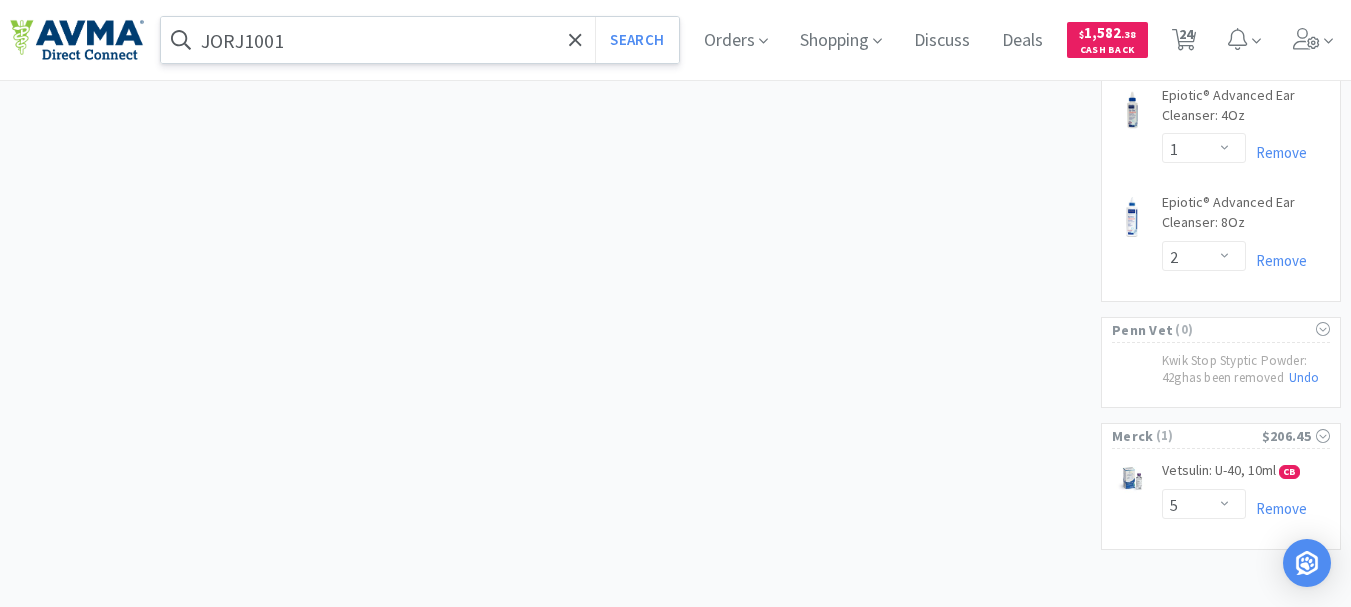 click on "JORJ1001" at bounding box center [420, 40] 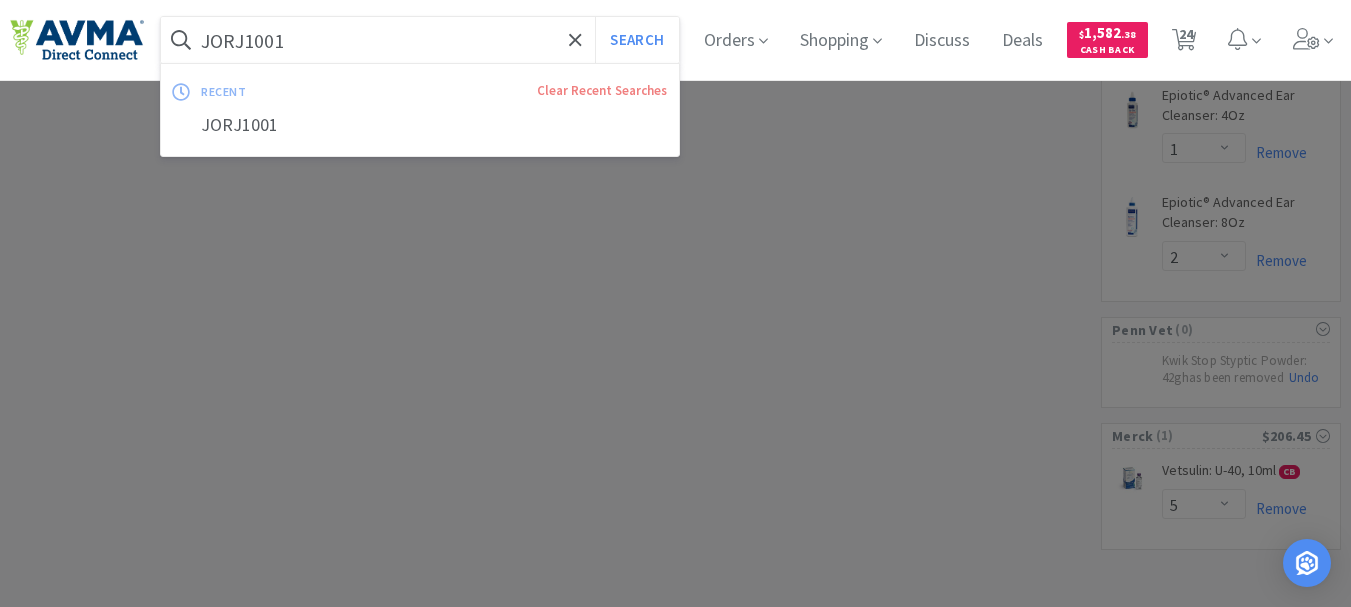 paste on "900084" 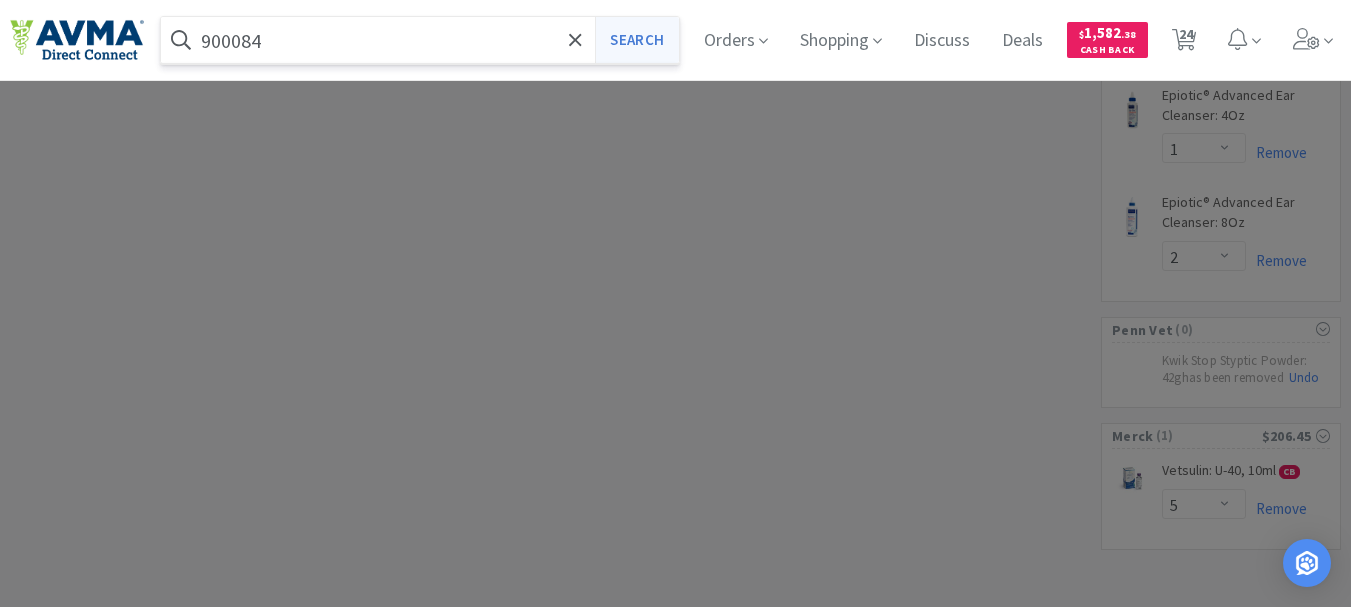 click on "Search" at bounding box center (636, 40) 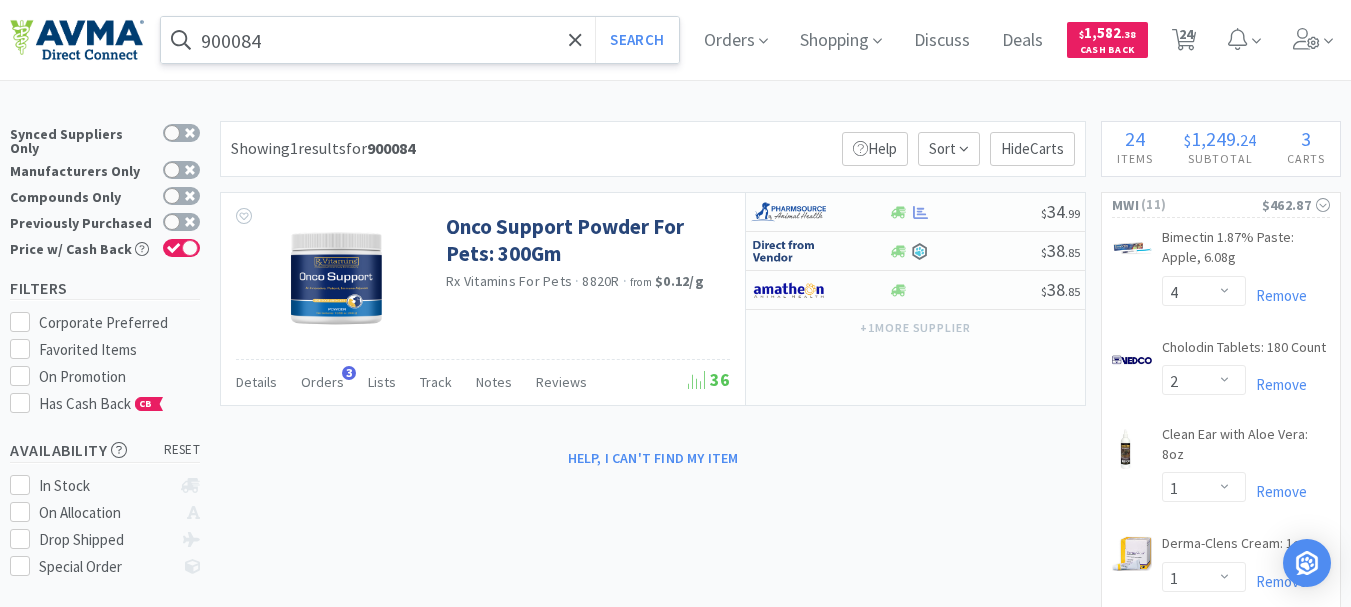 click on "900084" at bounding box center [420, 40] 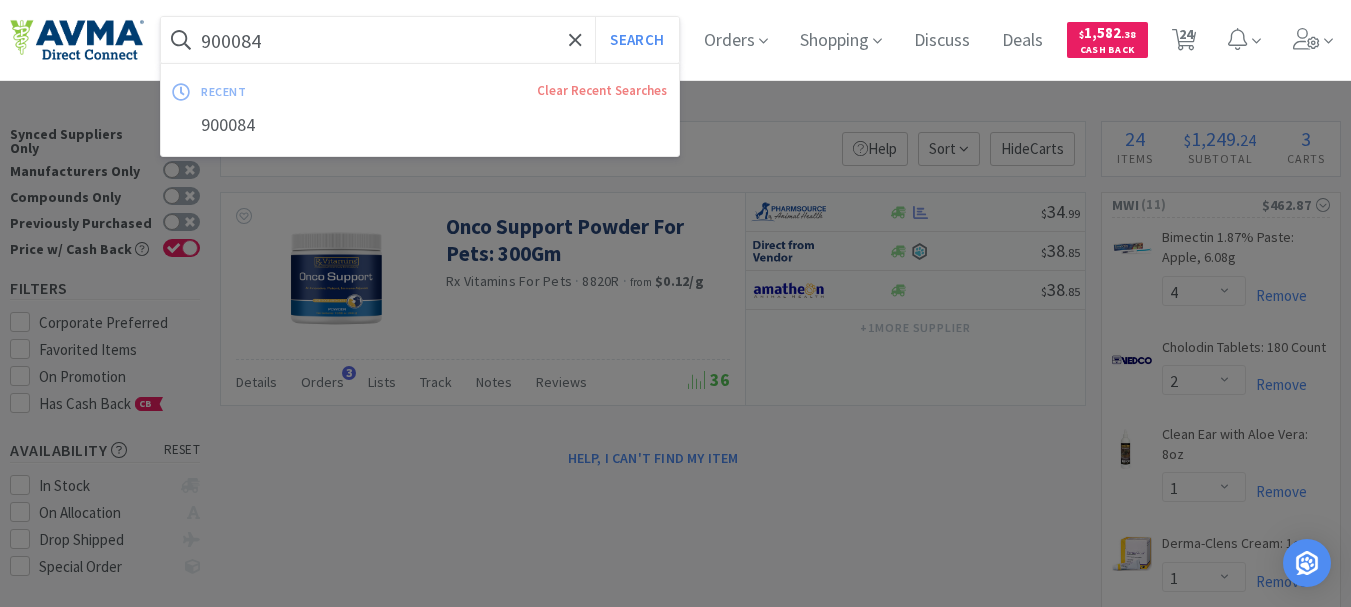 paste on "PROVECTACAT9" 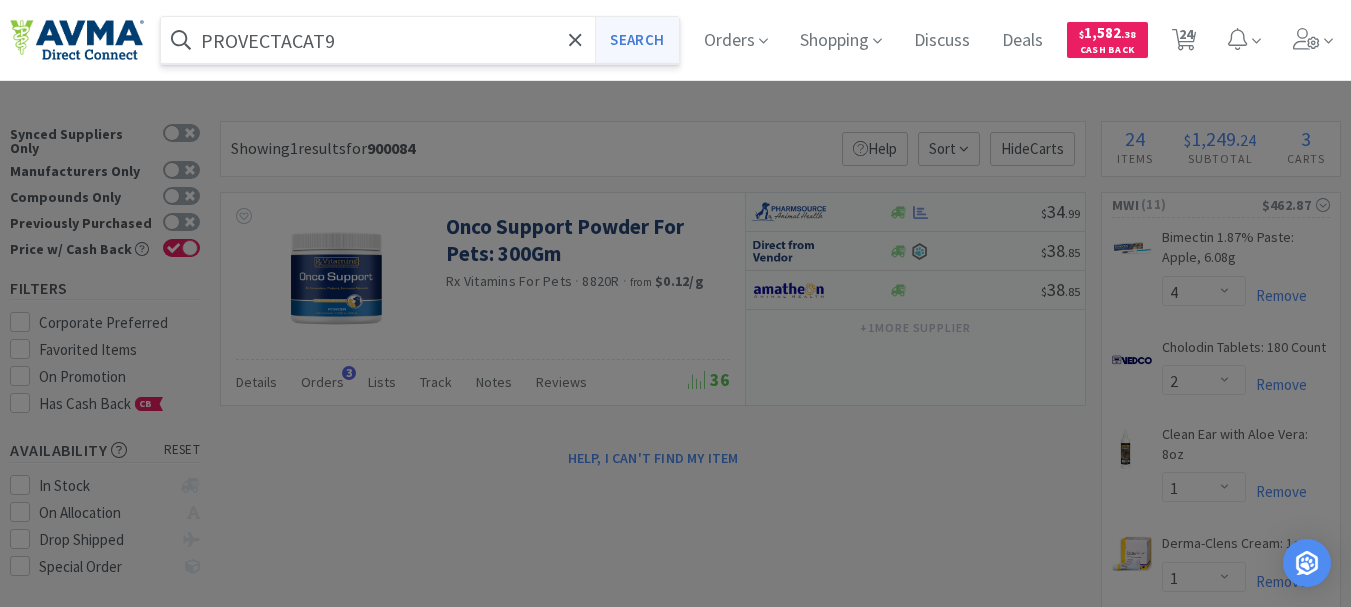 click on "Search" at bounding box center (636, 40) 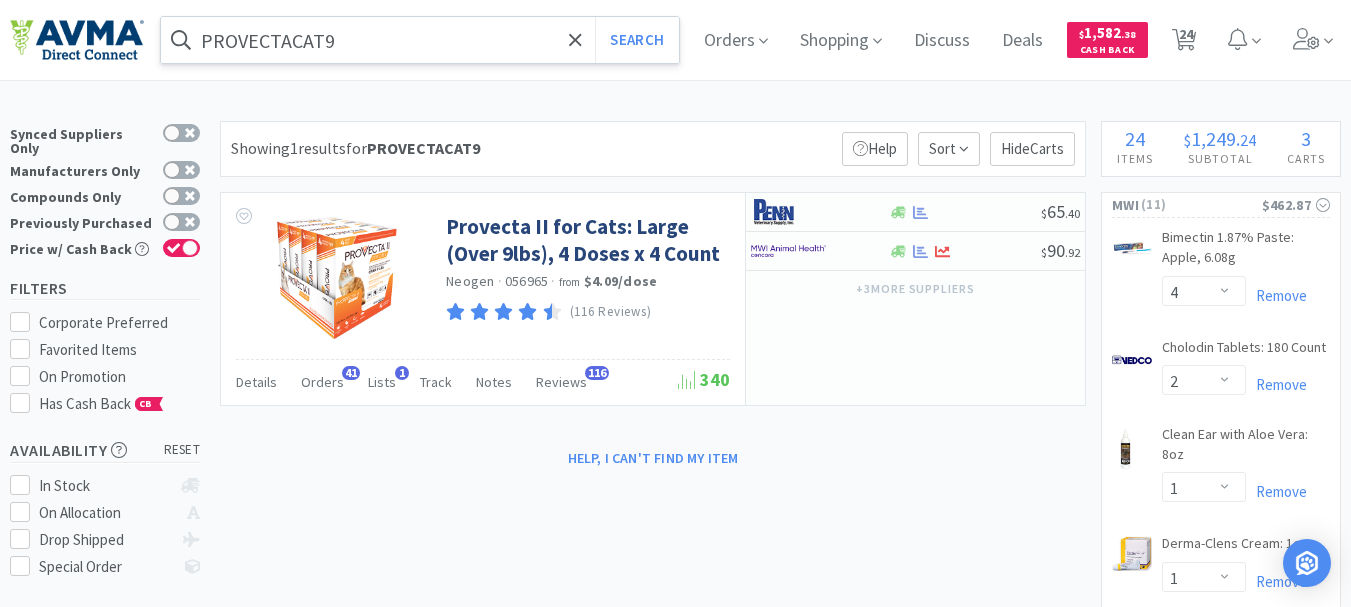 click on "PROVECTACAT9" at bounding box center [420, 40] 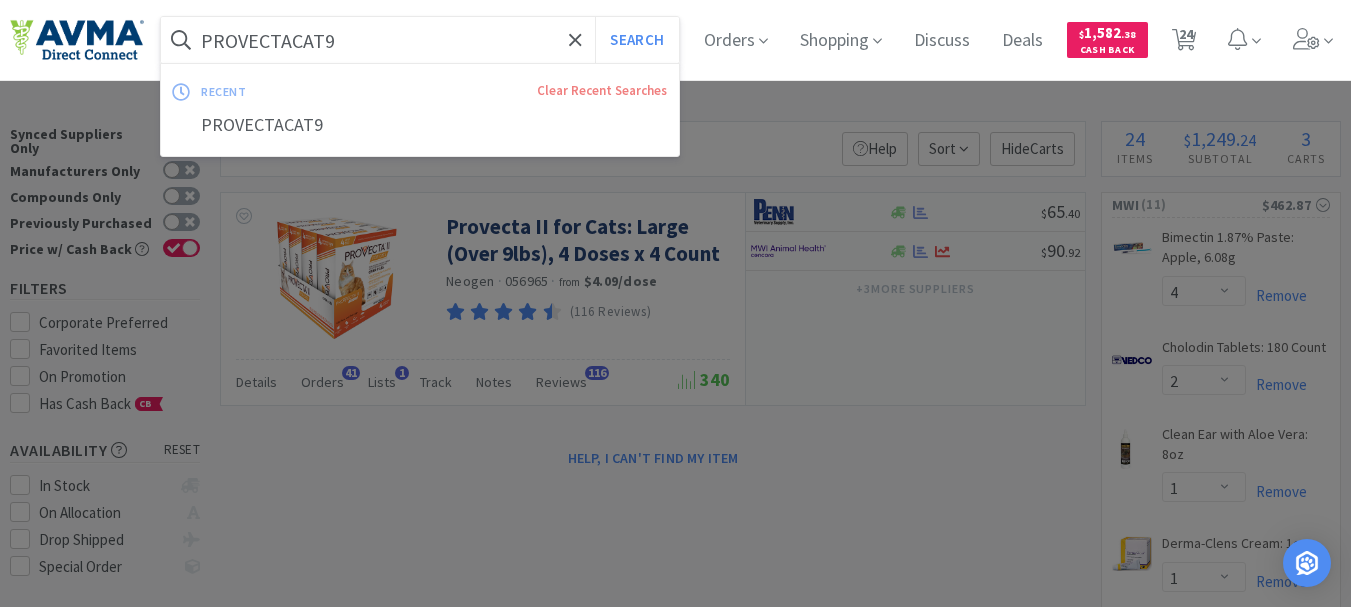 paste on "900084" 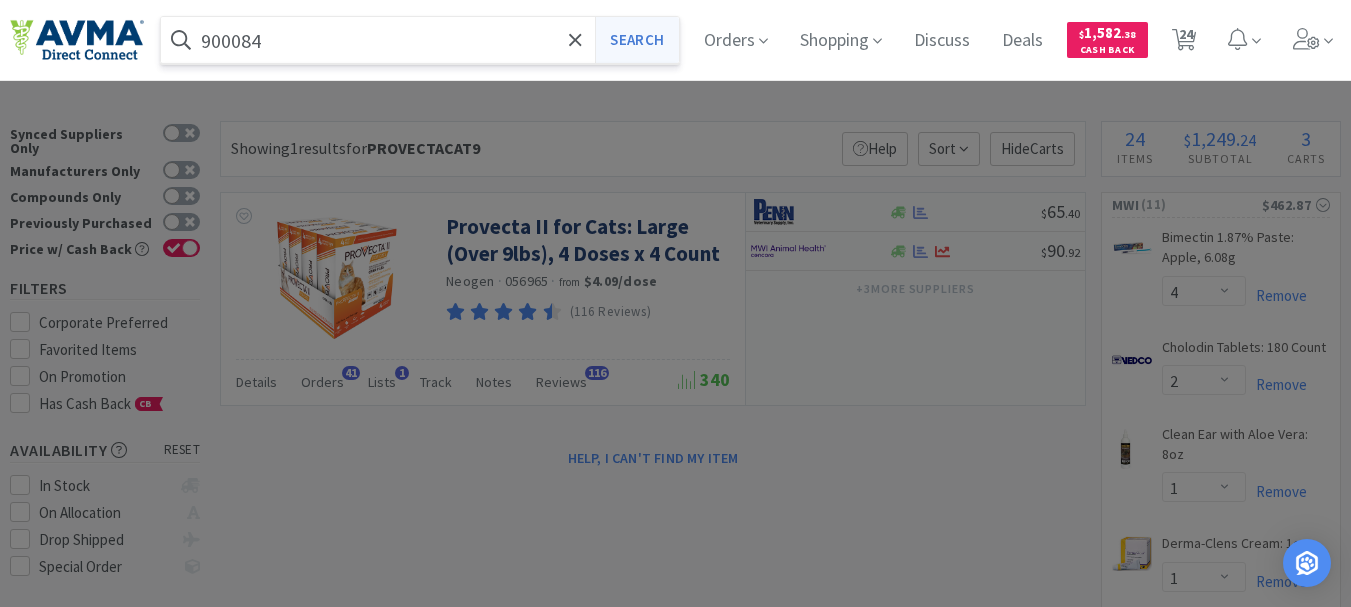type on "900084" 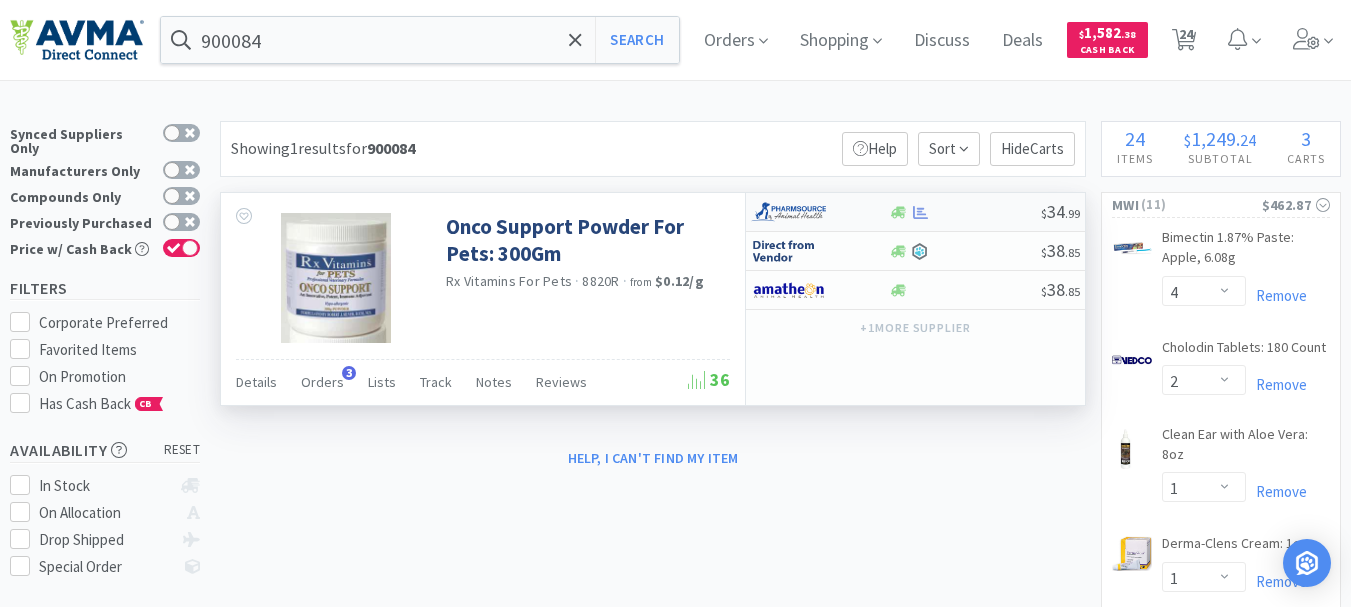 click at bounding box center (788, 212) 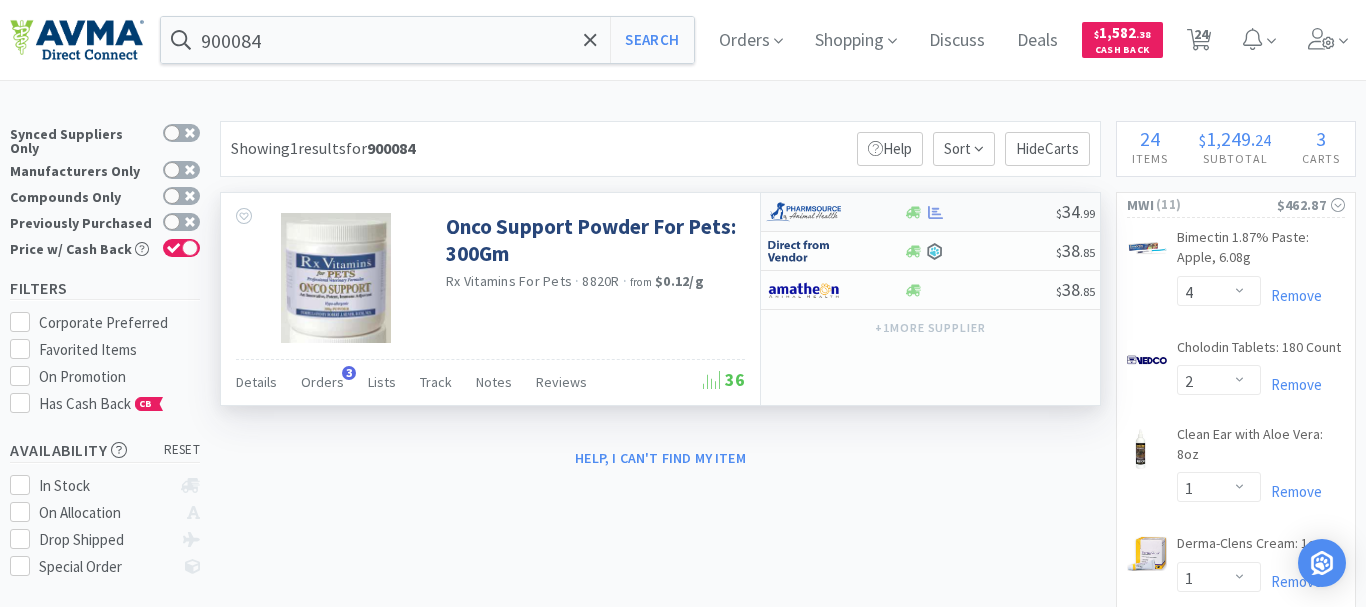 select on "1" 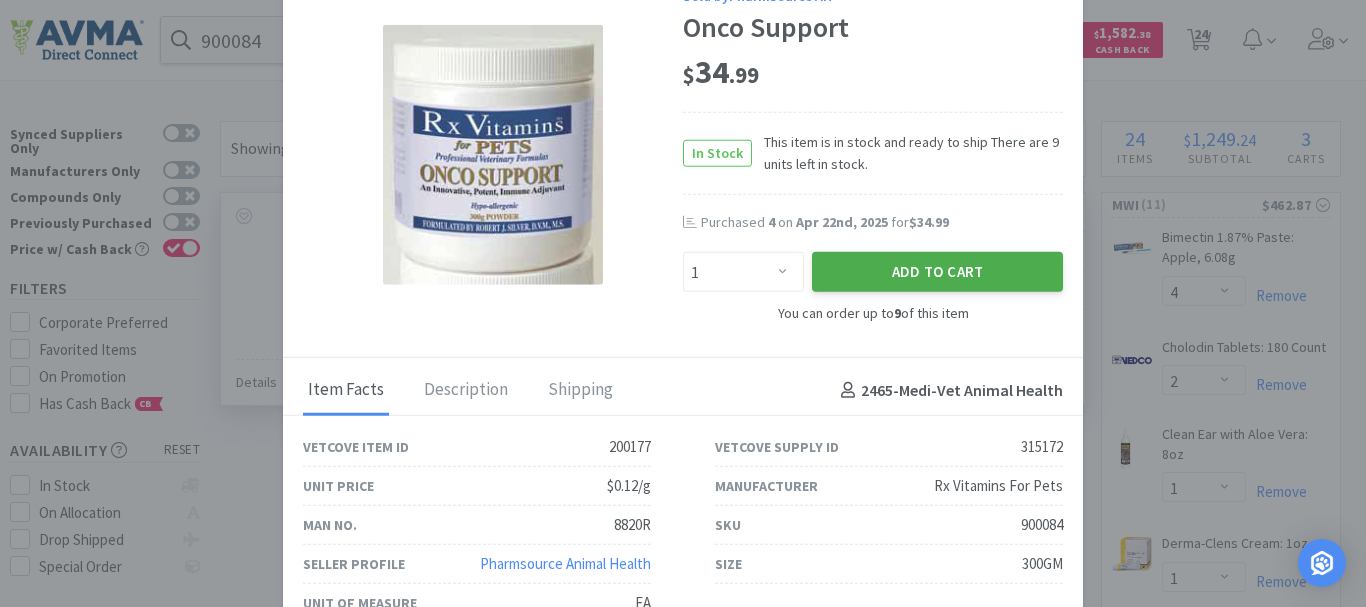 click on "Add to Cart" at bounding box center [937, 272] 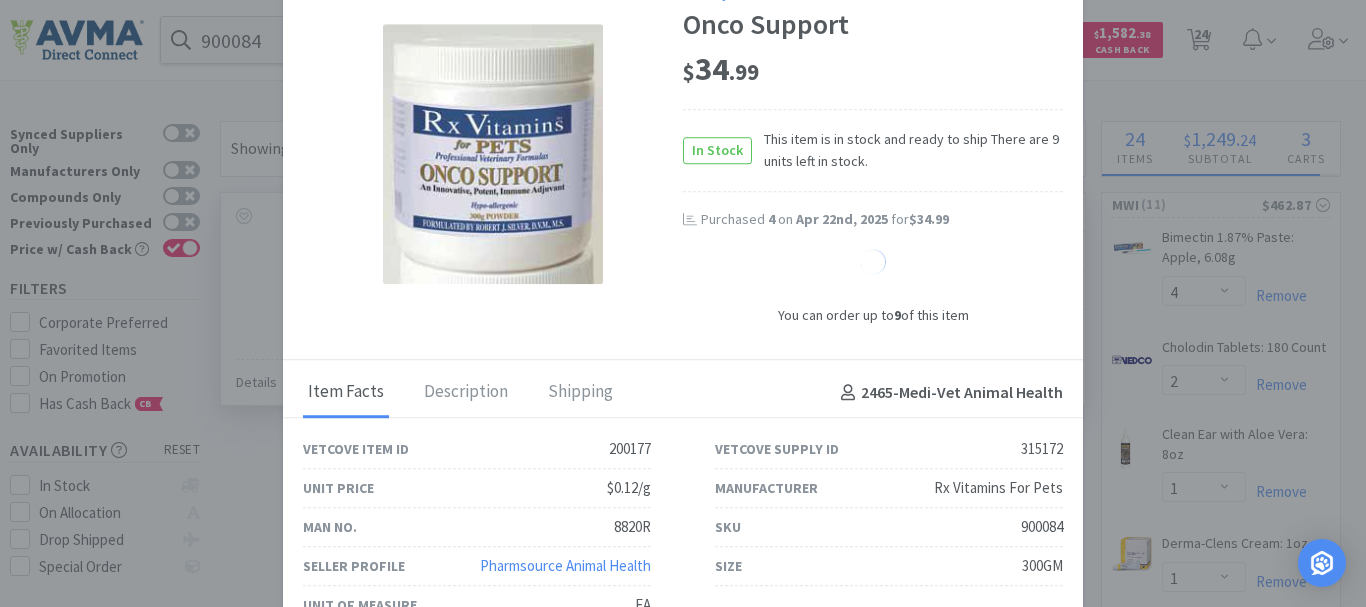 select on "1" 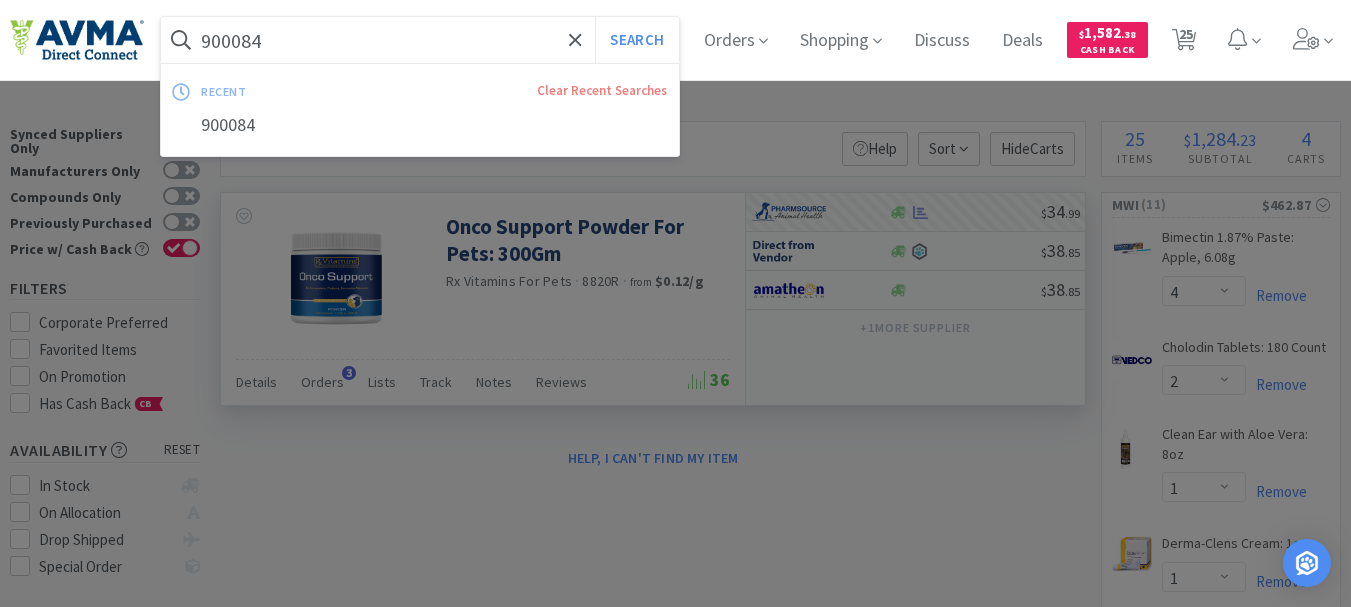 click on "900084" at bounding box center [420, 40] 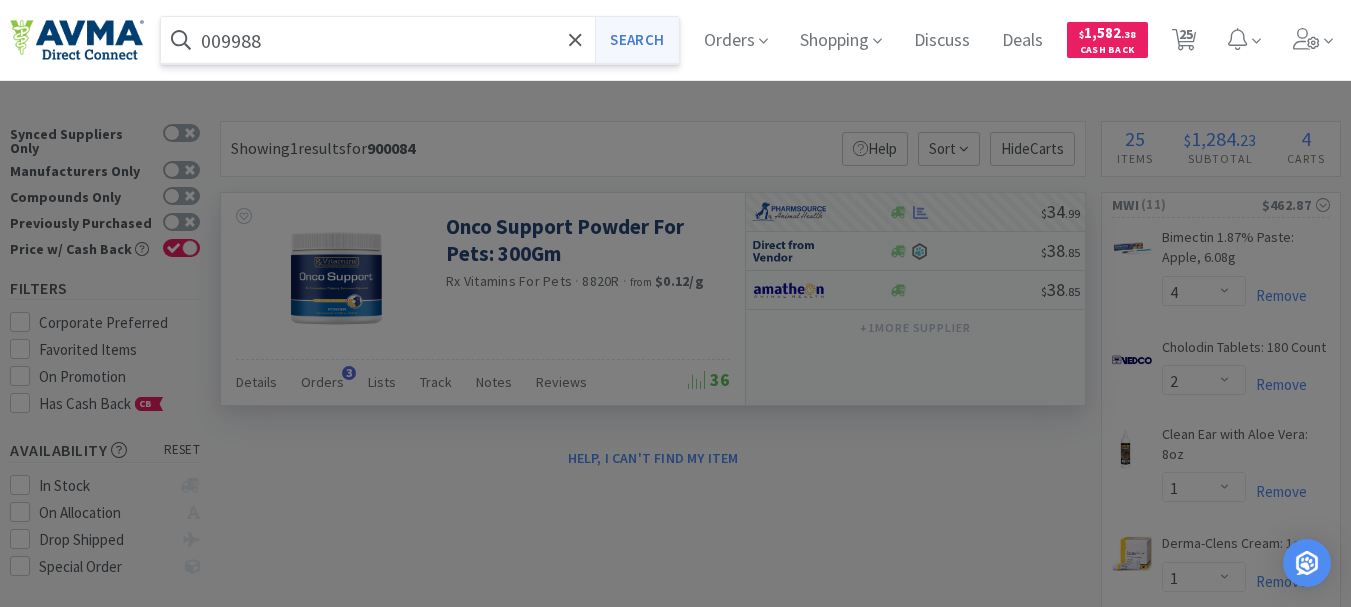 type on "009988" 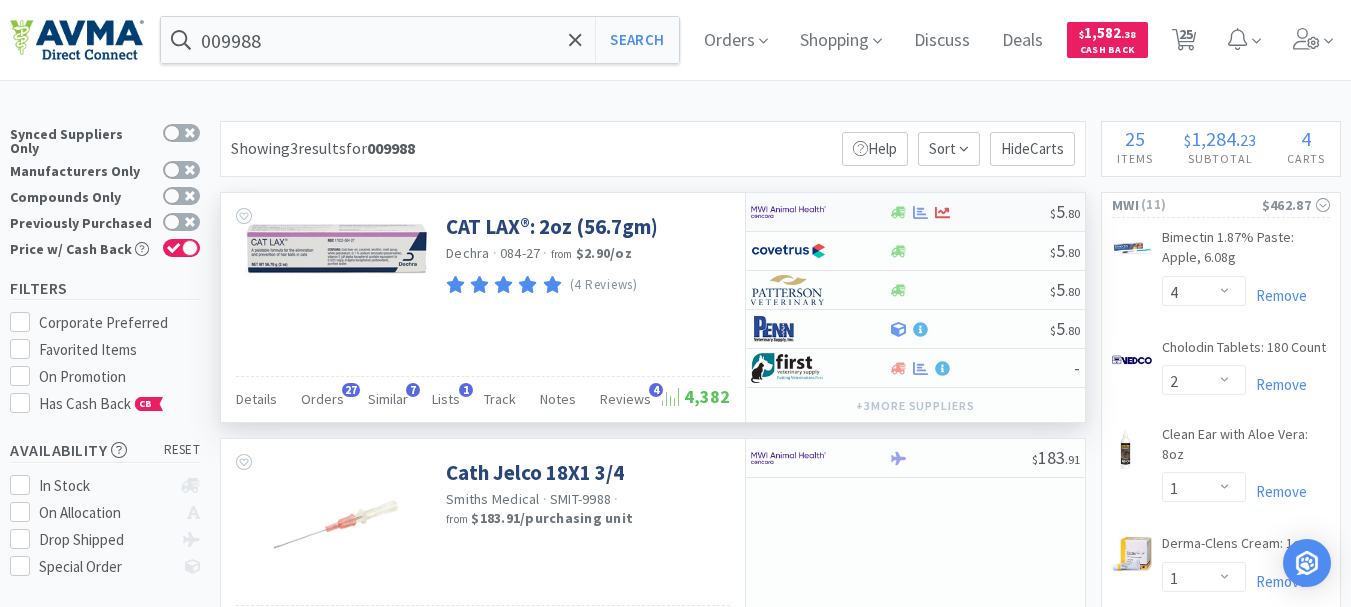 click at bounding box center [788, 212] 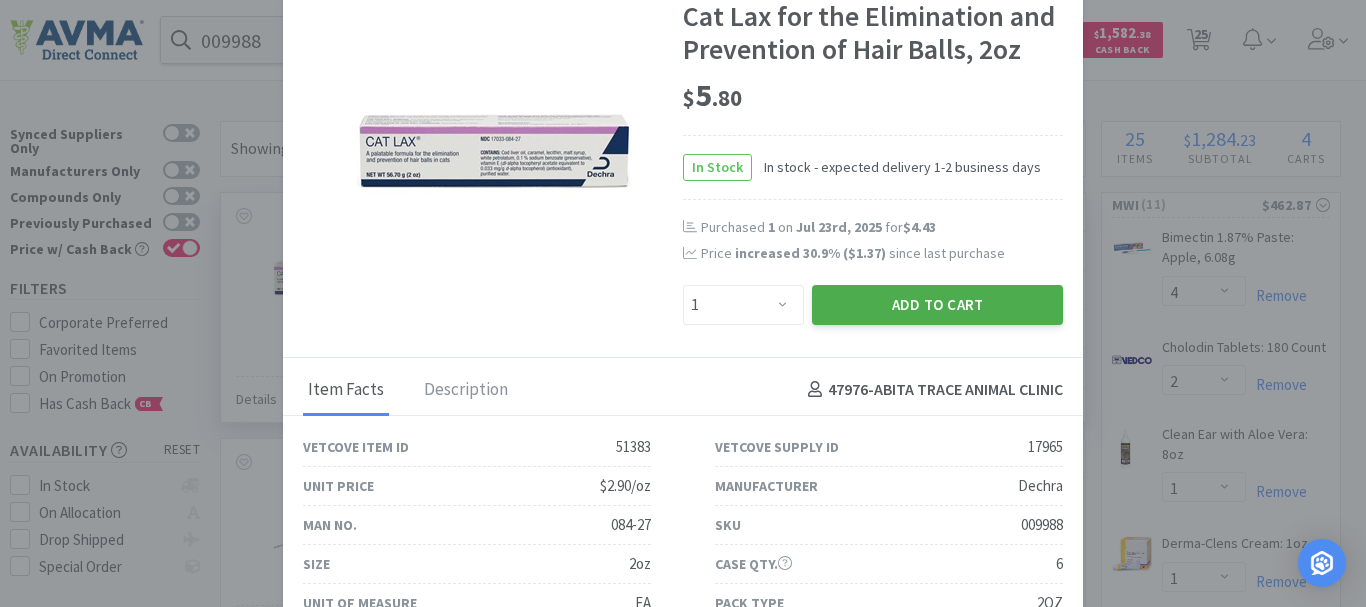click on "Add to Cart" at bounding box center (937, 305) 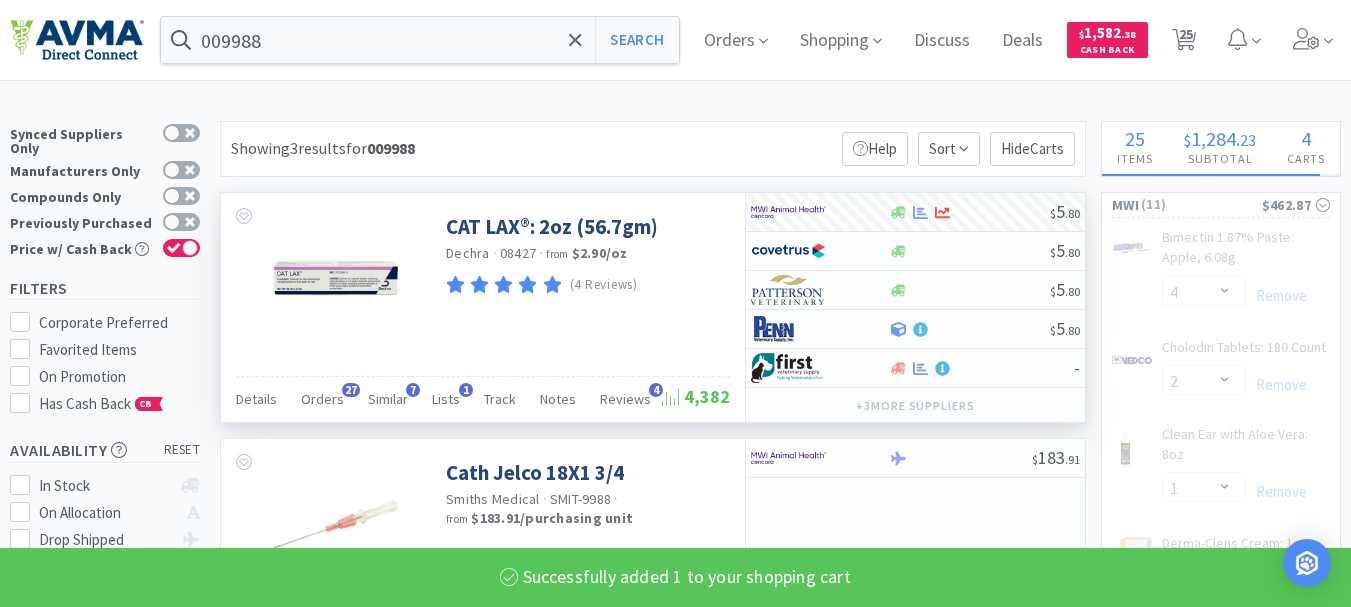 select on "1" 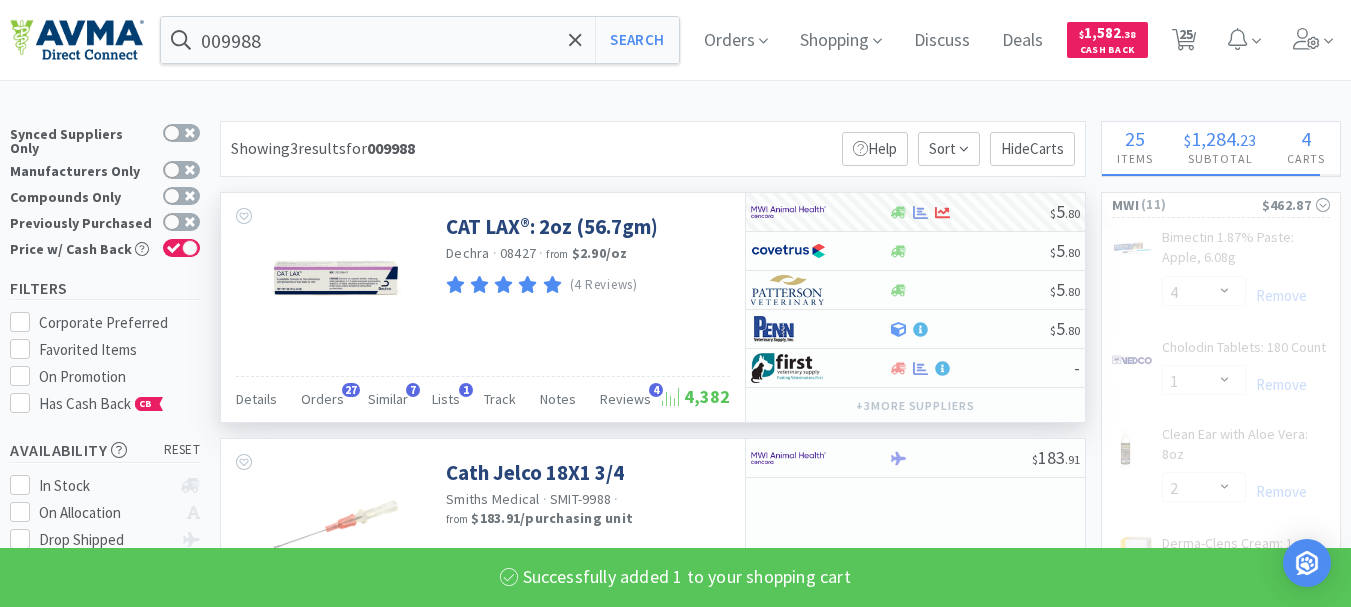 select on "1" 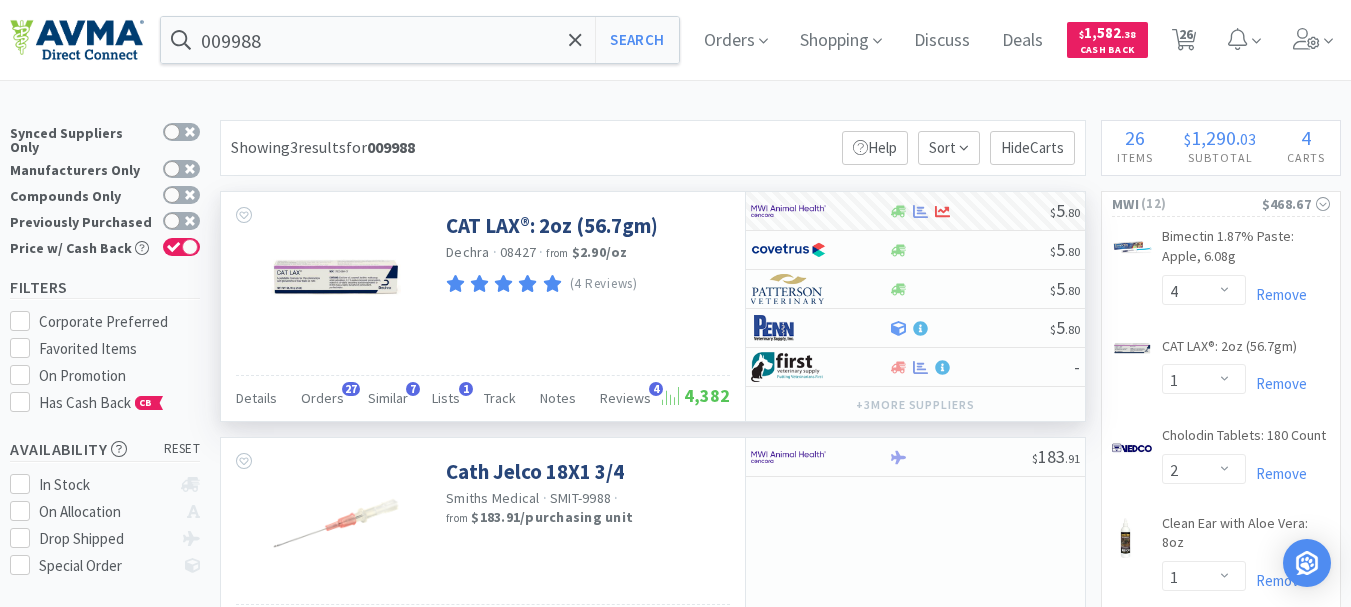 scroll, scrollTop: 0, scrollLeft: 0, axis: both 